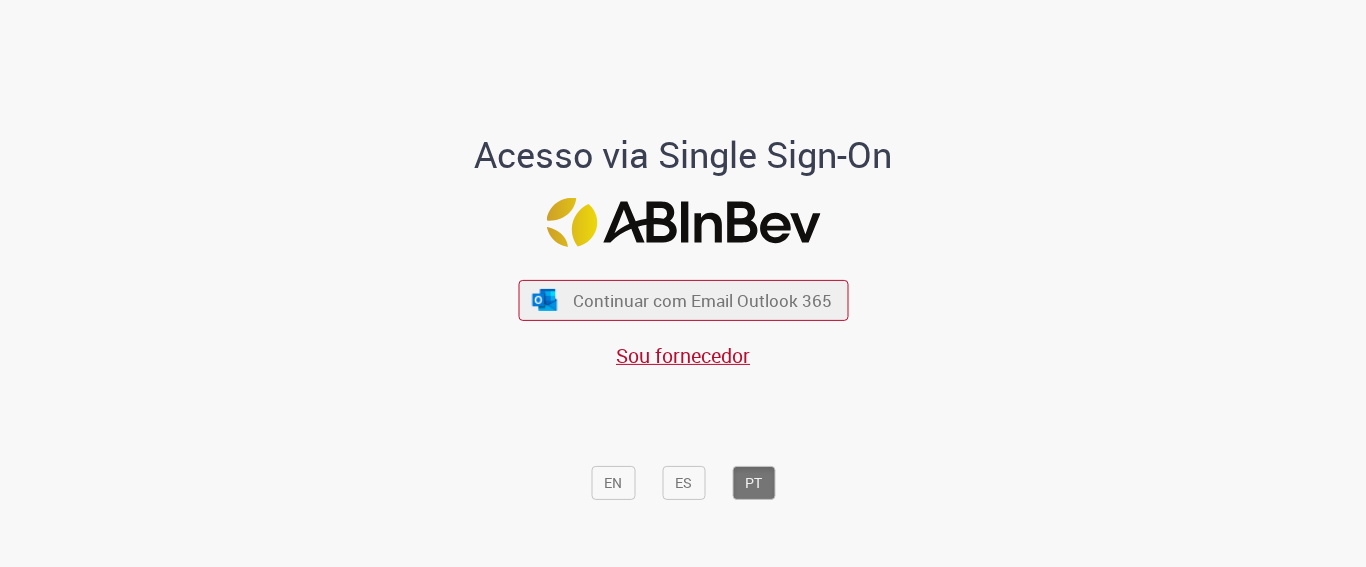 scroll, scrollTop: 0, scrollLeft: 0, axis: both 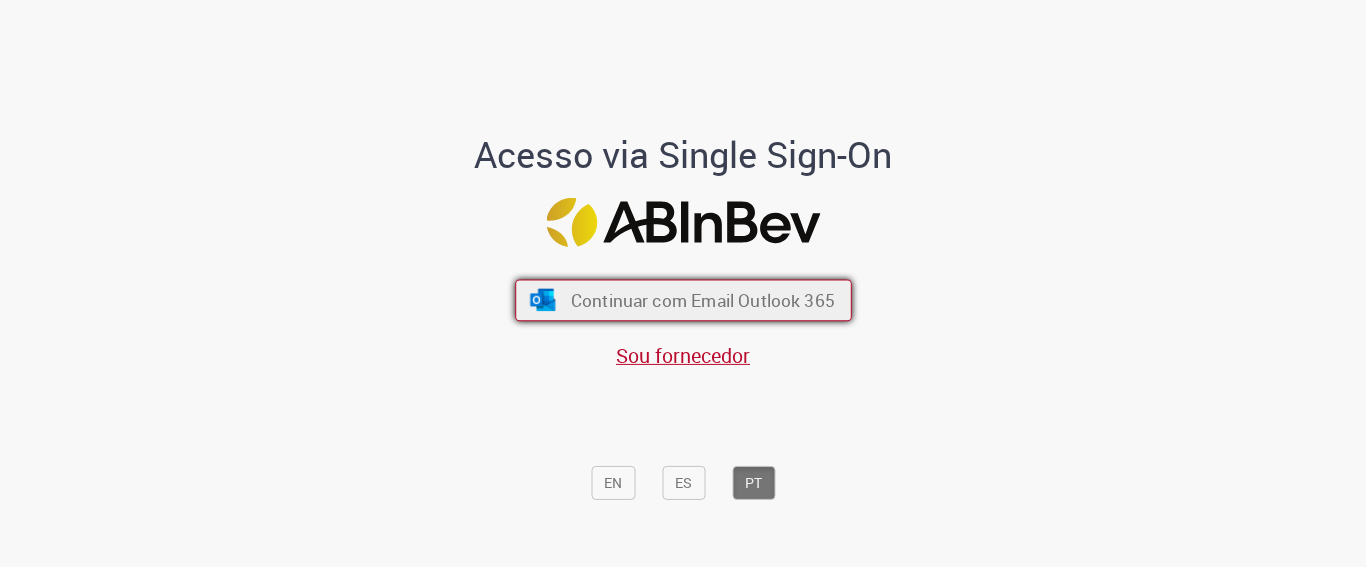 click on "Continuar com Email Outlook 365" at bounding box center (702, 300) 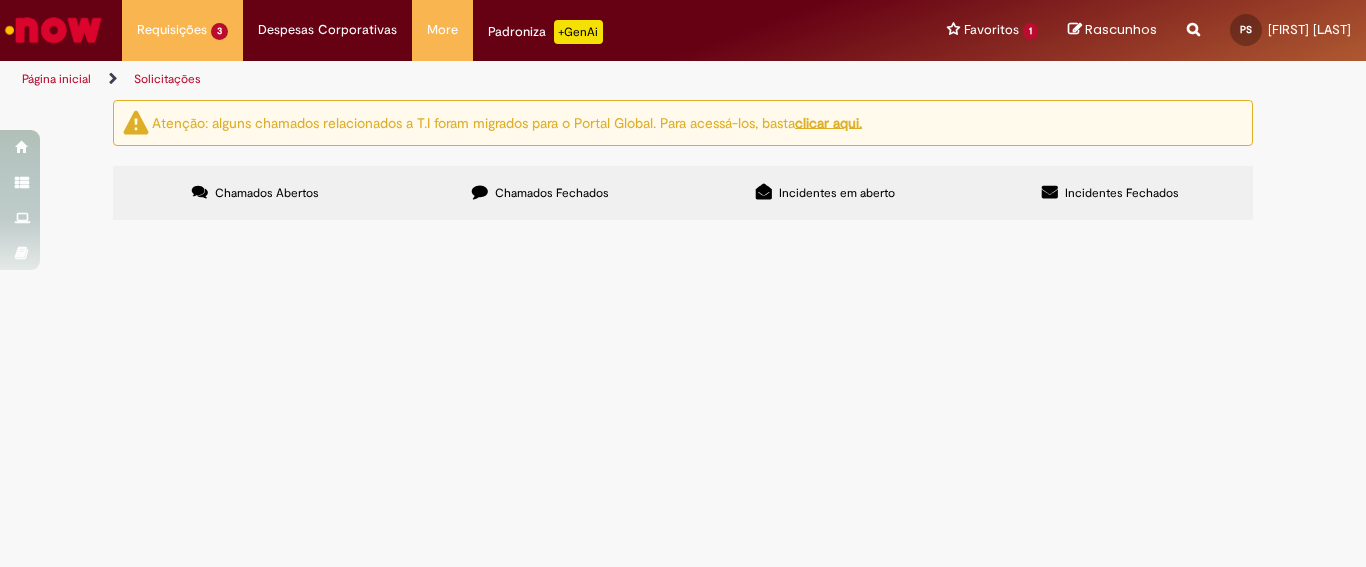 scroll, scrollTop: 0, scrollLeft: 0, axis: both 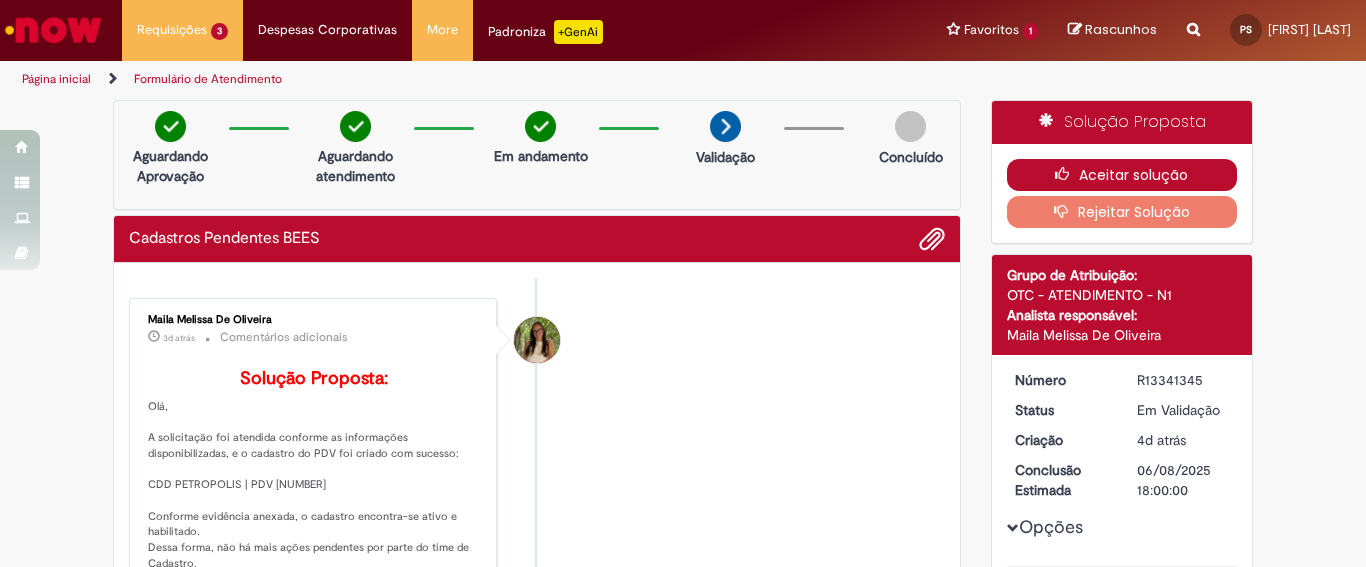 click on "Aceitar solução" at bounding box center [1122, 175] 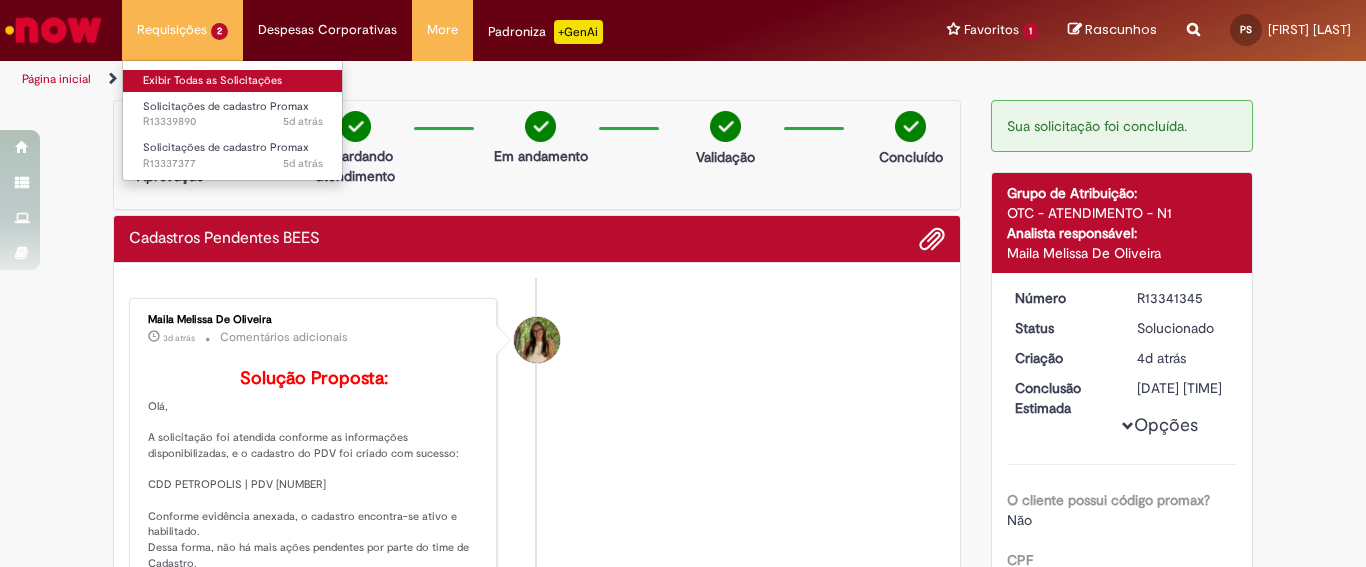 click on "Exibir Todas as Solicitações" at bounding box center [233, 81] 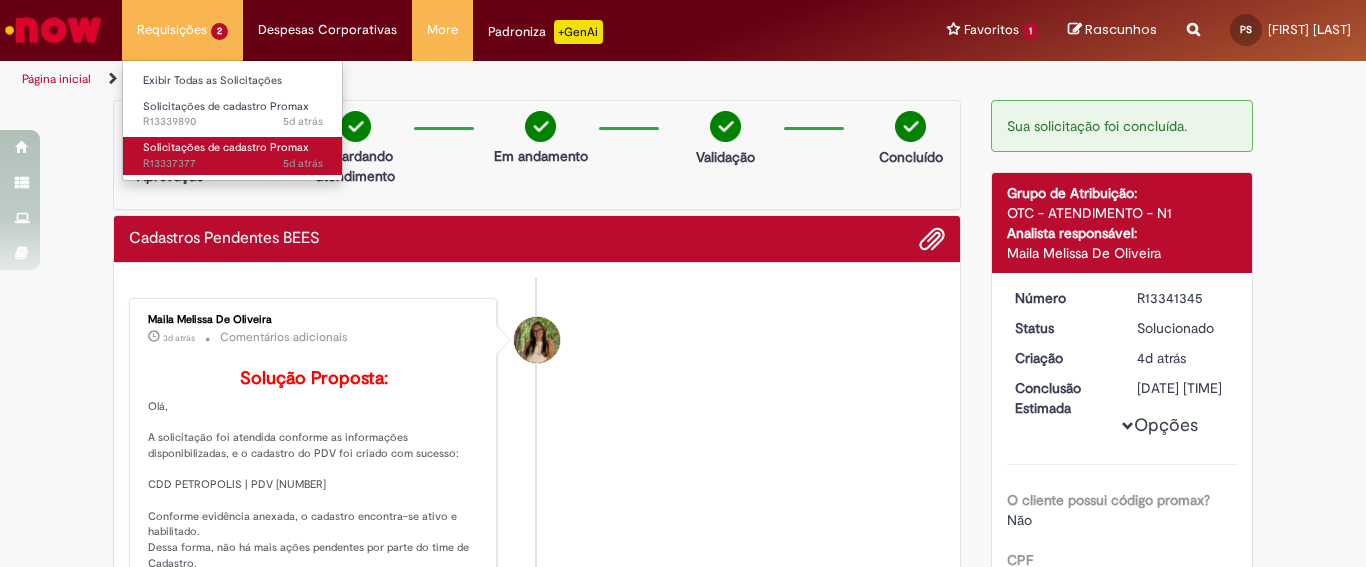 click on "Solicitações de cadastro Promax" at bounding box center (226, 147) 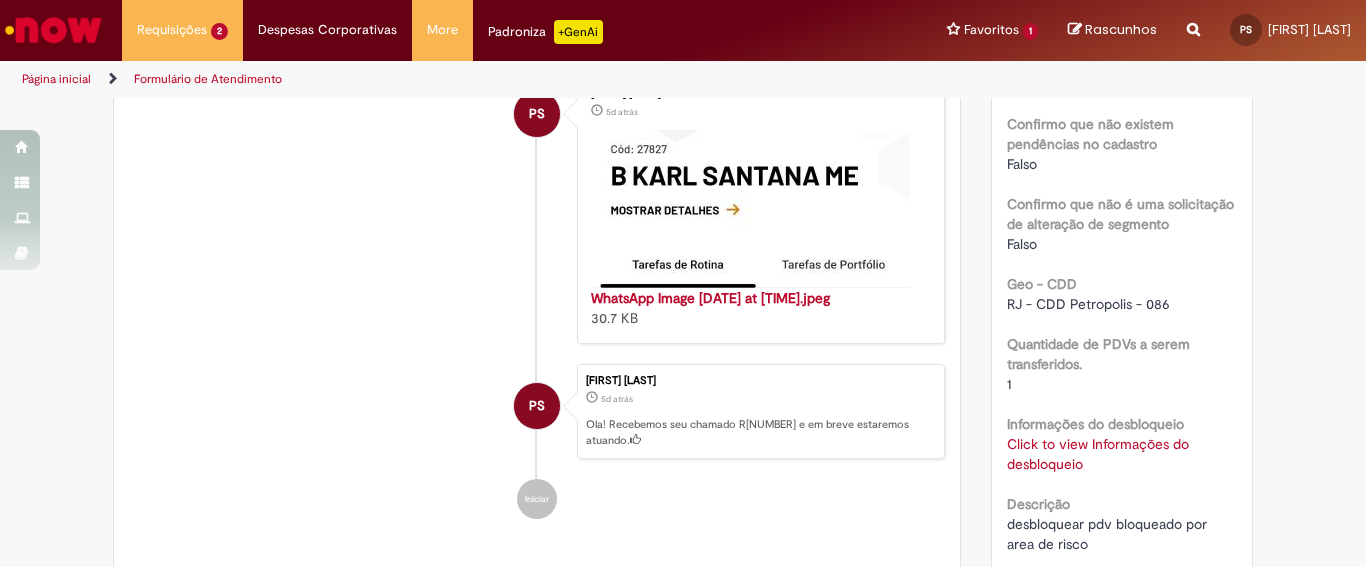 scroll, scrollTop: 1071, scrollLeft: 0, axis: vertical 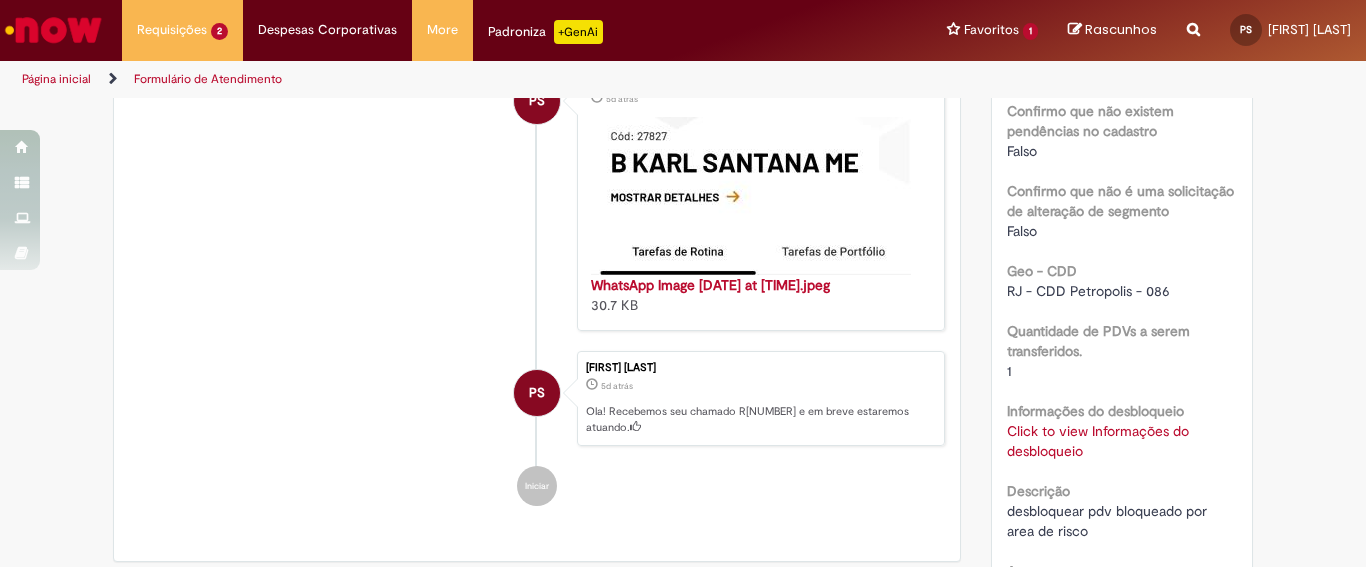 click on "Click to view Informações do desbloqueio" at bounding box center (1098, 441) 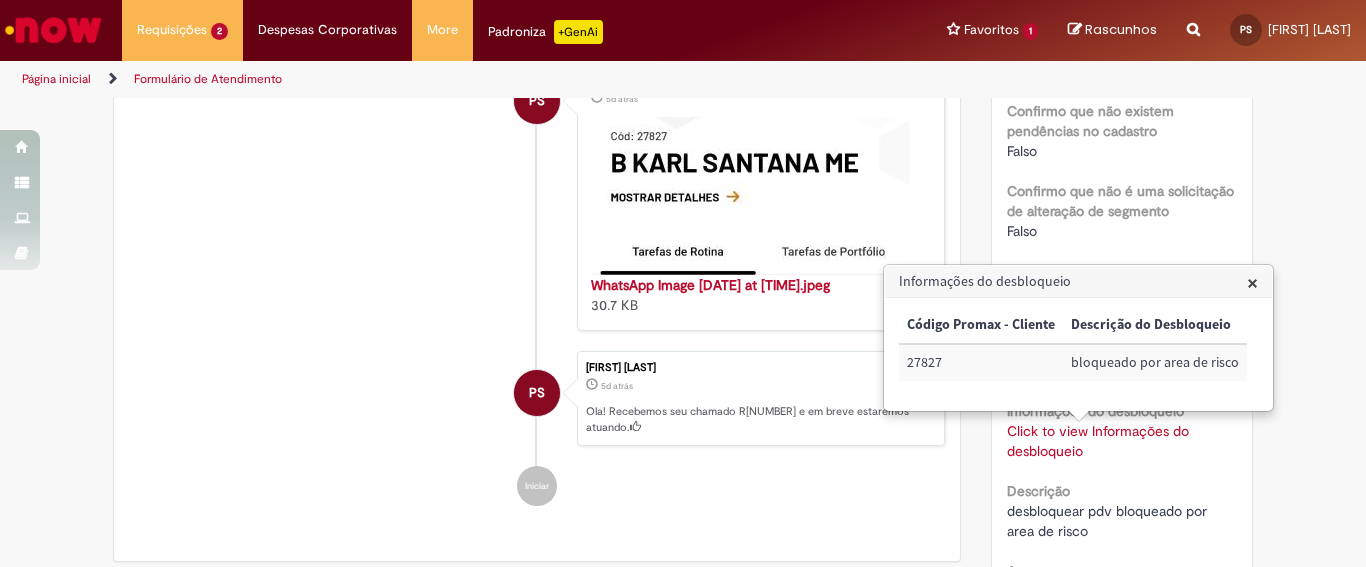 click on "[FIRST] [LAST]
5d atrás 5 dias atrás
Ola! Recebemos seu chamado R[NUMBER] e em breve estaremos atuando." at bounding box center (761, 399) 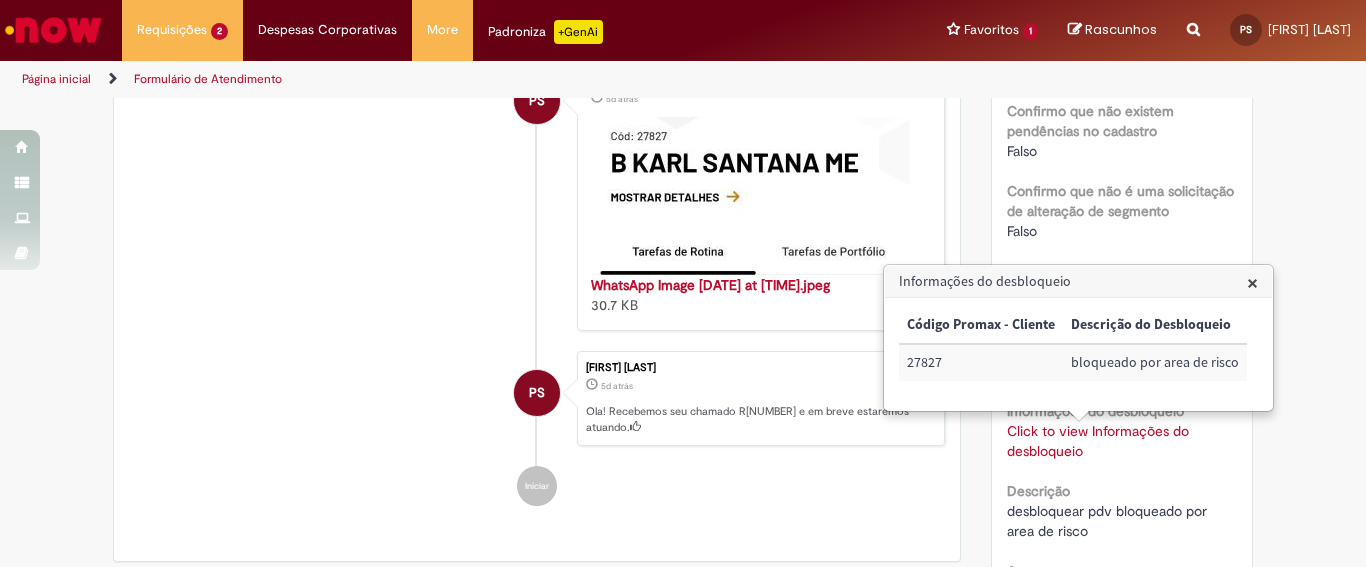 click on "×" at bounding box center [1252, 282] 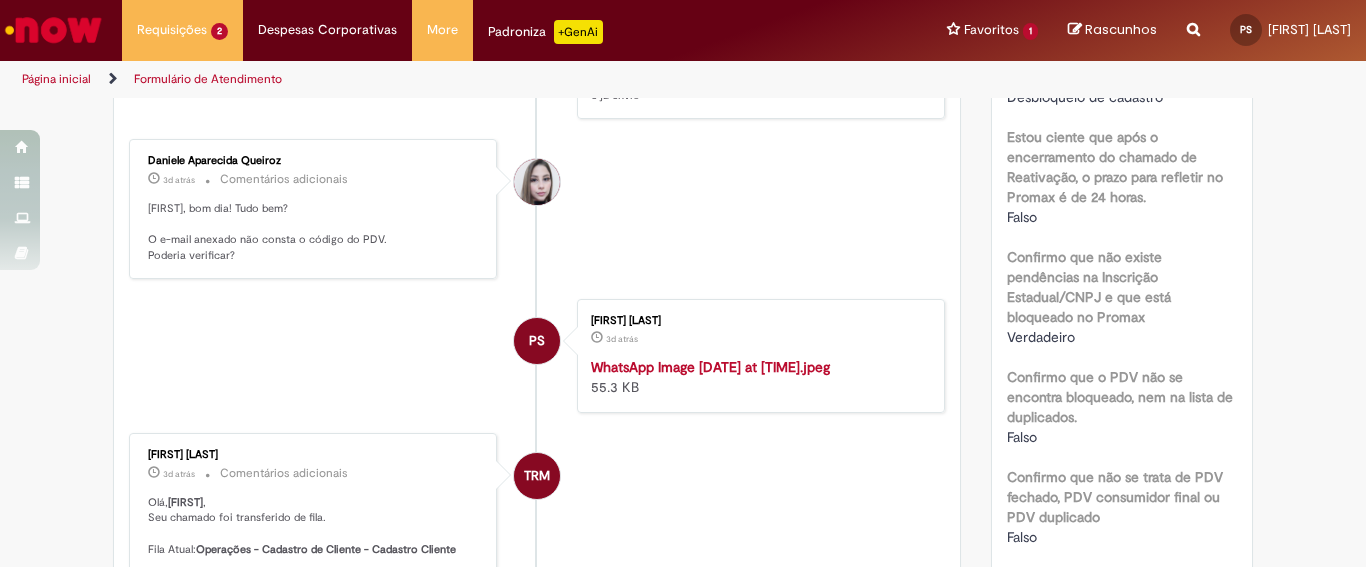 scroll, scrollTop: 497, scrollLeft: 0, axis: vertical 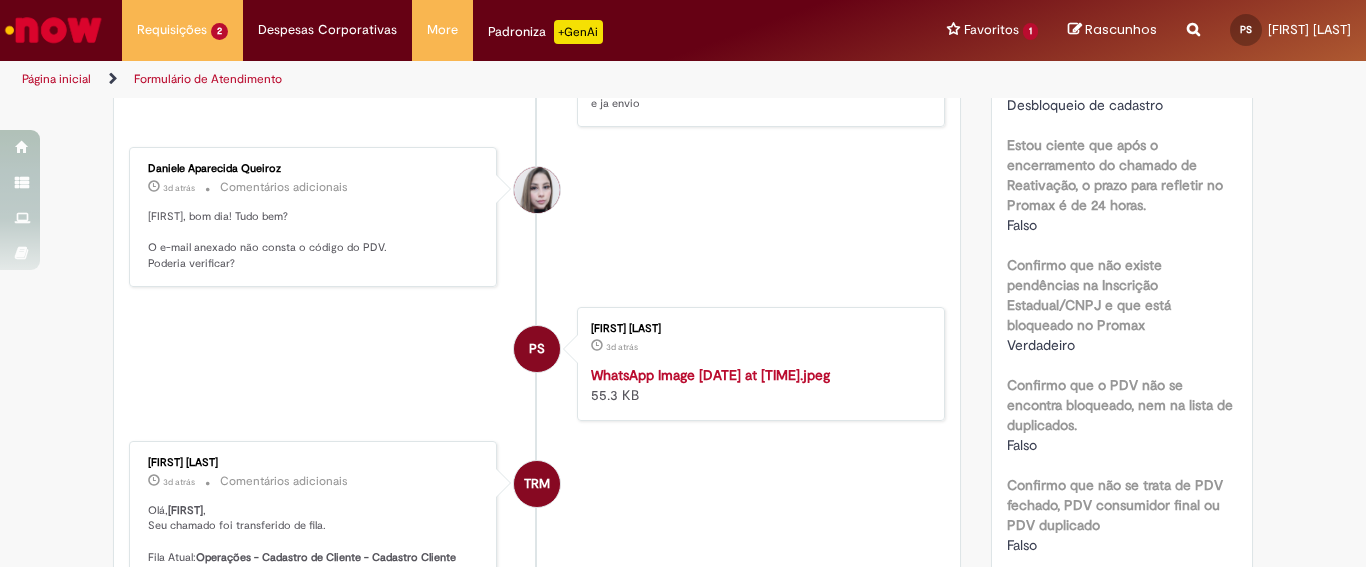click at bounding box center [757, 365] 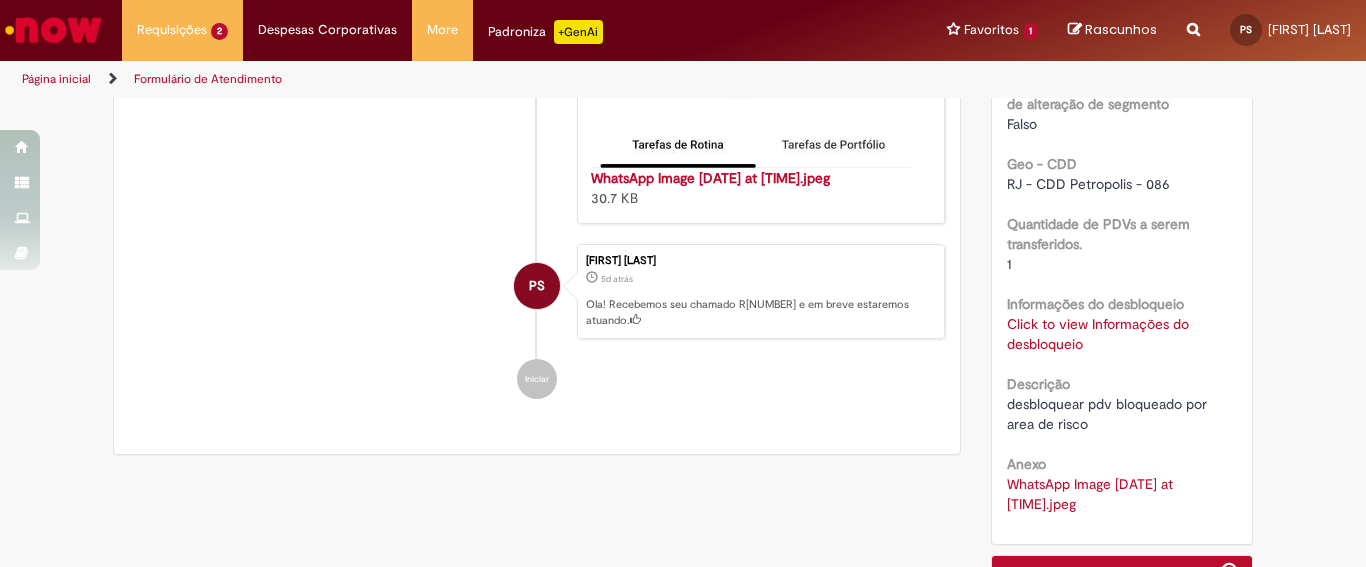 scroll, scrollTop: 1199, scrollLeft: 0, axis: vertical 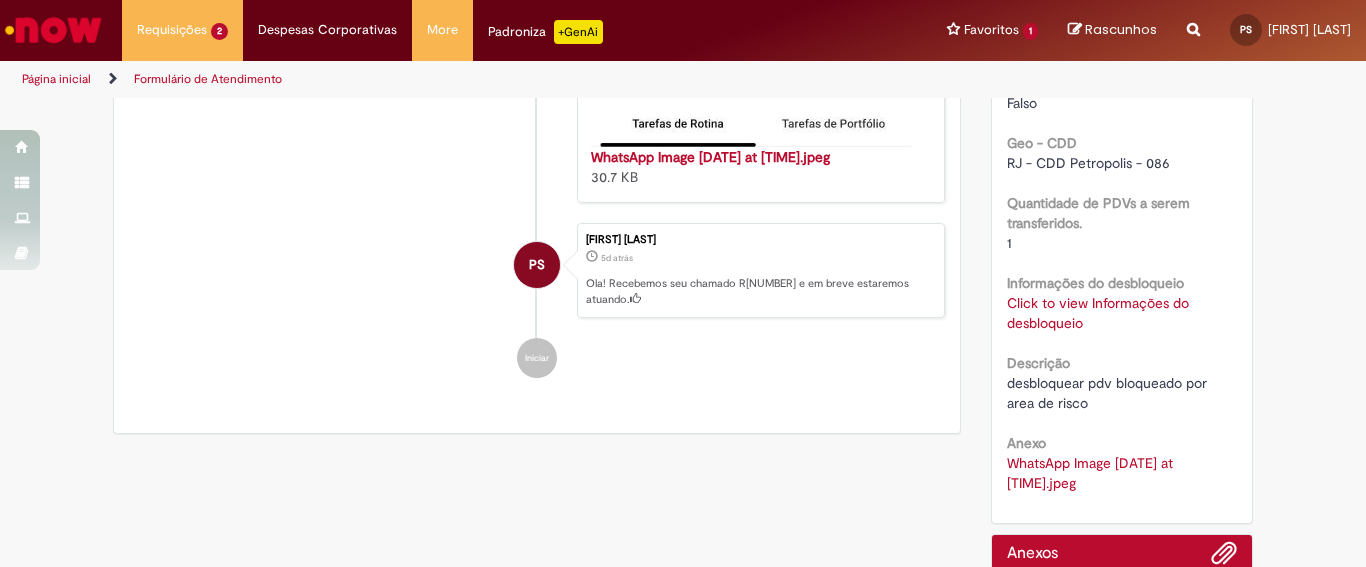 click on "Click to view Informações do desbloqueio   Click to view Informações do desbloqueio" at bounding box center (1122, 313) 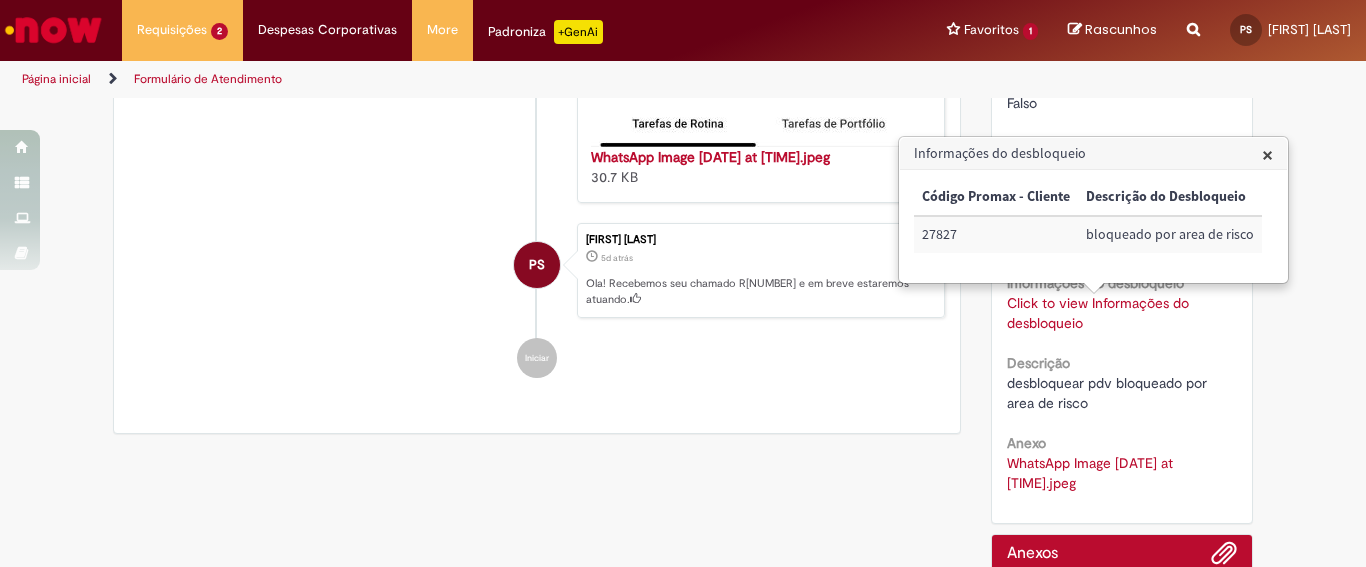 click on "[FIRST] [LAST]
3d atrás 3 dias atrás     Comentários adicionais
[FIRST],
Fico no aguardo
PS
[FIRST] [LAST]
3d atrás 3 dias atrás     Comentários adicionais
acabei mandado do outro chamado! vou pedir autorização desse e ja envio
[FIRST] [LAST]" at bounding box center (537, -224) 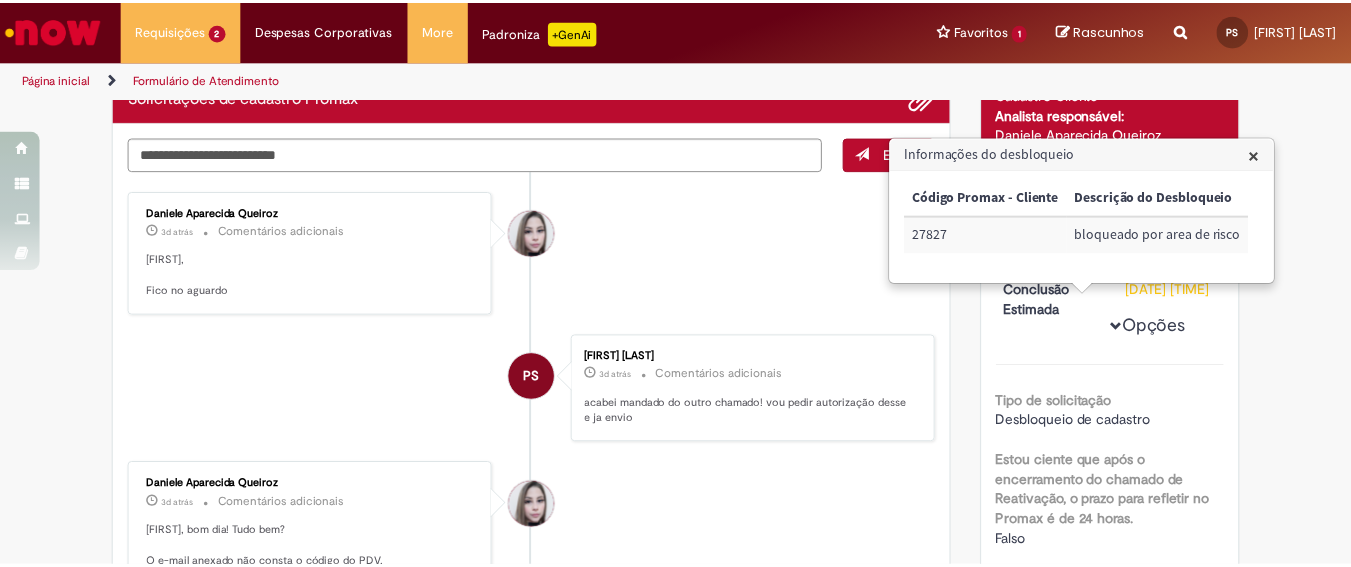 scroll, scrollTop: 164, scrollLeft: 0, axis: vertical 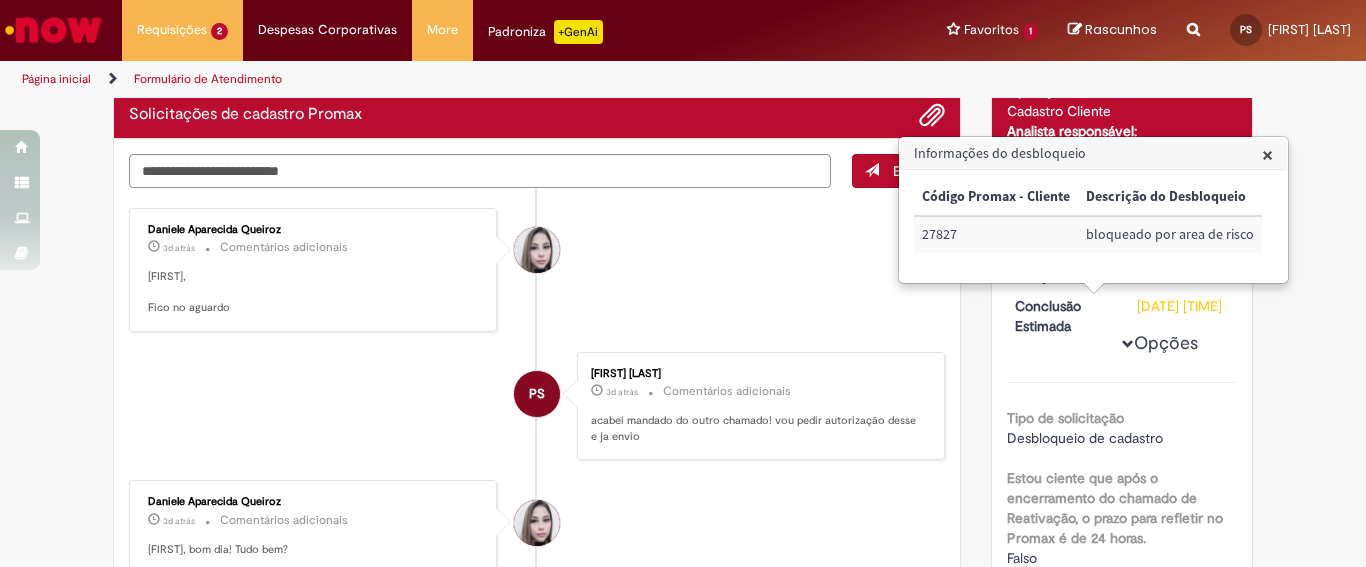 click on "[FIRST] [LAST]
3d atrás 3 dias atrás     Comentários adicionais
[FIRST],
Fico no aguardo
PS
[FIRST] [LAST]
3d atrás 3 dias atrás     Comentários adicionais
acabei mandado do outro chamado! vou pedir autorização desse e ja envio
[FIRST] [LAST]" at bounding box center (537, 270) 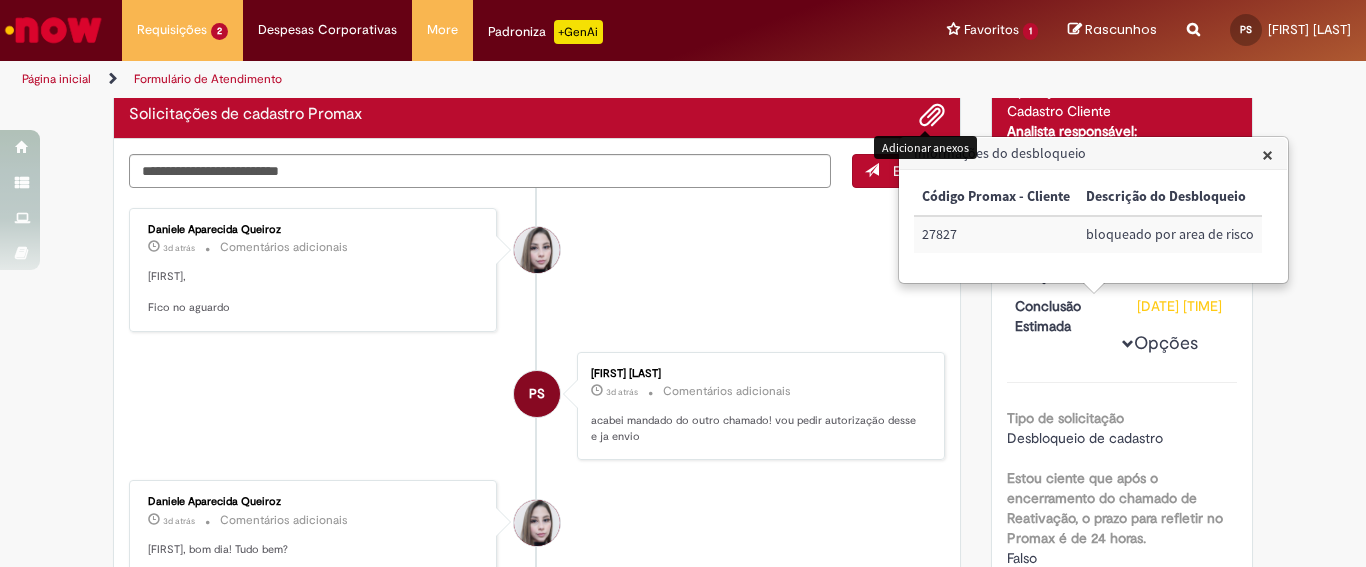 click at bounding box center [932, 116] 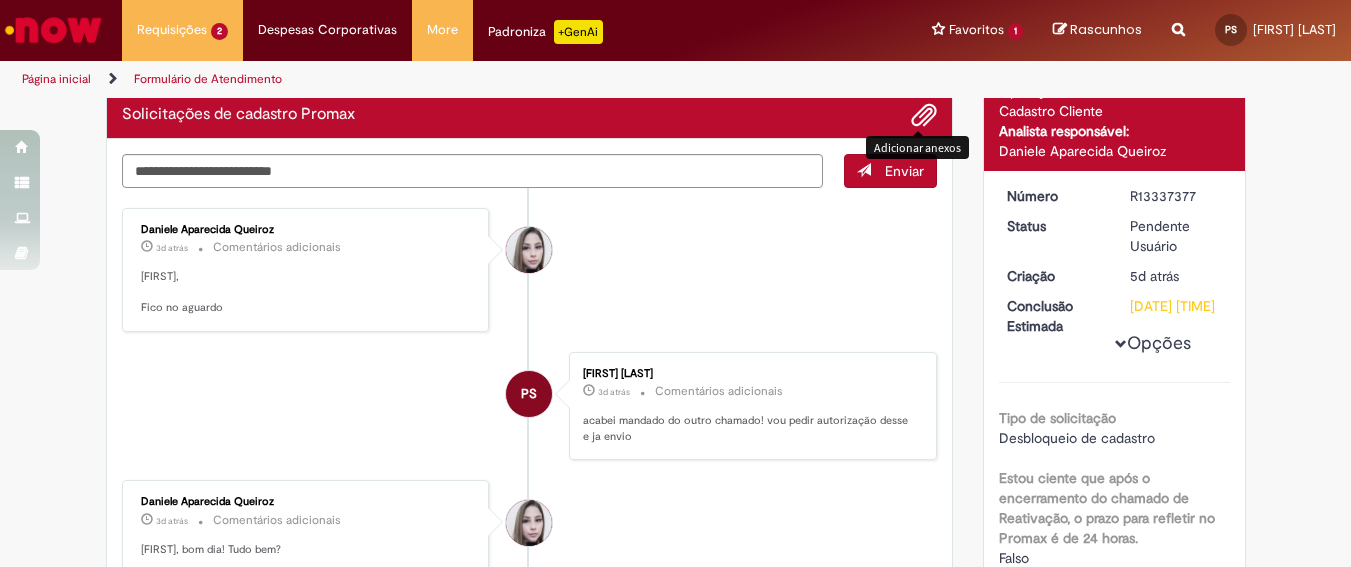 click at bounding box center (924, 116) 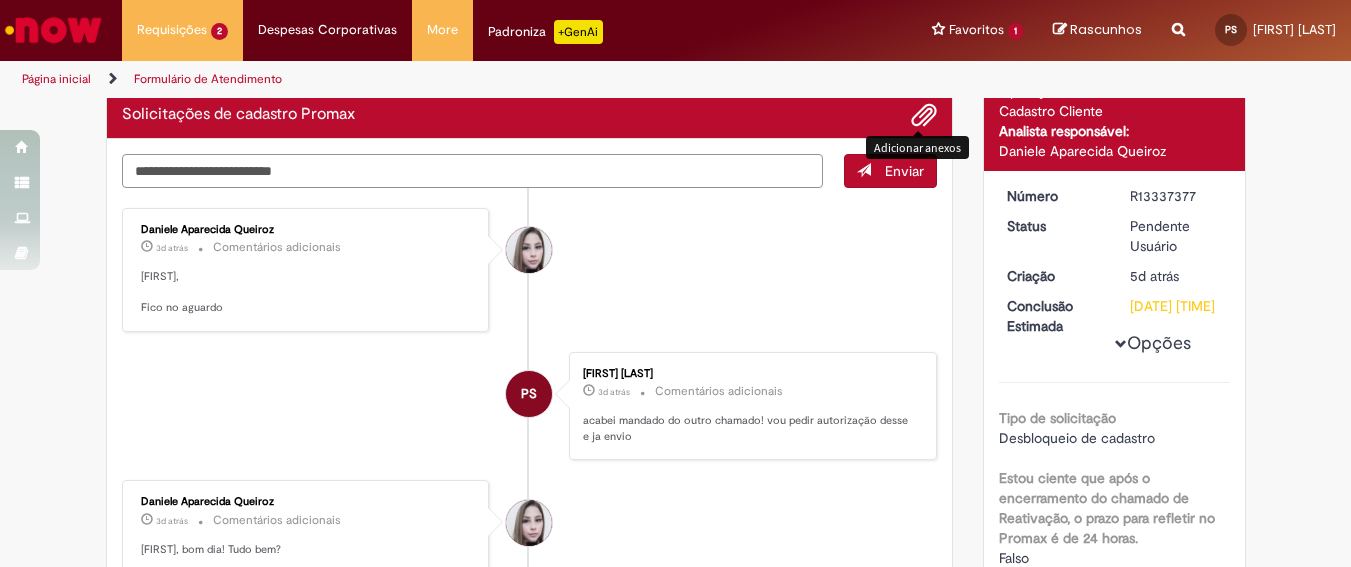 click at bounding box center (473, 171) 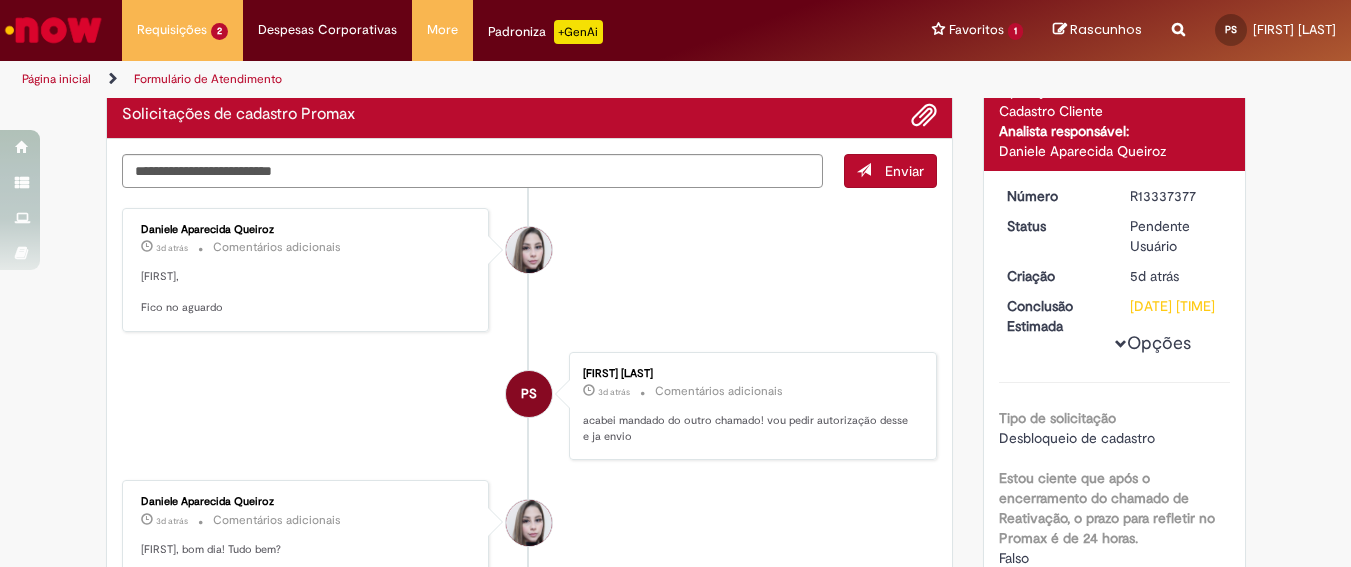 click on "[FIRST] [LAST]
3d atrás 3 dias atrás     Comentários adicionais
[FIRST],
Fico no aguardo
PS
[FIRST] [LAST]
3d atrás 3 dias atrás     Comentários adicionais
acabei mandado do outro chamado! vou pedir autorização desse e ja envio
[FIRST] [LAST]" at bounding box center [530, 270] 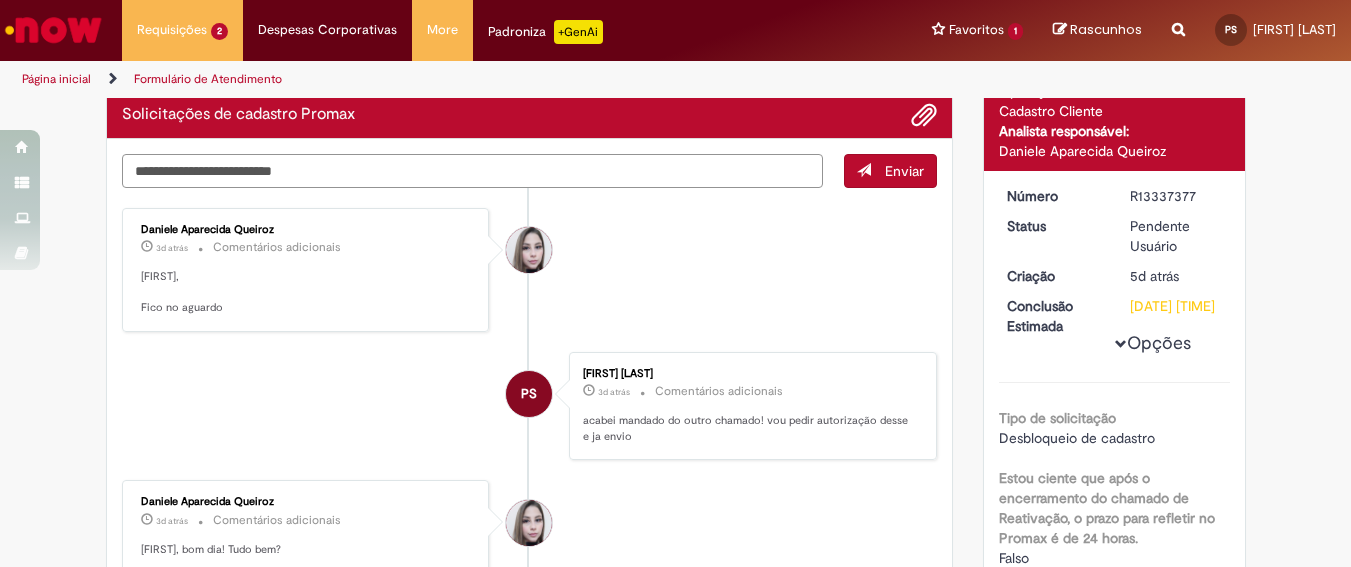 click at bounding box center (473, 171) 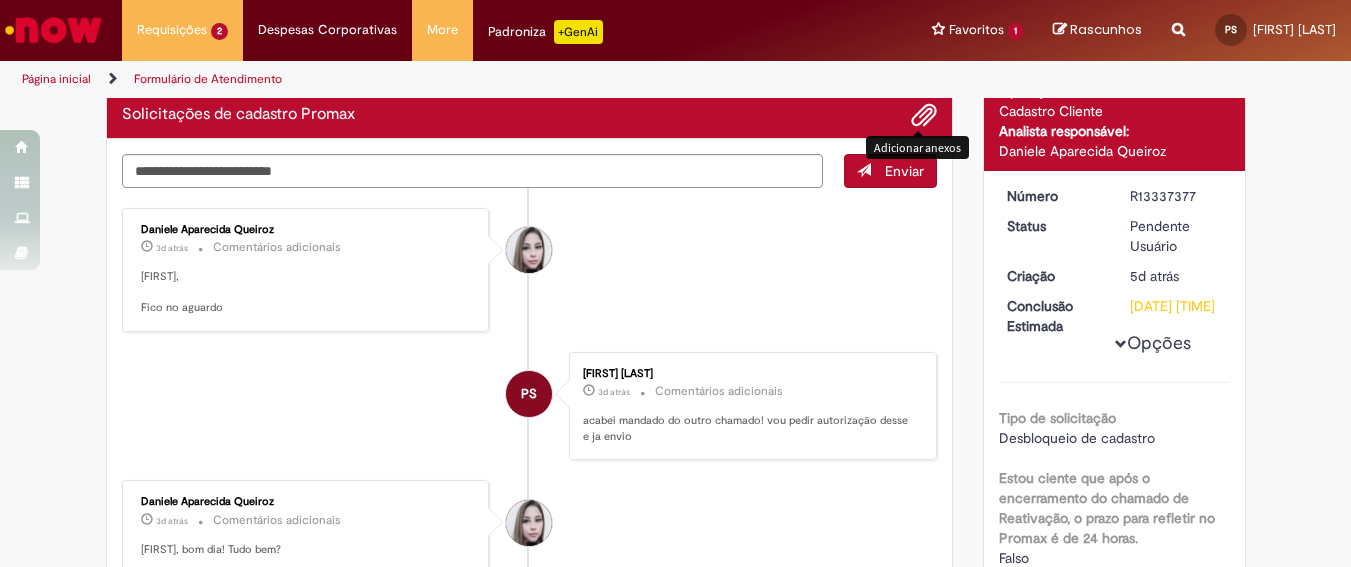 click at bounding box center [924, 116] 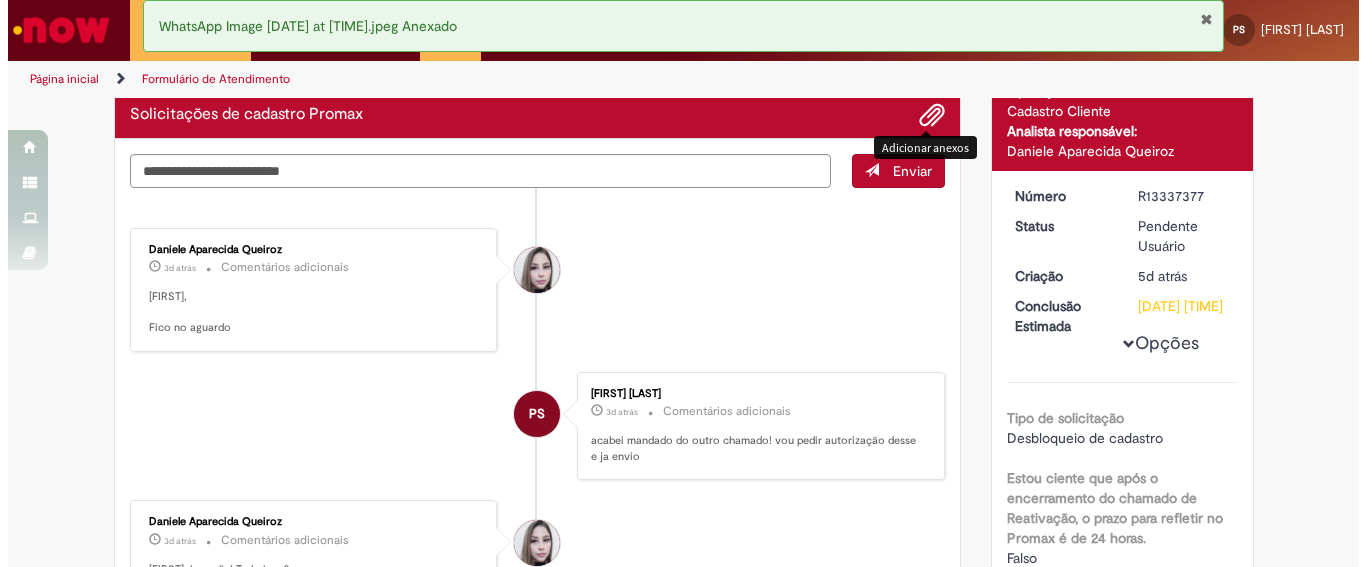 scroll, scrollTop: 124, scrollLeft: 0, axis: vertical 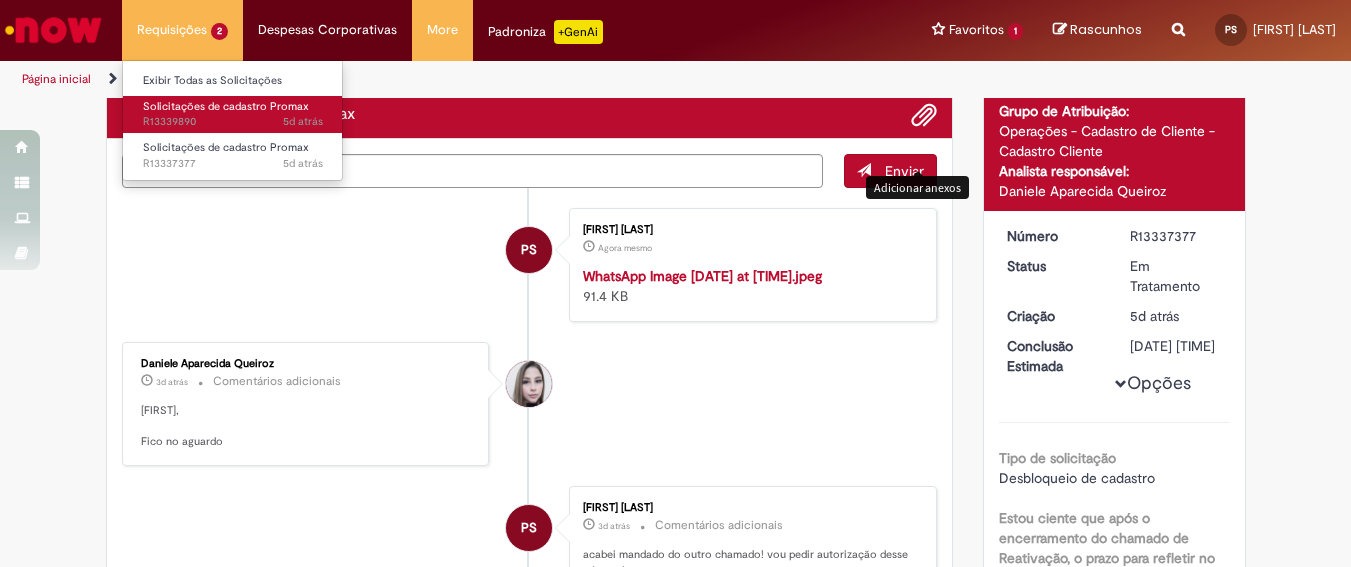 click on "5d atrás 5 dias atrás  R[NUMBER]" at bounding box center [233, 122] 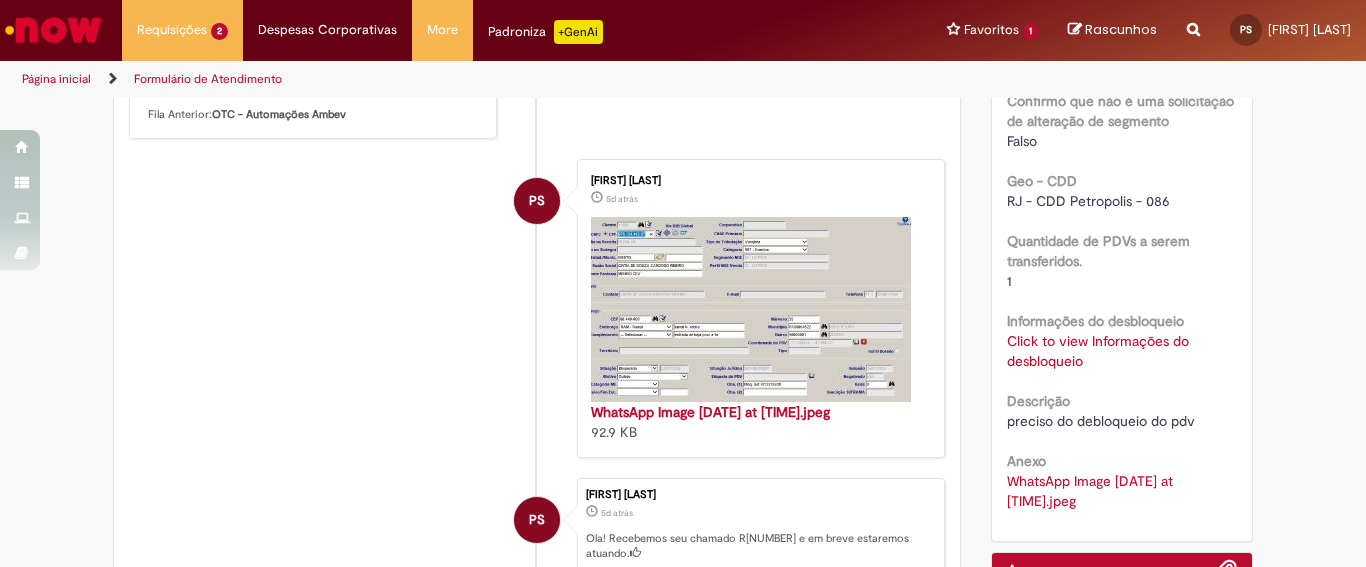 scroll, scrollTop: 1204, scrollLeft: 0, axis: vertical 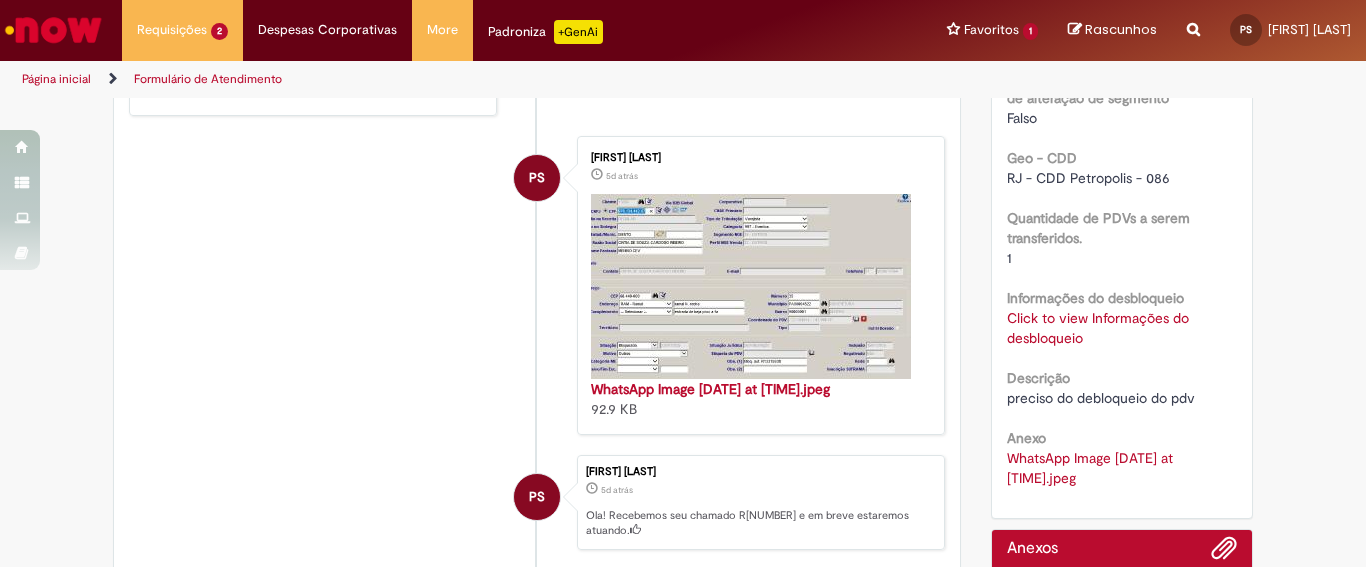 click on "Click to view Informações do desbloqueio" at bounding box center (1098, 328) 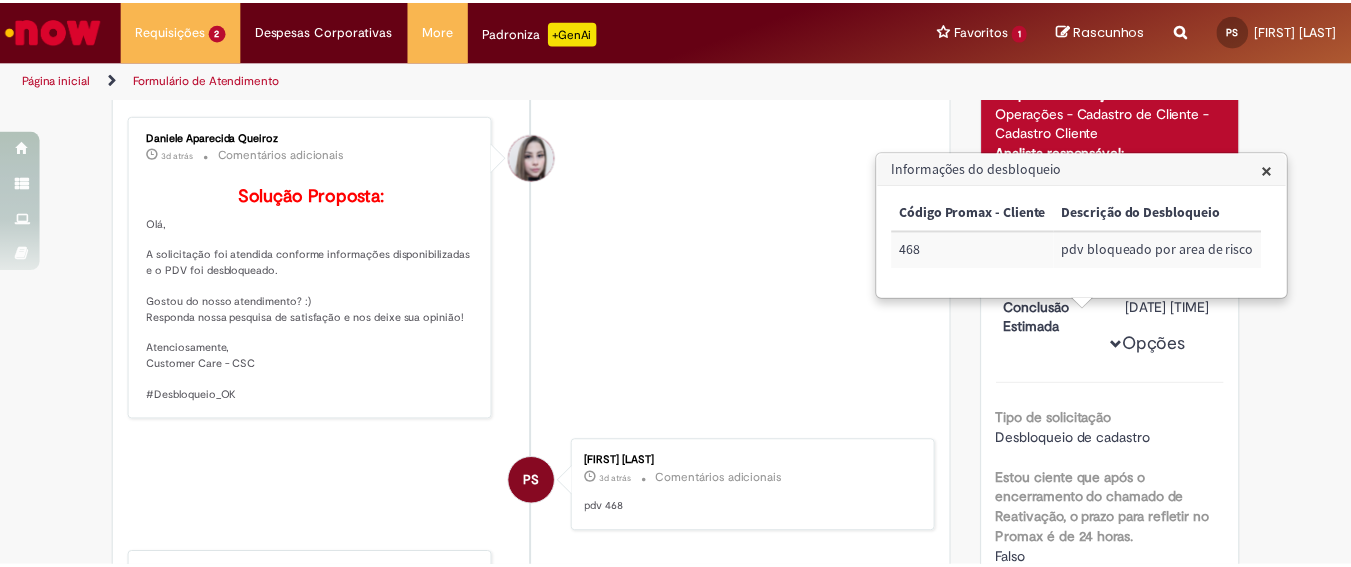 scroll, scrollTop: 0, scrollLeft: 0, axis: both 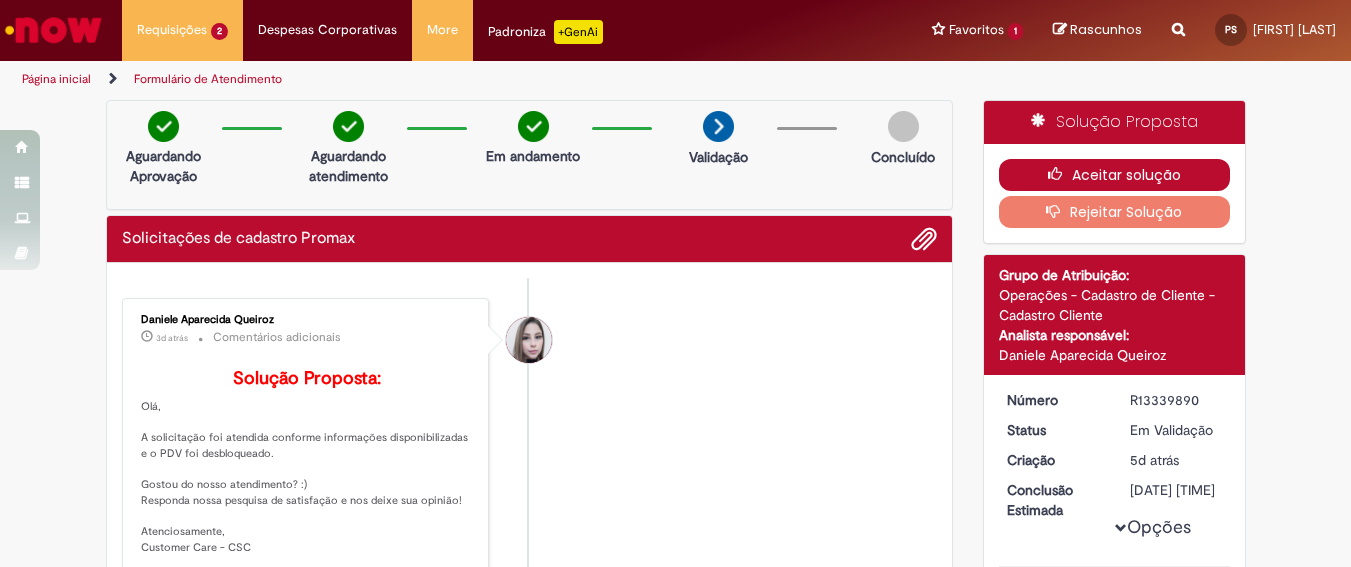 click on "Aceitar solução" at bounding box center (1114, 175) 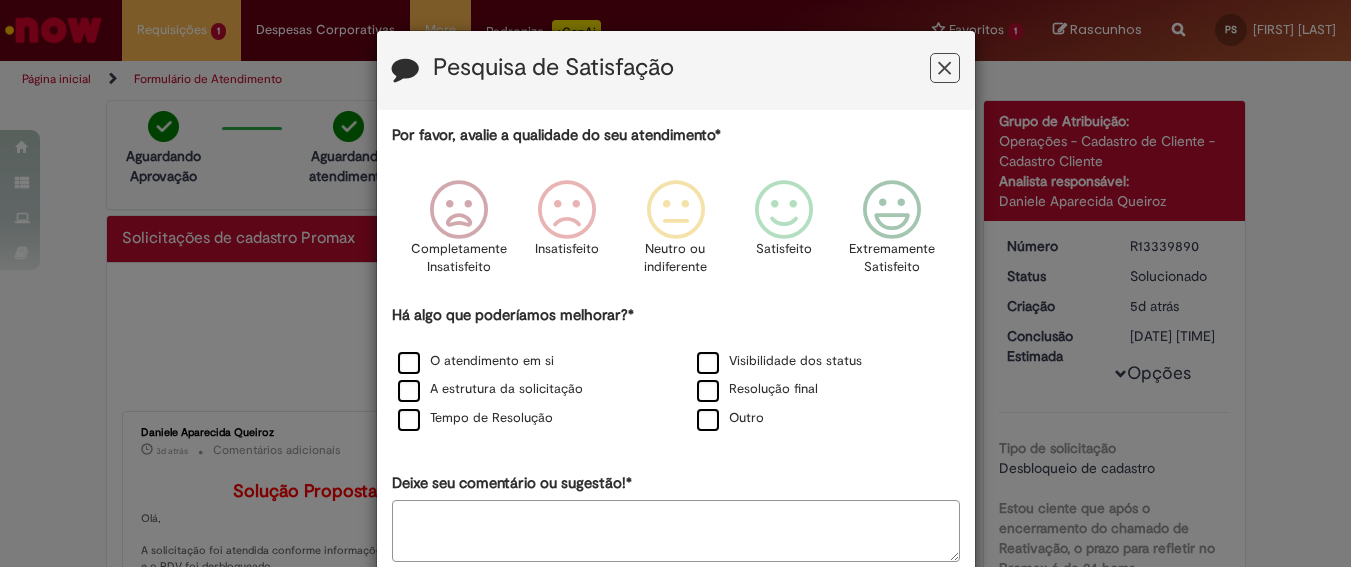click at bounding box center [945, 68] 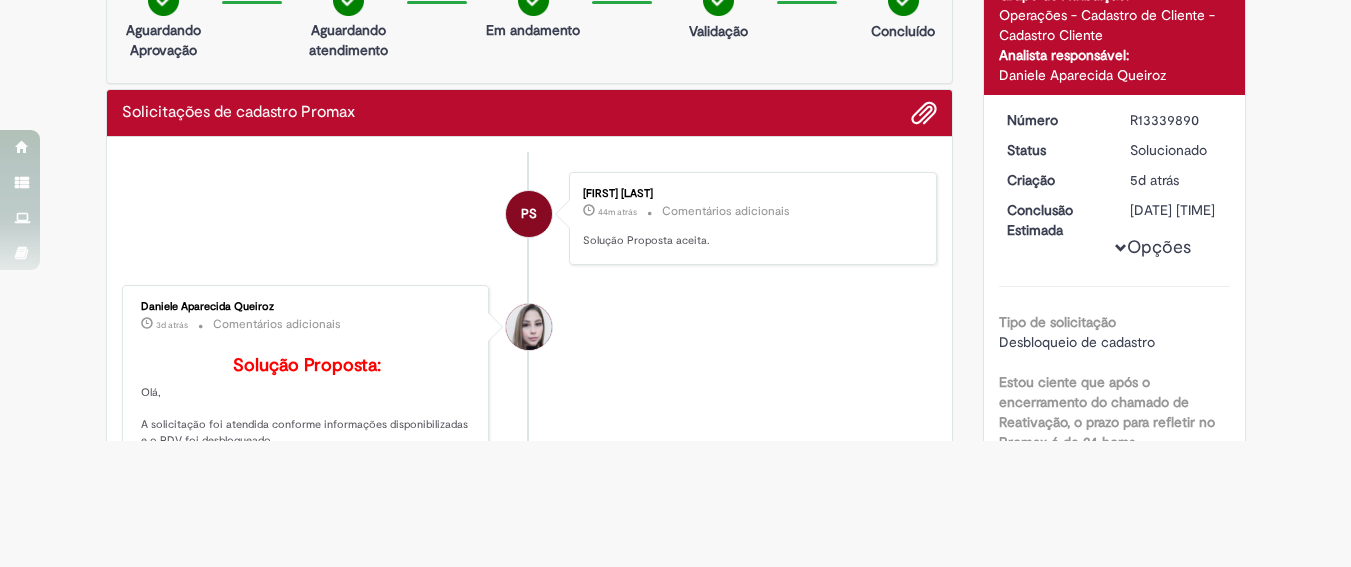 scroll, scrollTop: 0, scrollLeft: 0, axis: both 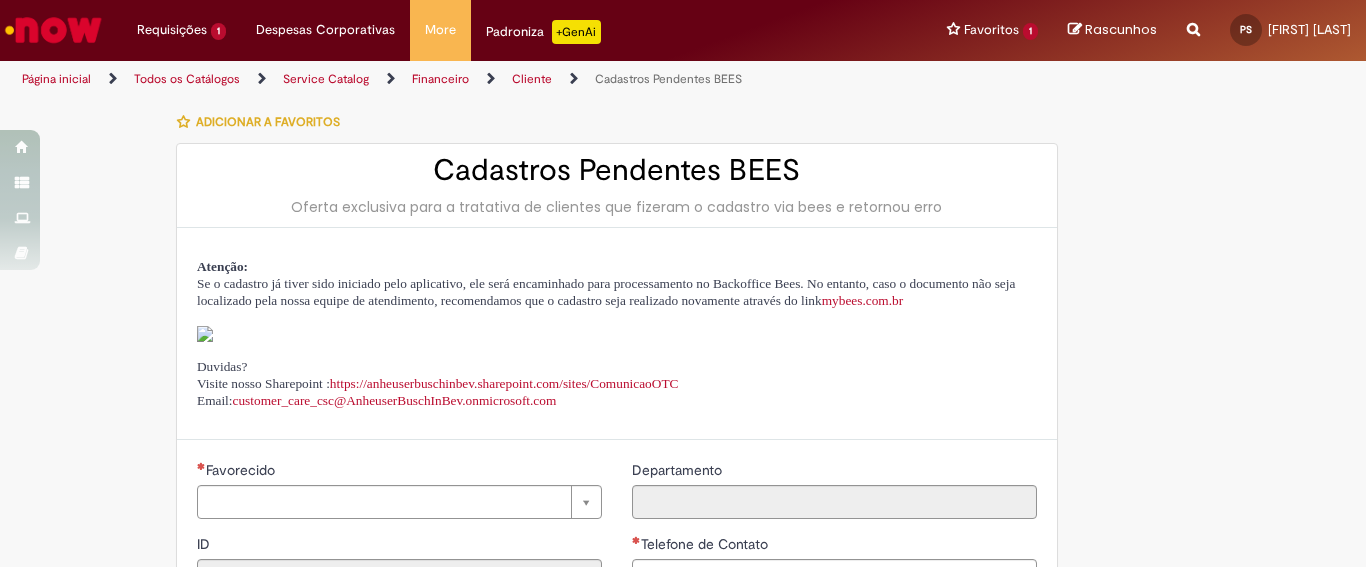 type on "**********" 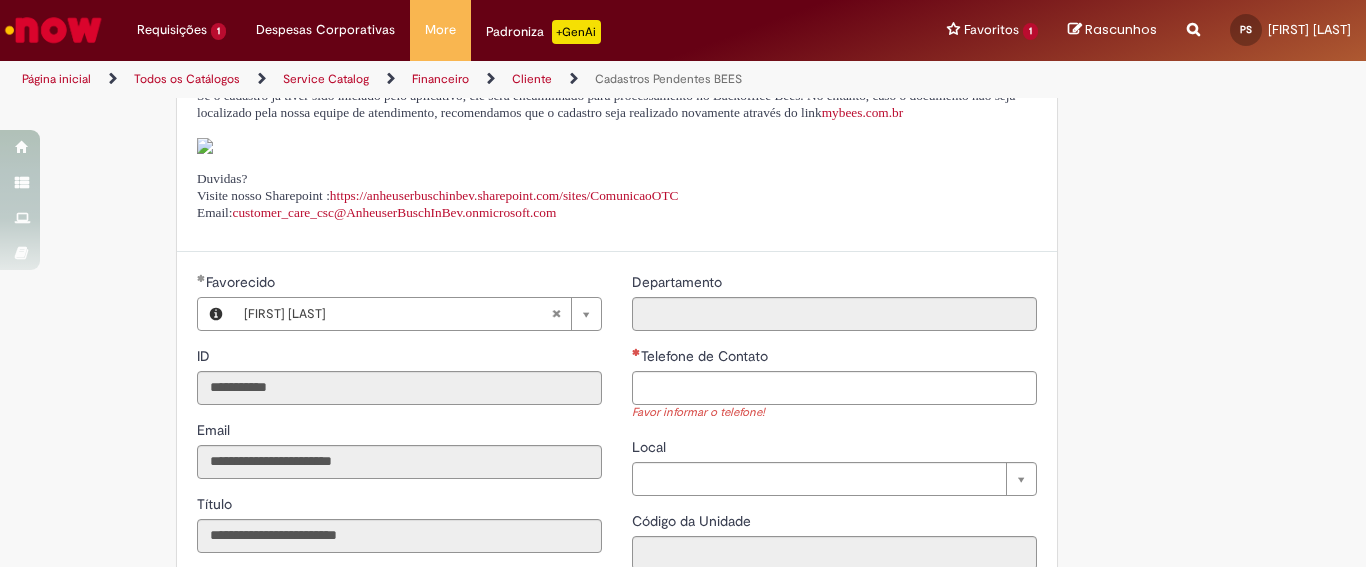 scroll, scrollTop: 199, scrollLeft: 0, axis: vertical 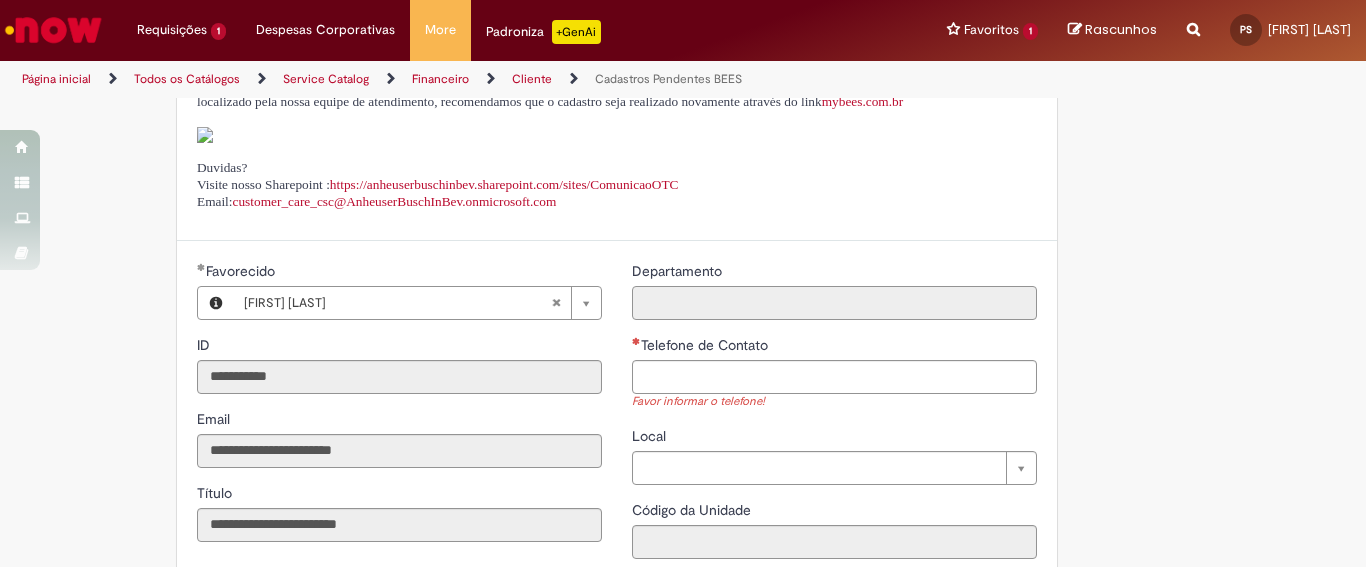 click on "Departamento" at bounding box center (834, 303) 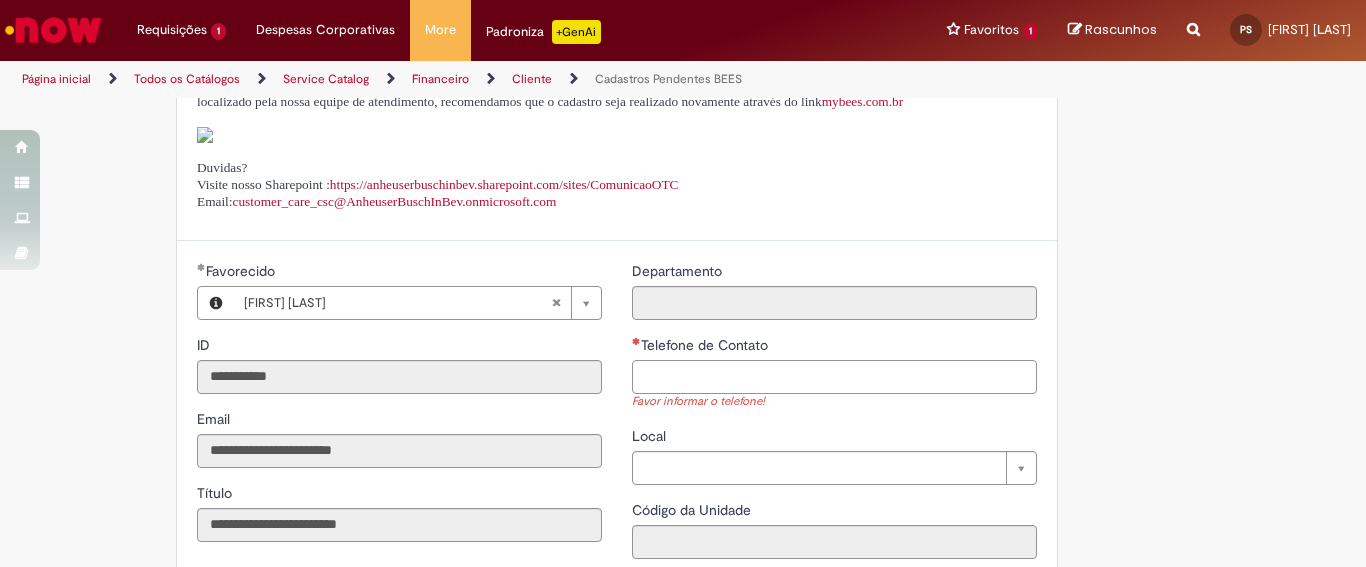 drag, startPoint x: 755, startPoint y: 404, endPoint x: 732, endPoint y: 375, distance: 37.01351 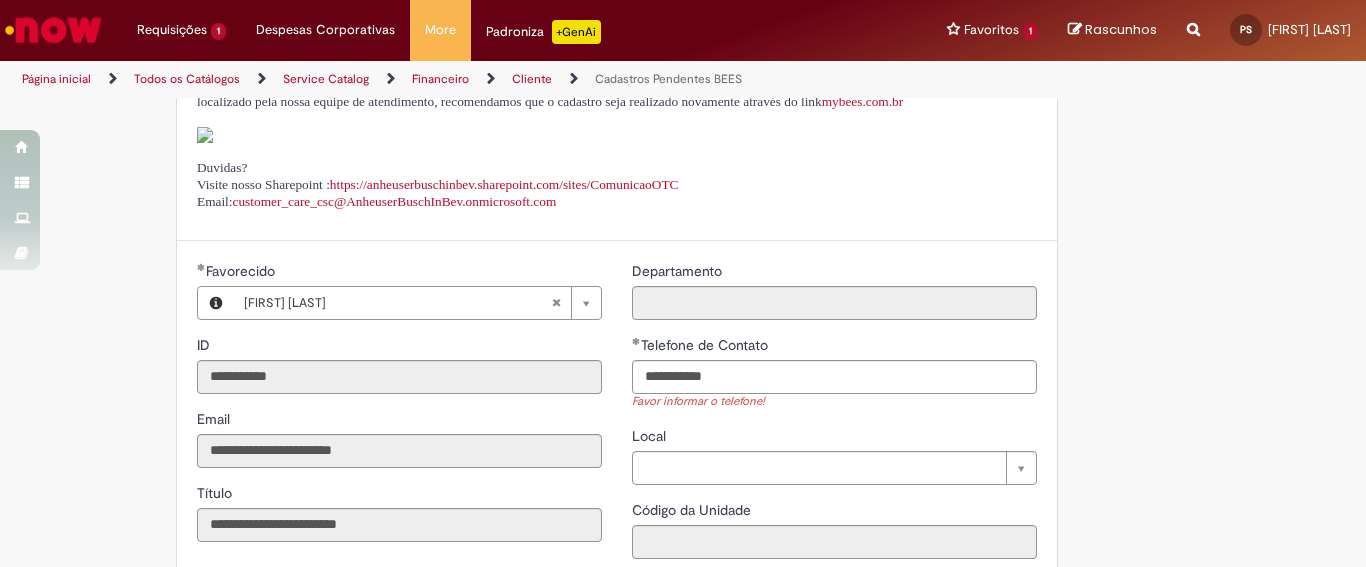type on "**********" 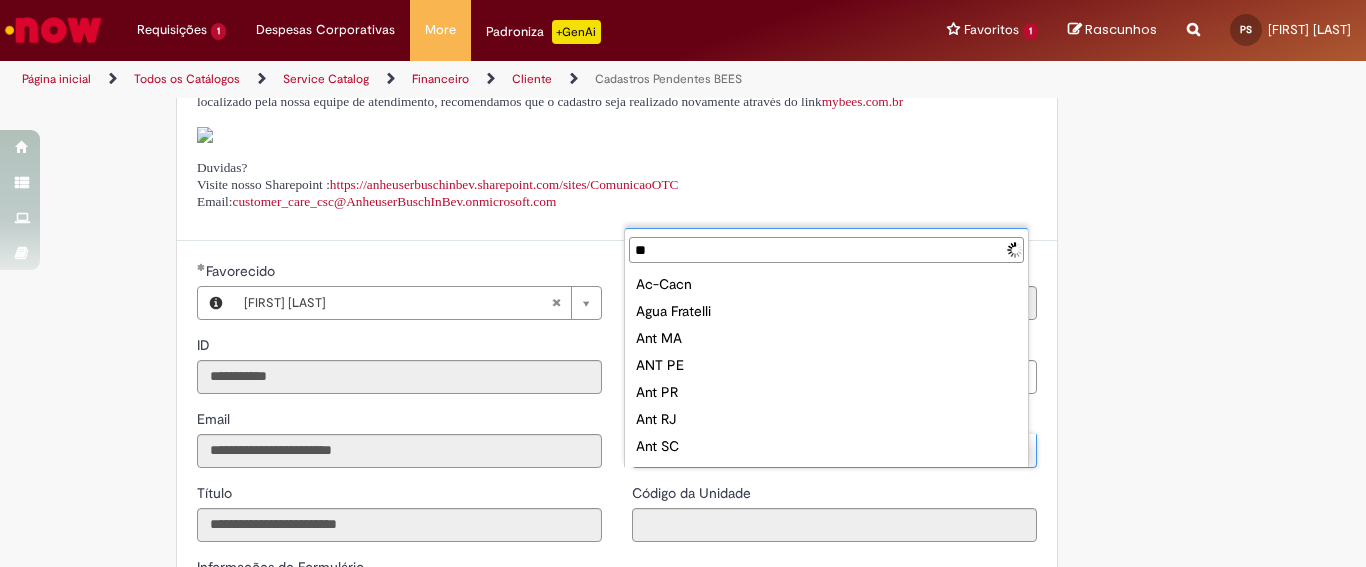 type on "***" 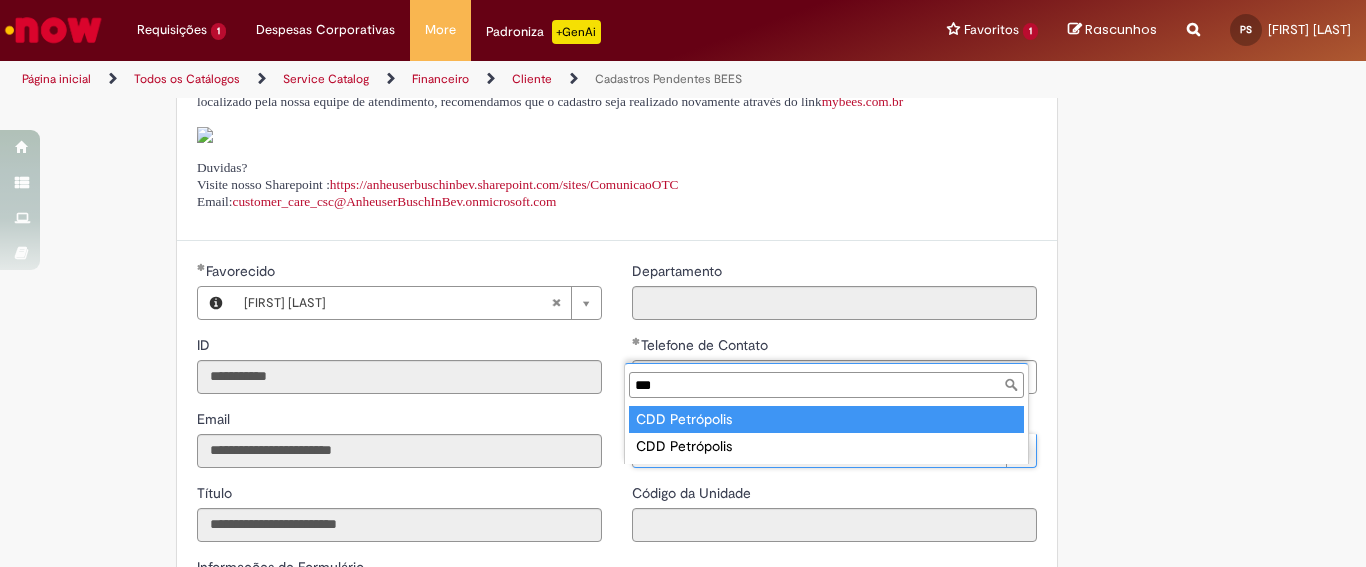 type on "**********" 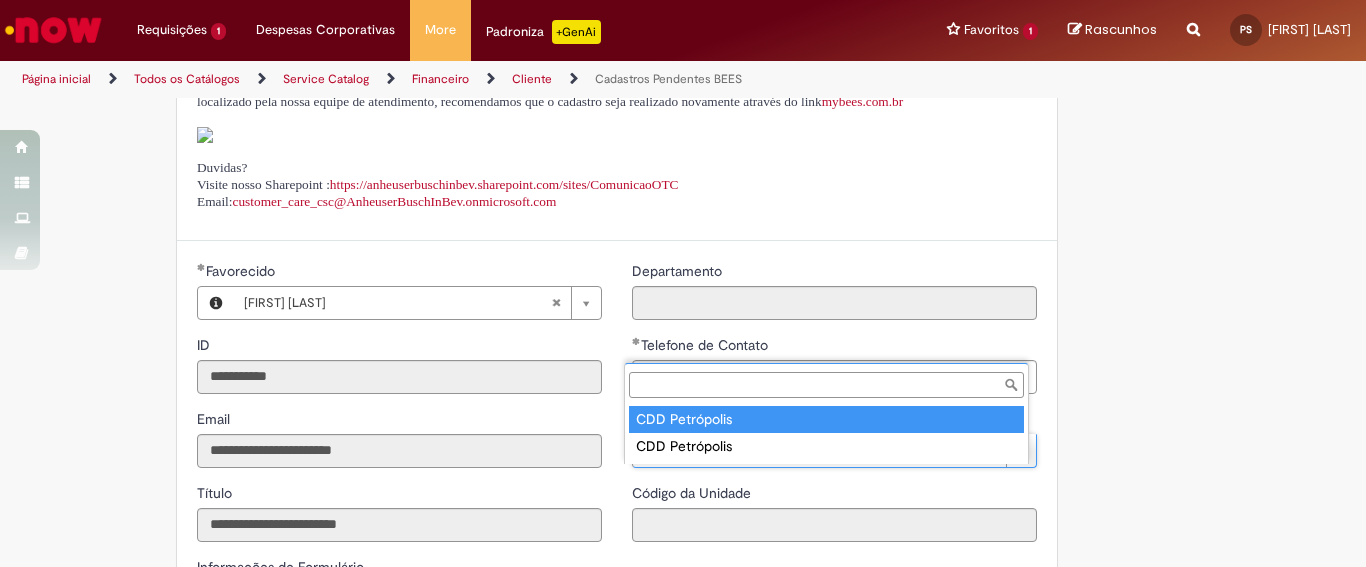 type on "****" 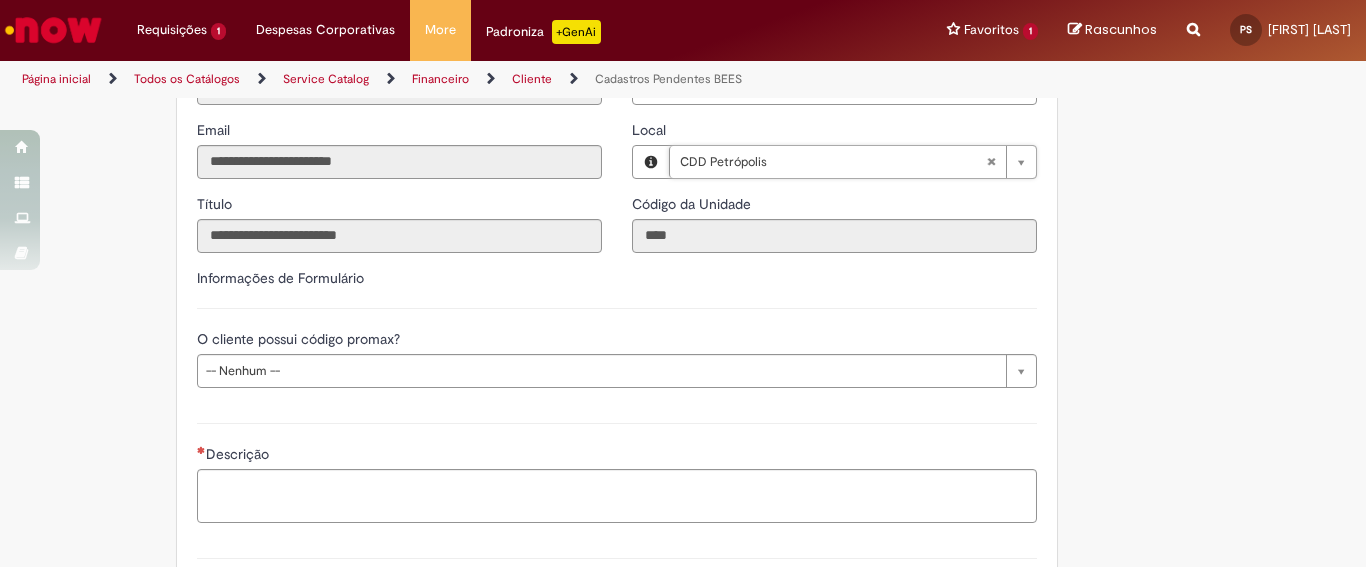 scroll, scrollTop: 506, scrollLeft: 0, axis: vertical 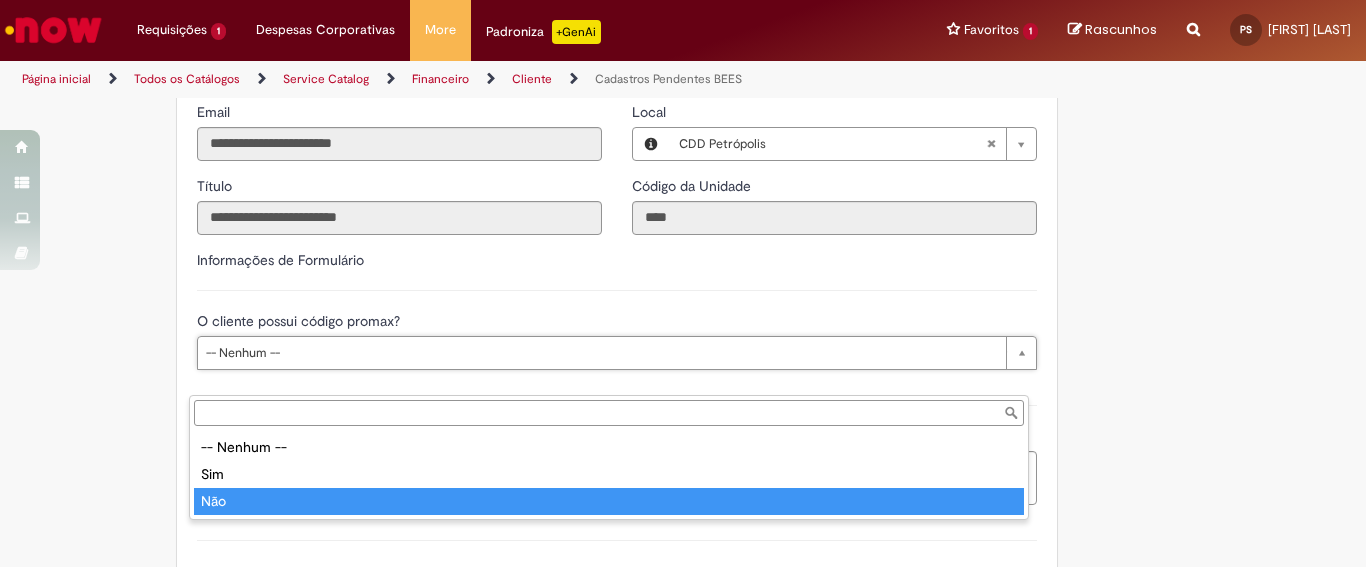 type on "***" 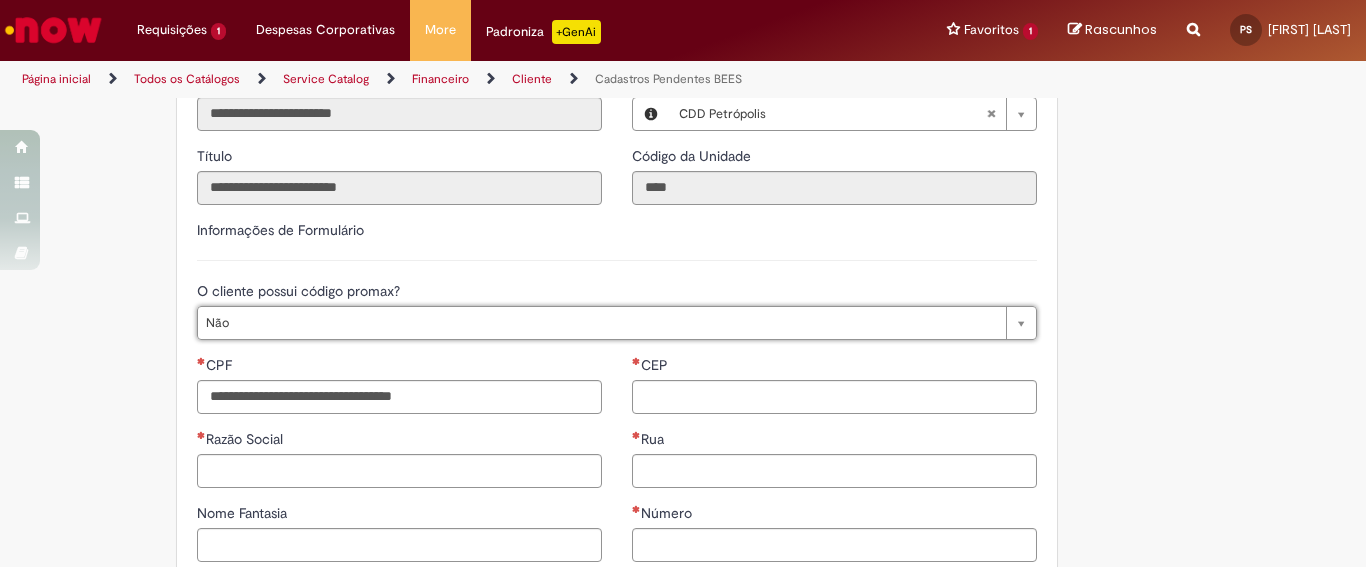 scroll, scrollTop: 578, scrollLeft: 0, axis: vertical 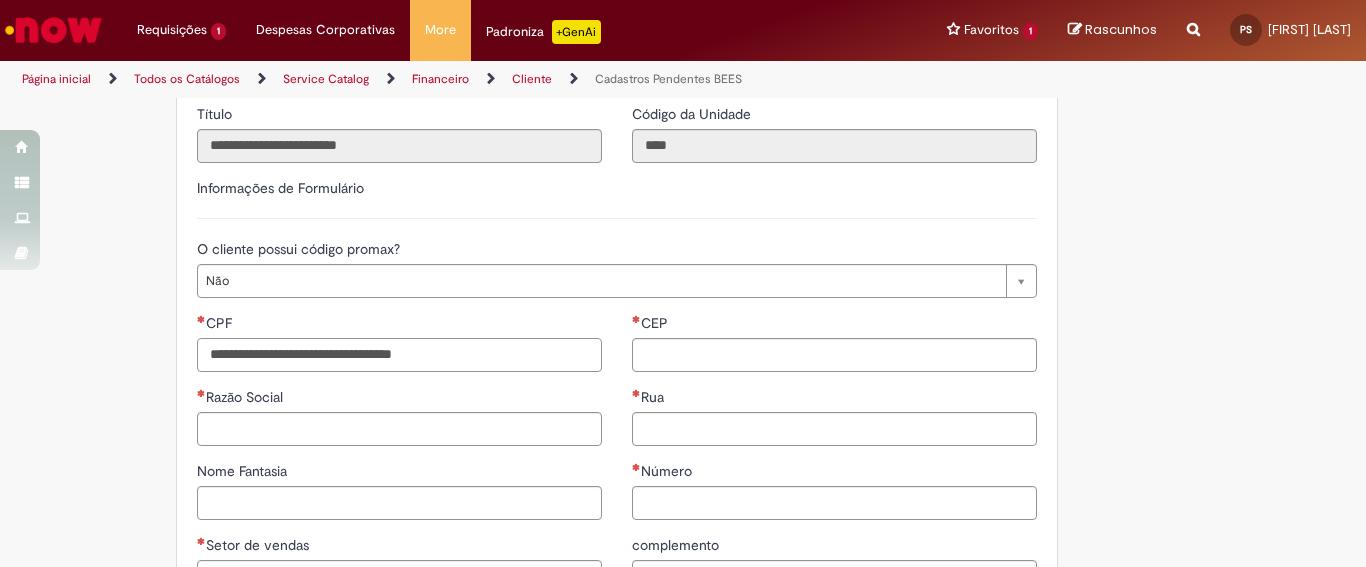 click on "CPF" at bounding box center (399, 355) 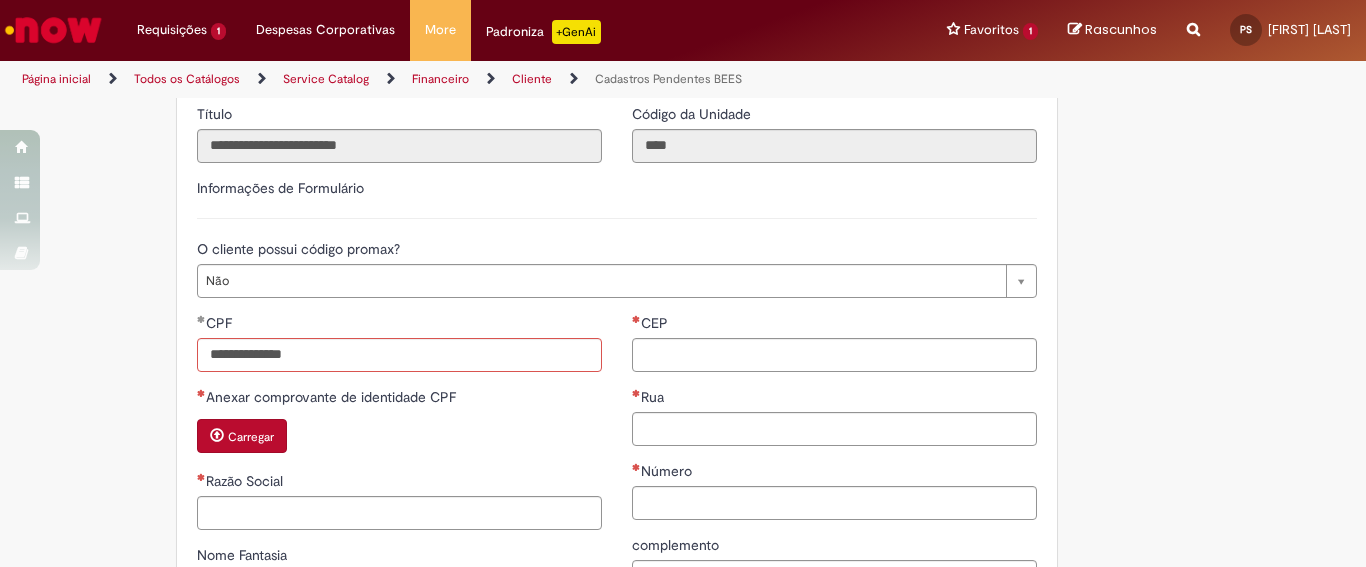 click on "**********" at bounding box center [399, 614] 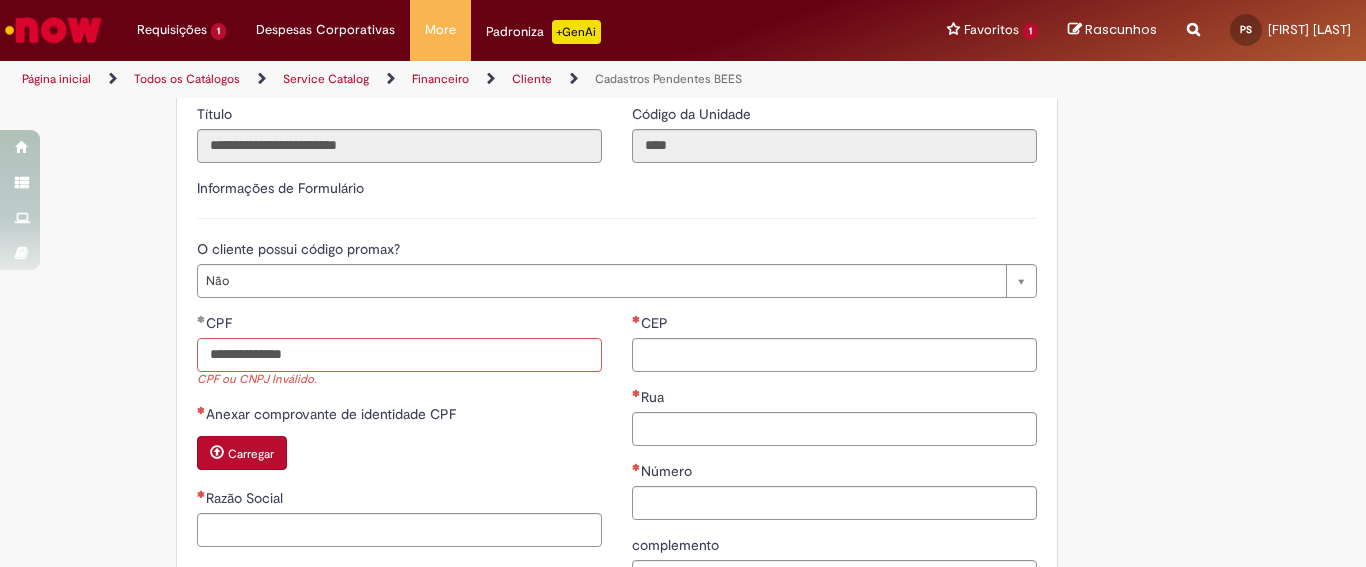 click on "**********" at bounding box center [399, 355] 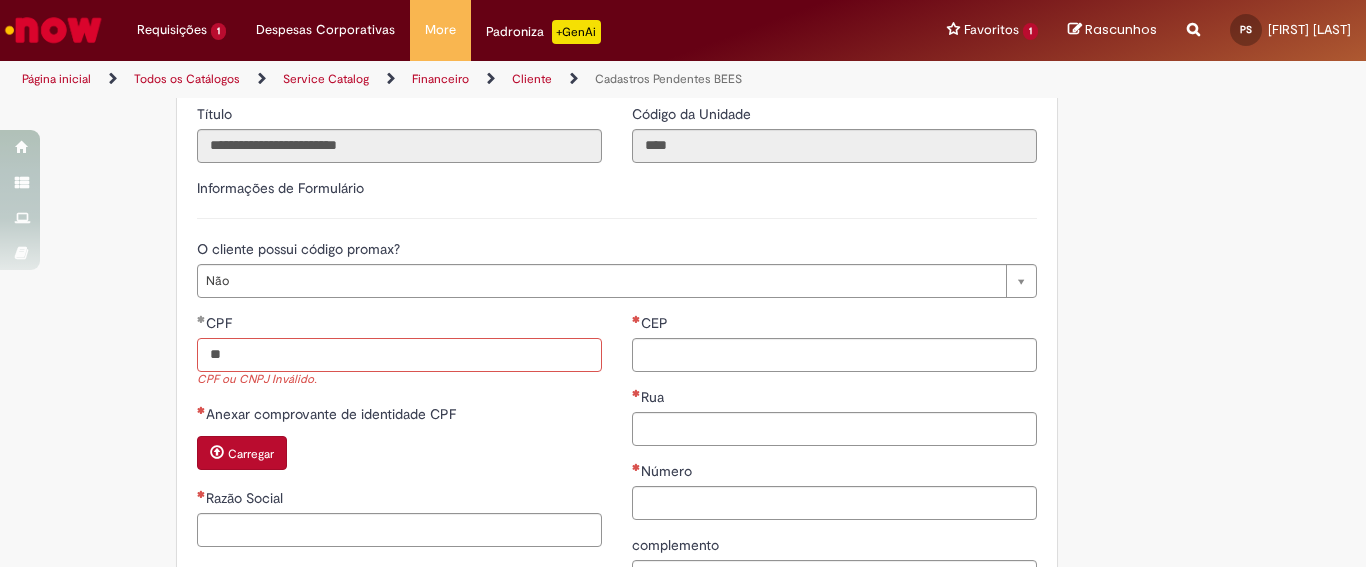 type on "*" 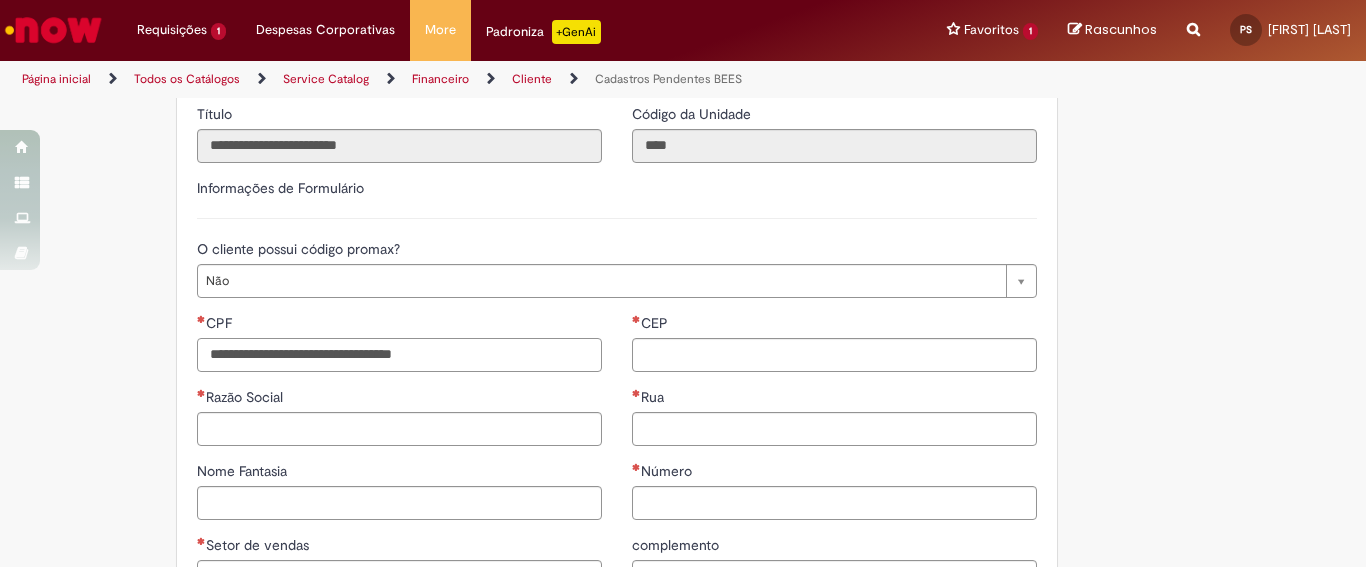 click on "CPF" at bounding box center (399, 355) 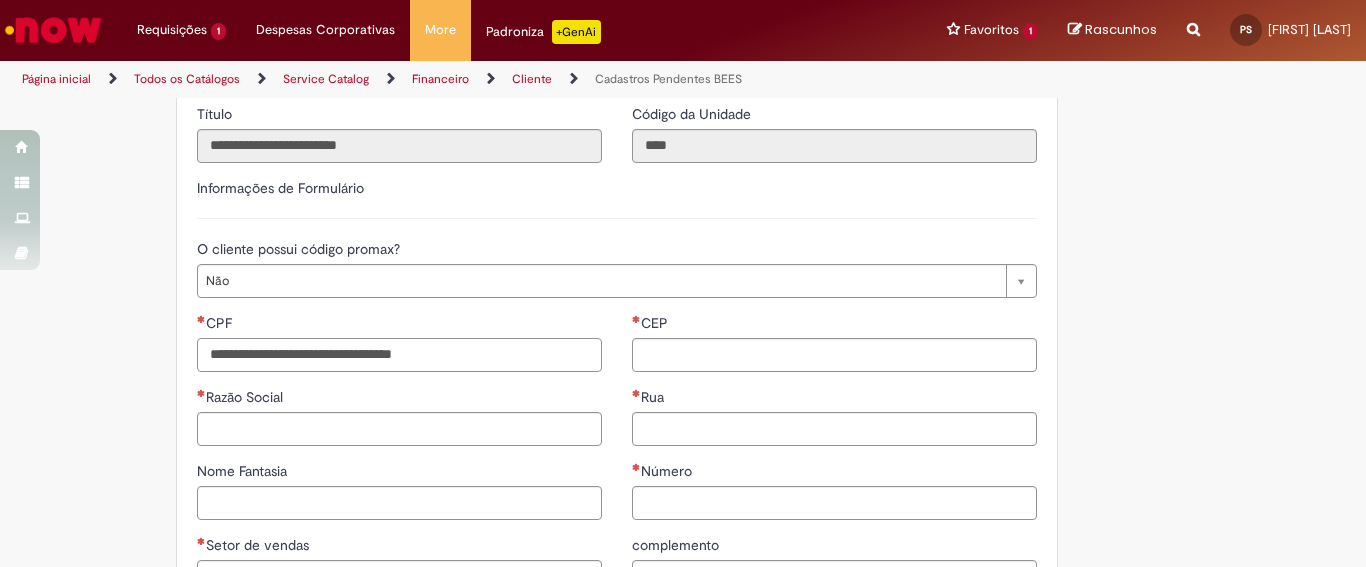 paste on "**********" 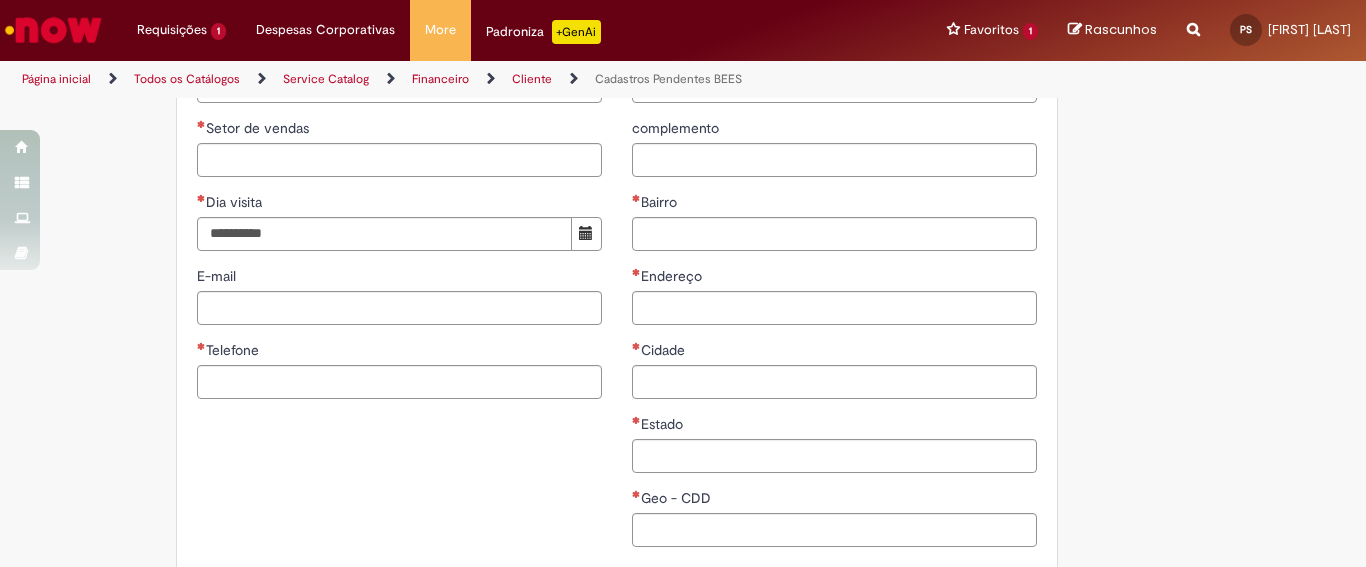 scroll, scrollTop: 1026, scrollLeft: 0, axis: vertical 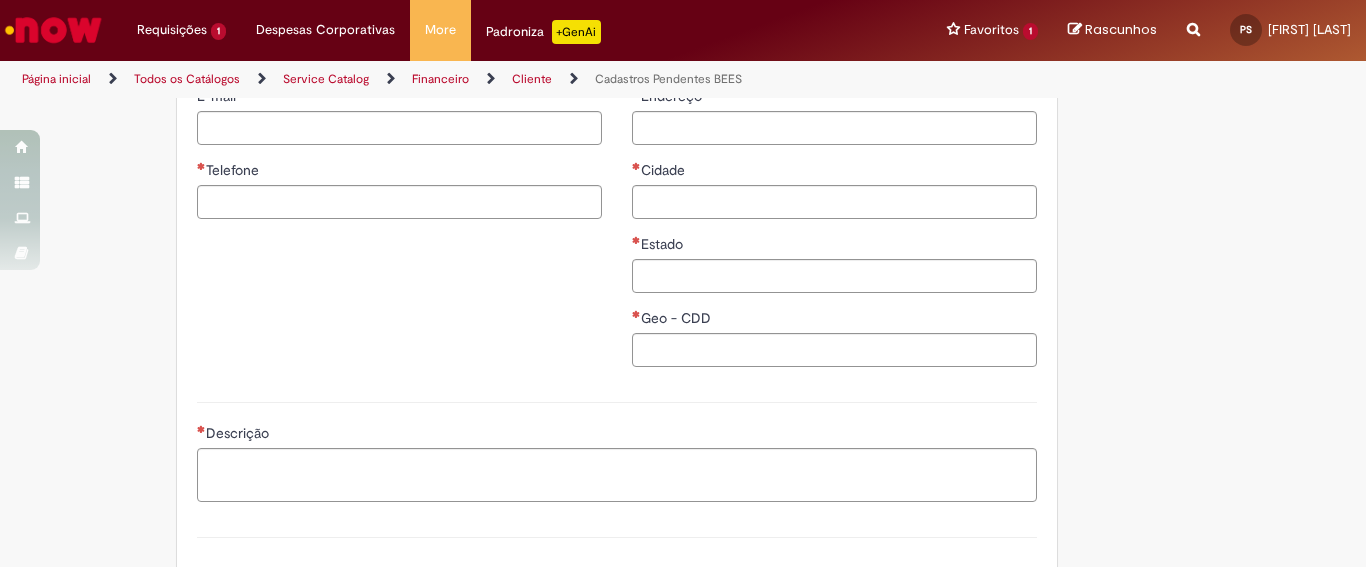 type on "**********" 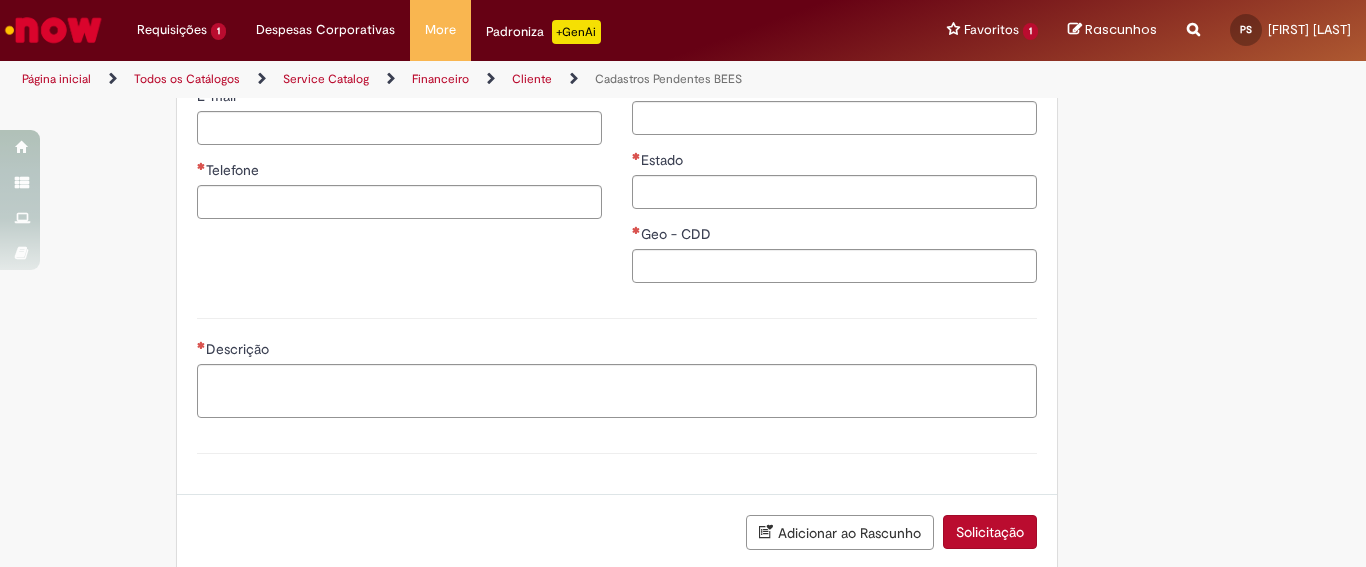 click on "**********" at bounding box center (617, -163) 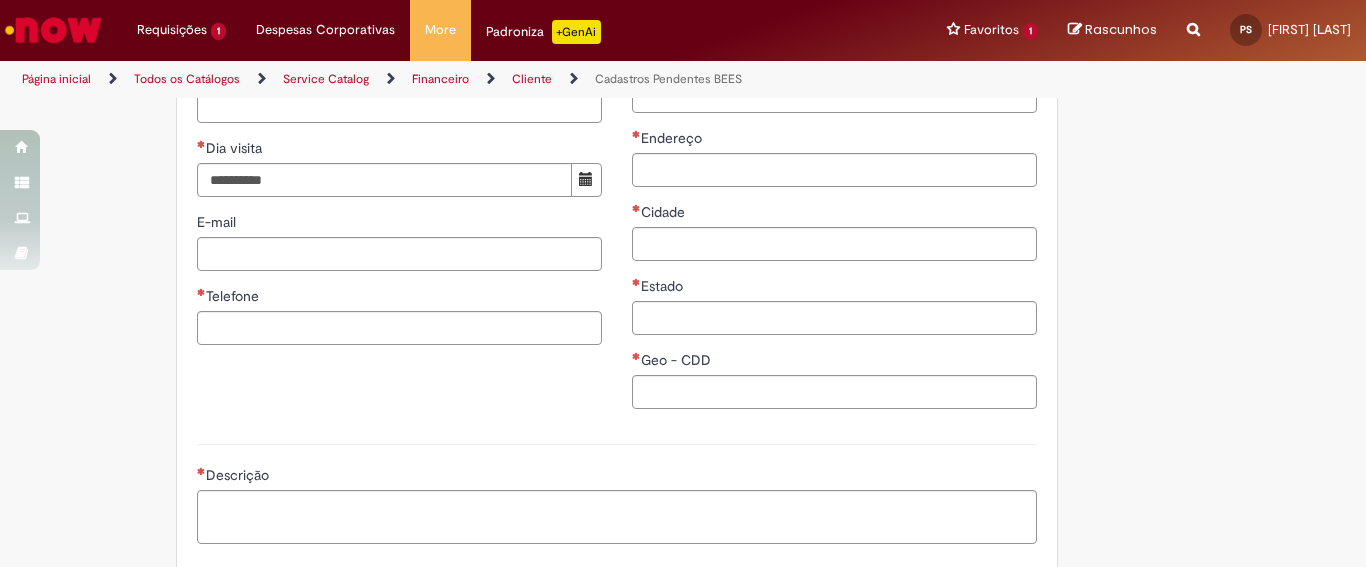 scroll, scrollTop: 970, scrollLeft: 0, axis: vertical 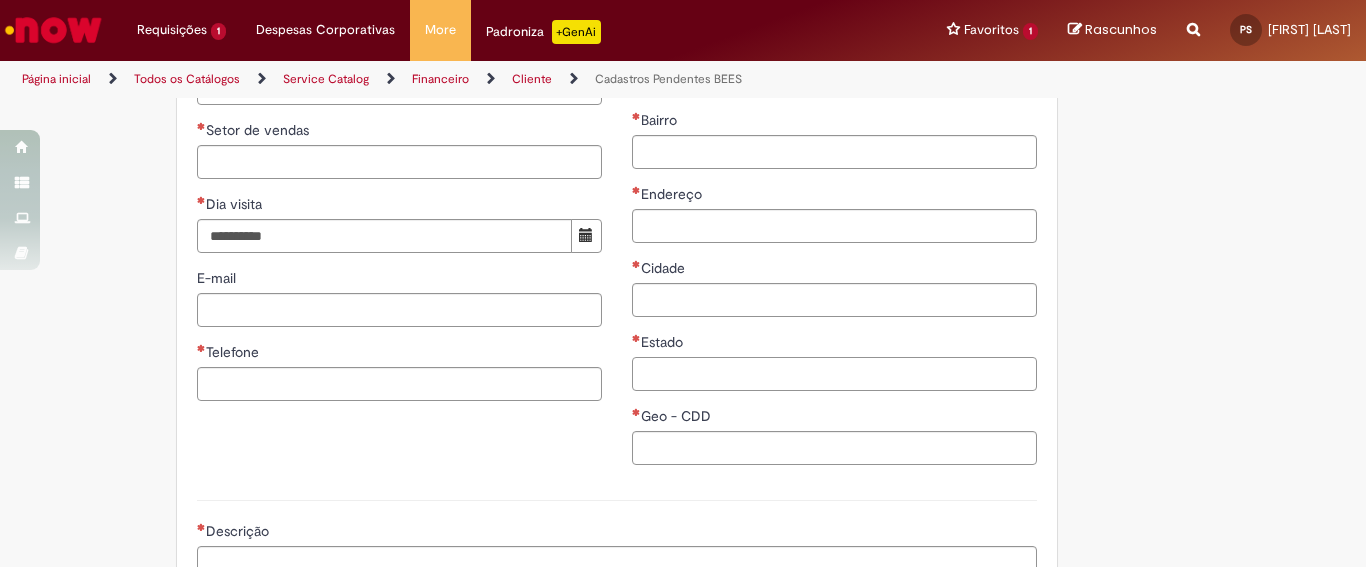 click on "Estado" at bounding box center (834, 374) 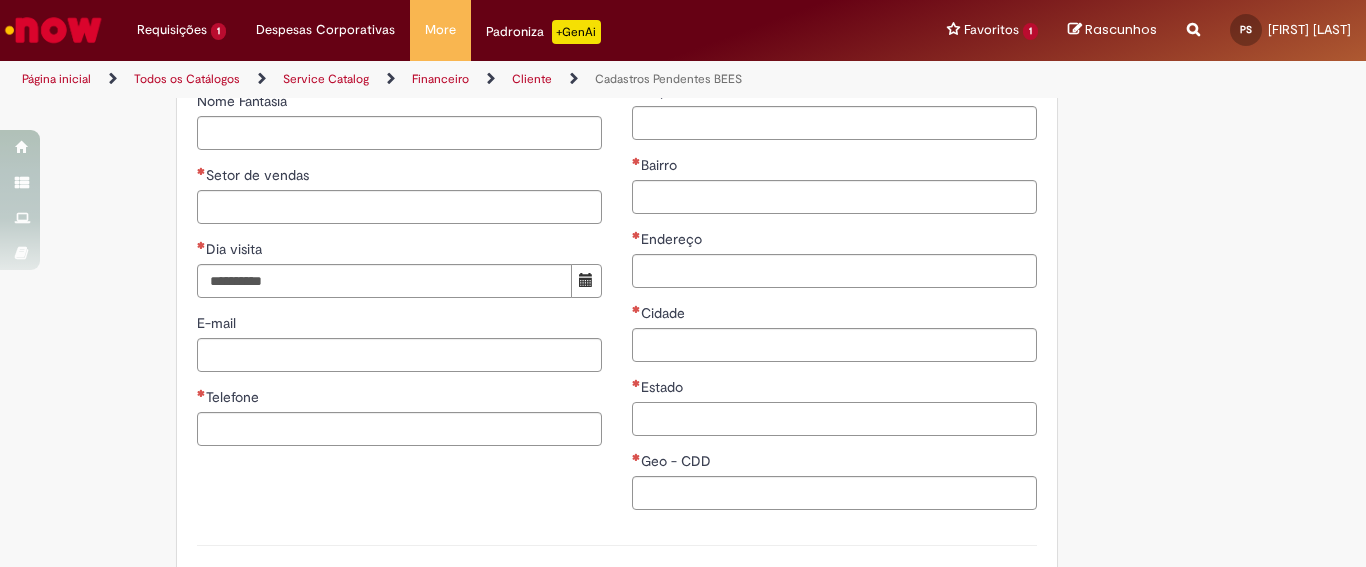 scroll, scrollTop: 1020, scrollLeft: 0, axis: vertical 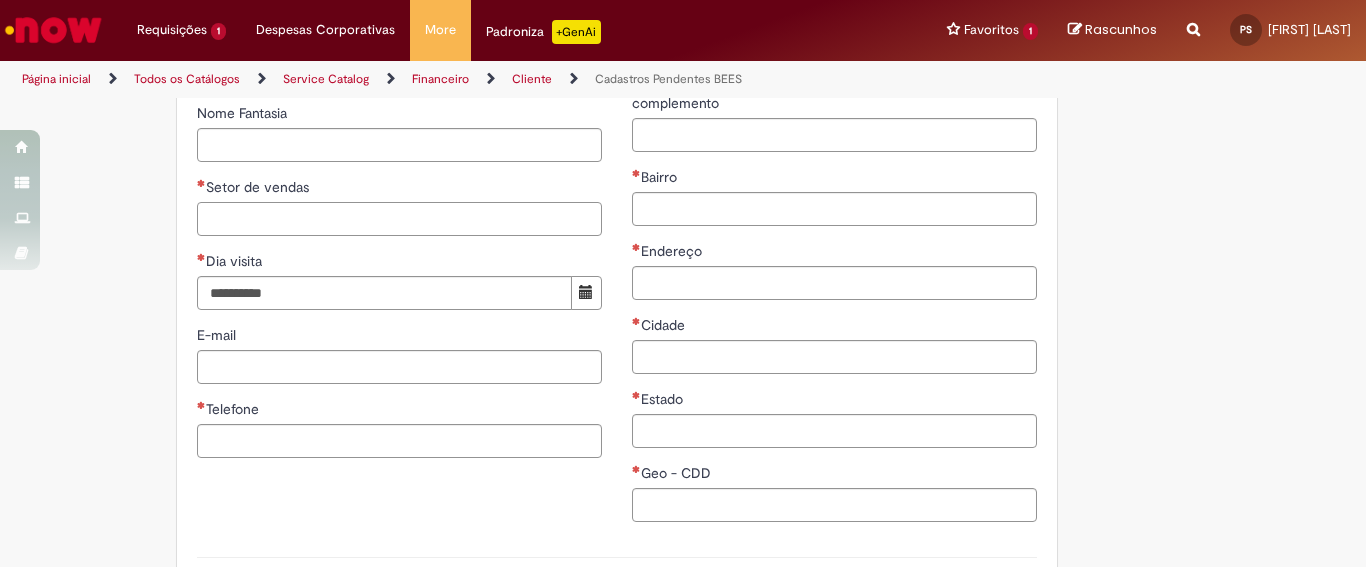 click on "Setor de vendas" at bounding box center (399, 219) 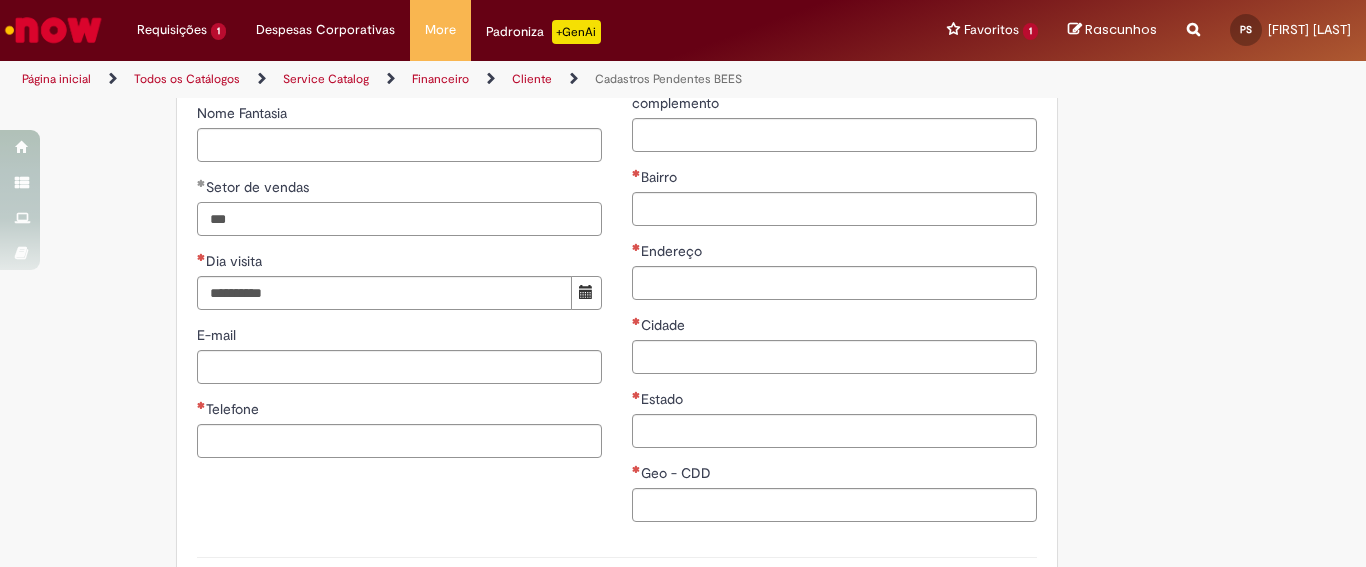 type on "***" 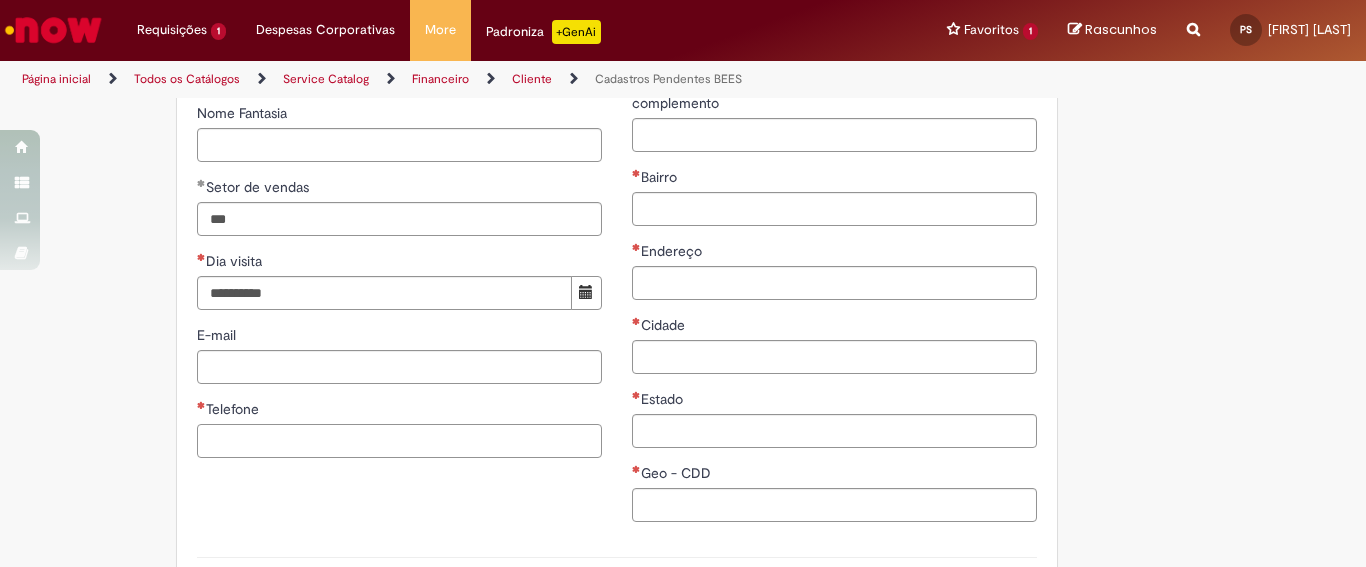 click on "Telefone" at bounding box center [399, 441] 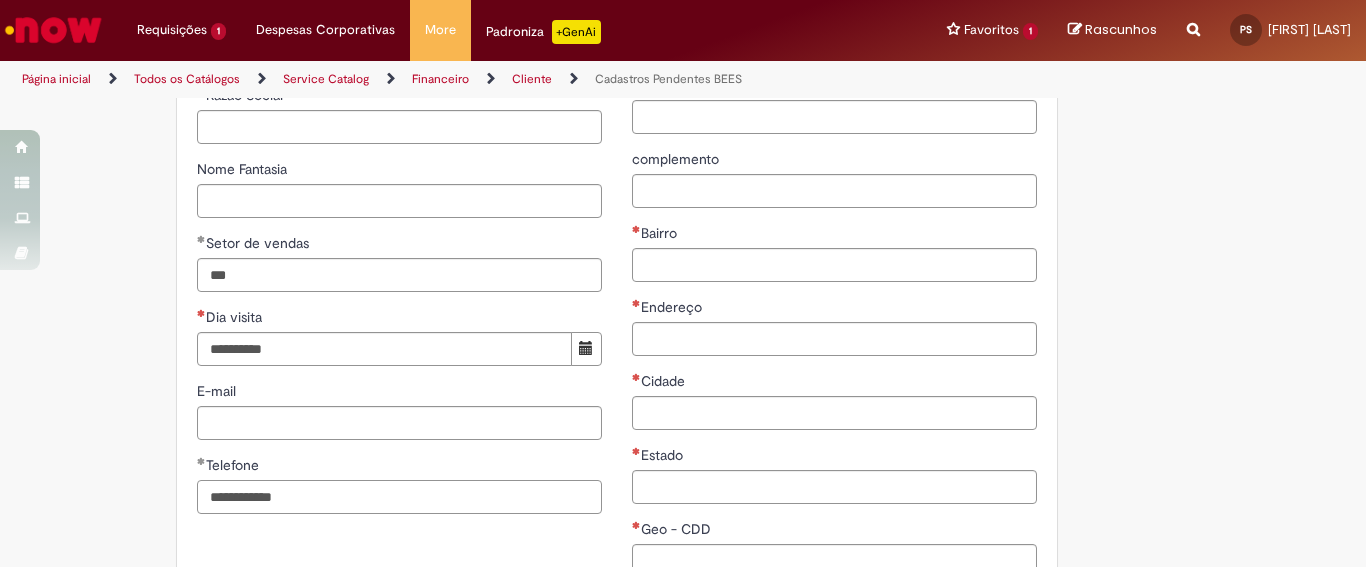 scroll, scrollTop: 887, scrollLeft: 0, axis: vertical 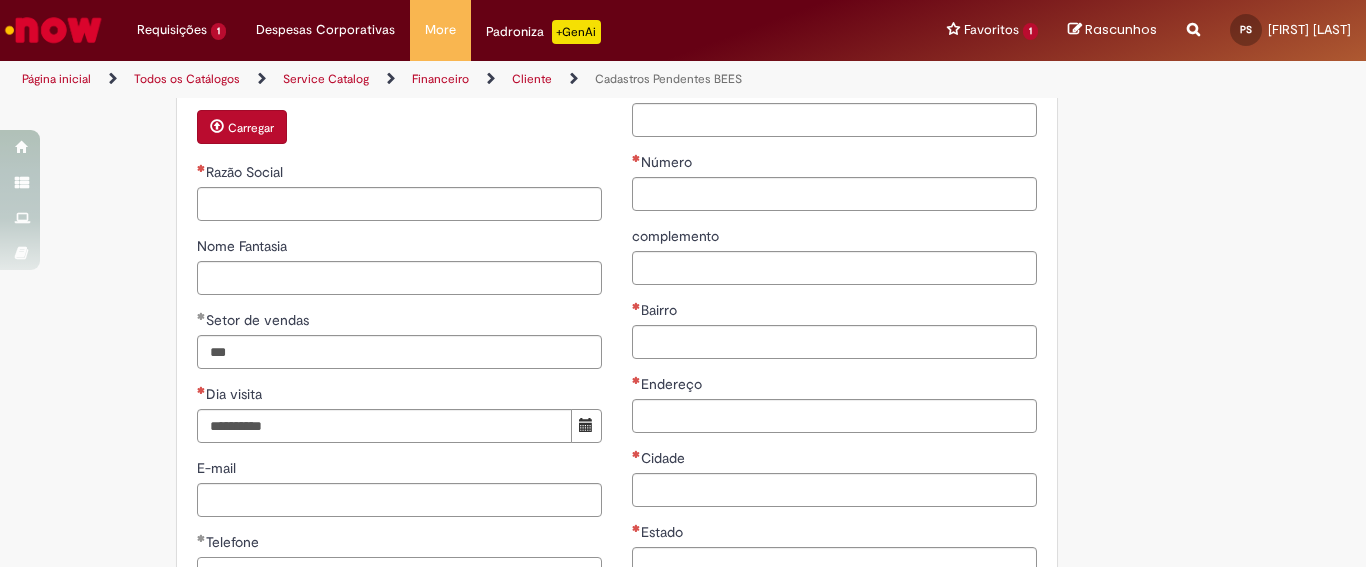 type on "**********" 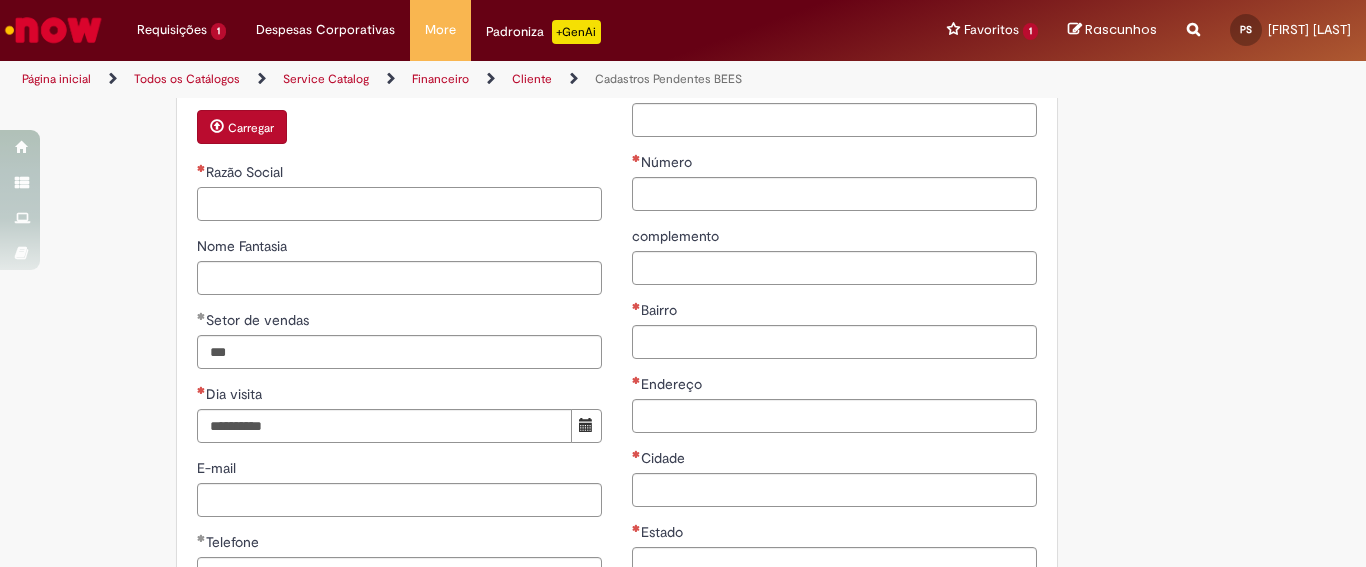 click on "Razão Social" at bounding box center [399, 204] 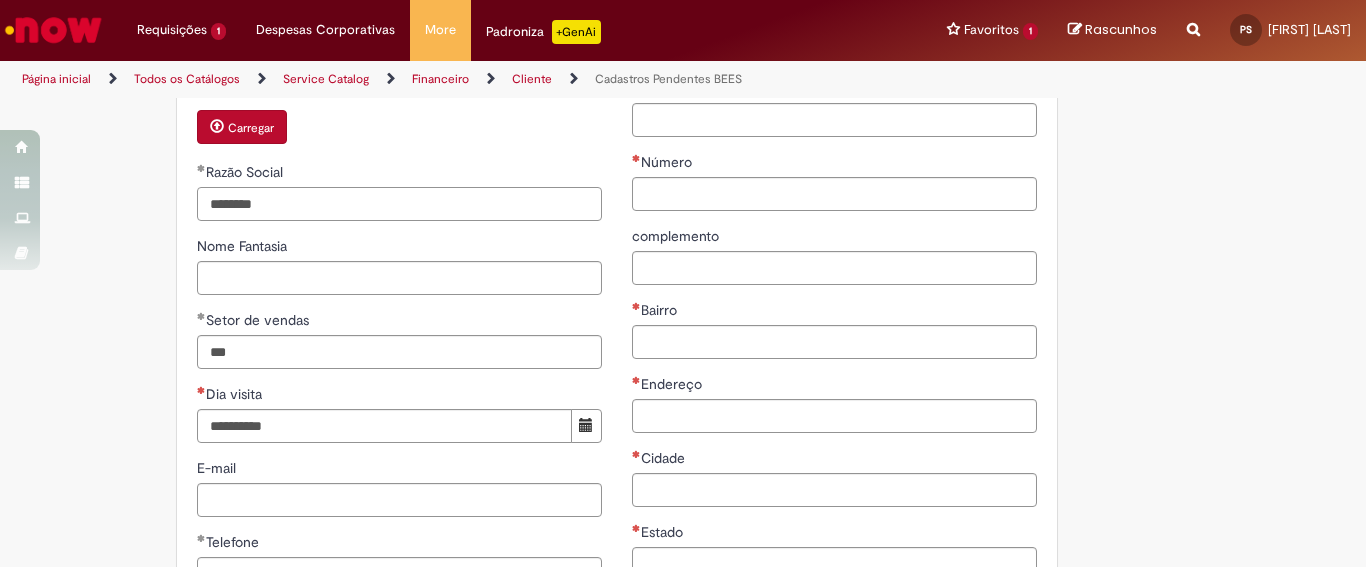 click on "********" at bounding box center (399, 204) 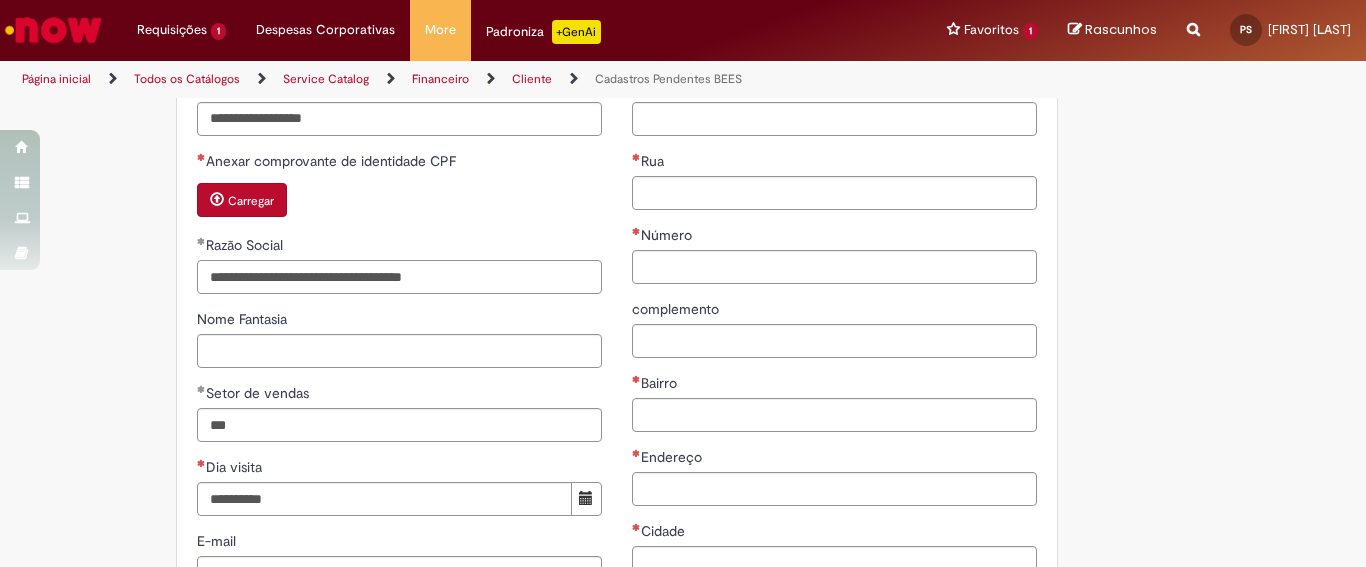 scroll, scrollTop: 711, scrollLeft: 0, axis: vertical 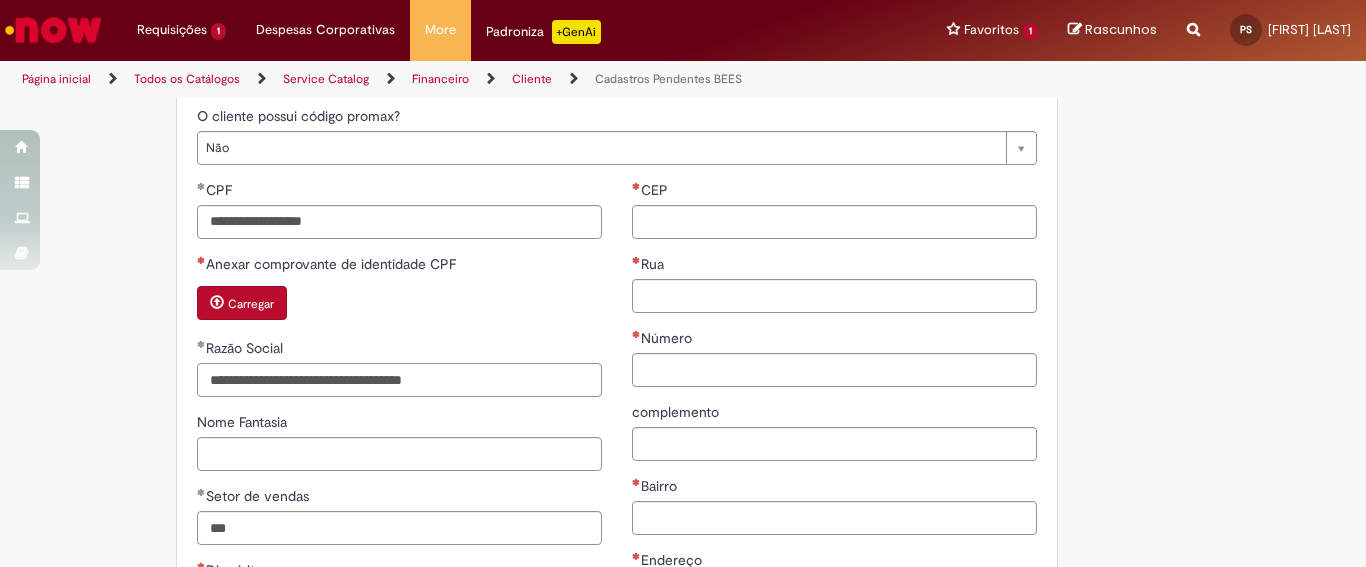 type on "**********" 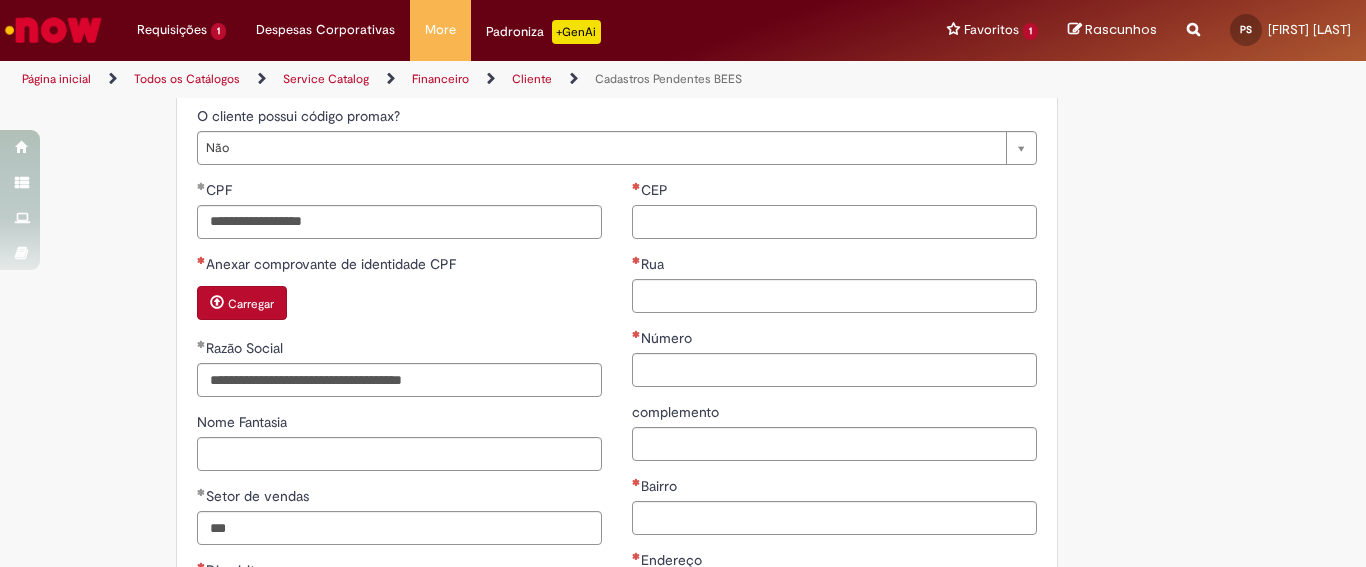 click on "CEP" at bounding box center (834, 222) 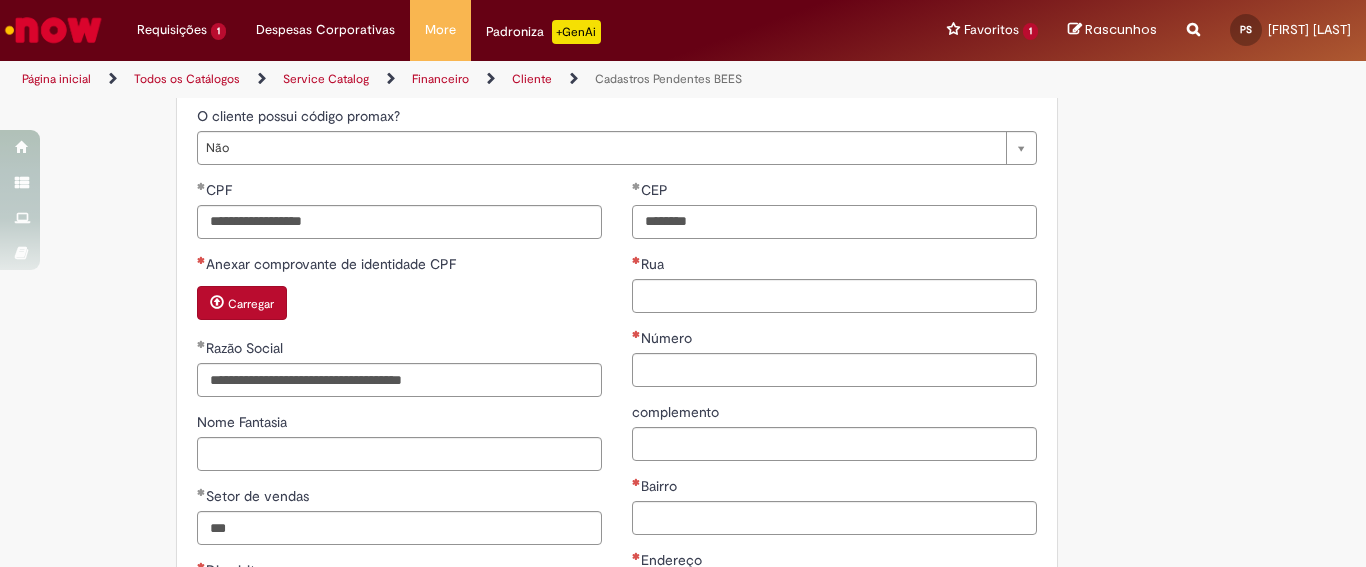 type on "********" 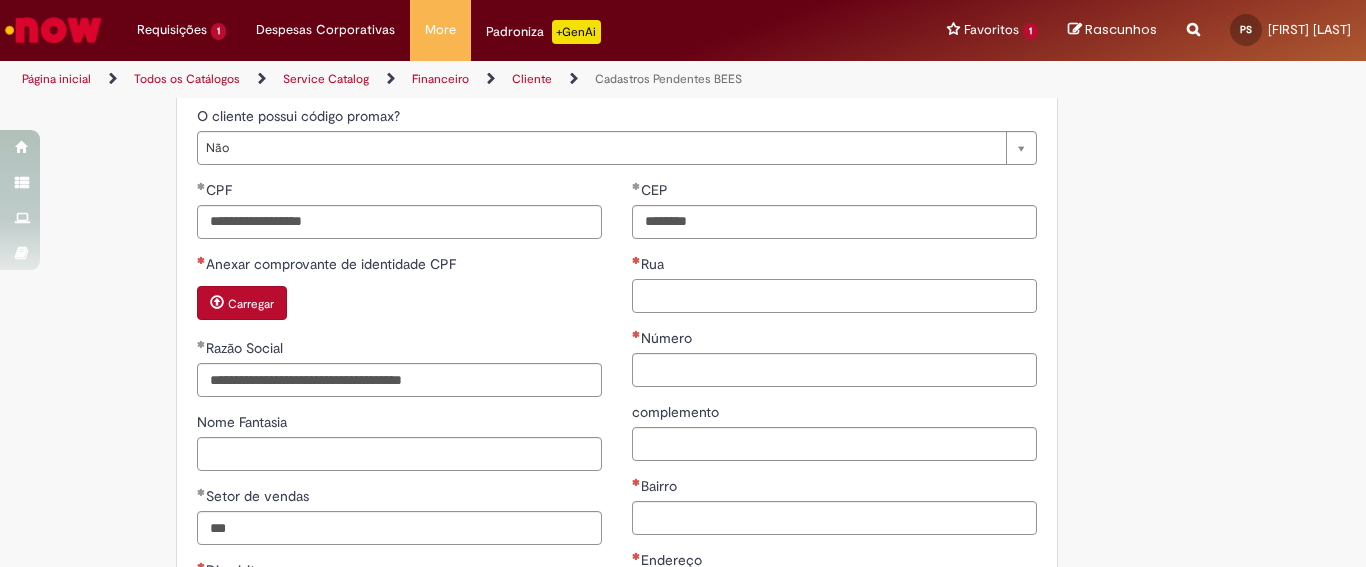click on "Rua" at bounding box center [834, 296] 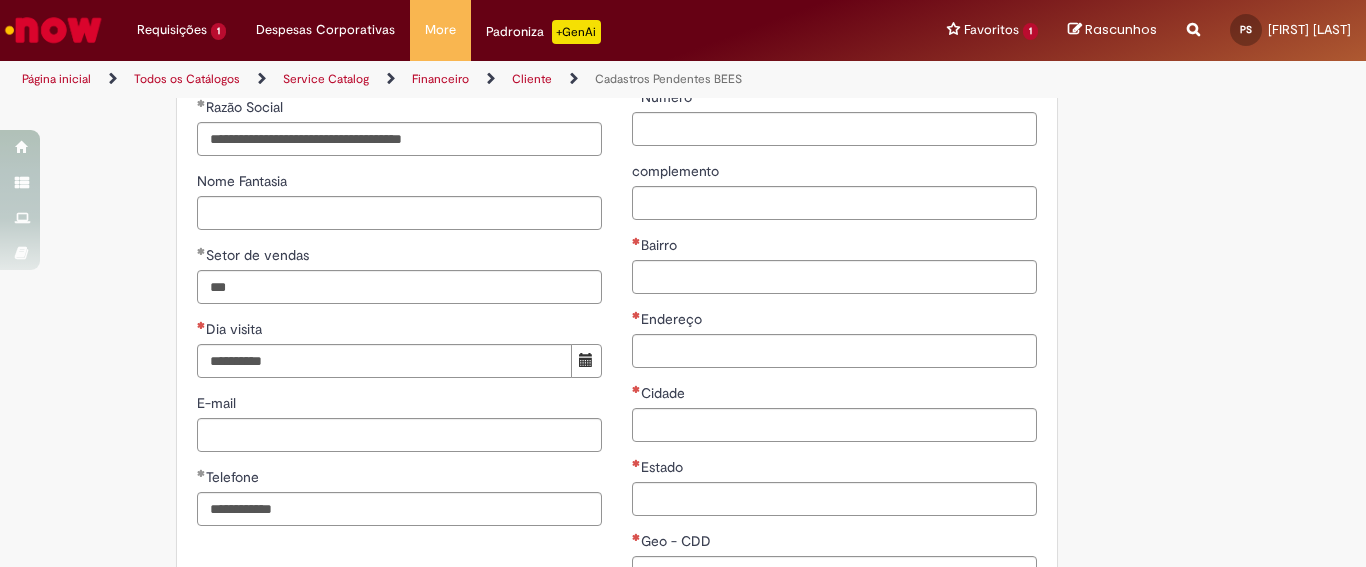 scroll, scrollTop: 1025, scrollLeft: 0, axis: vertical 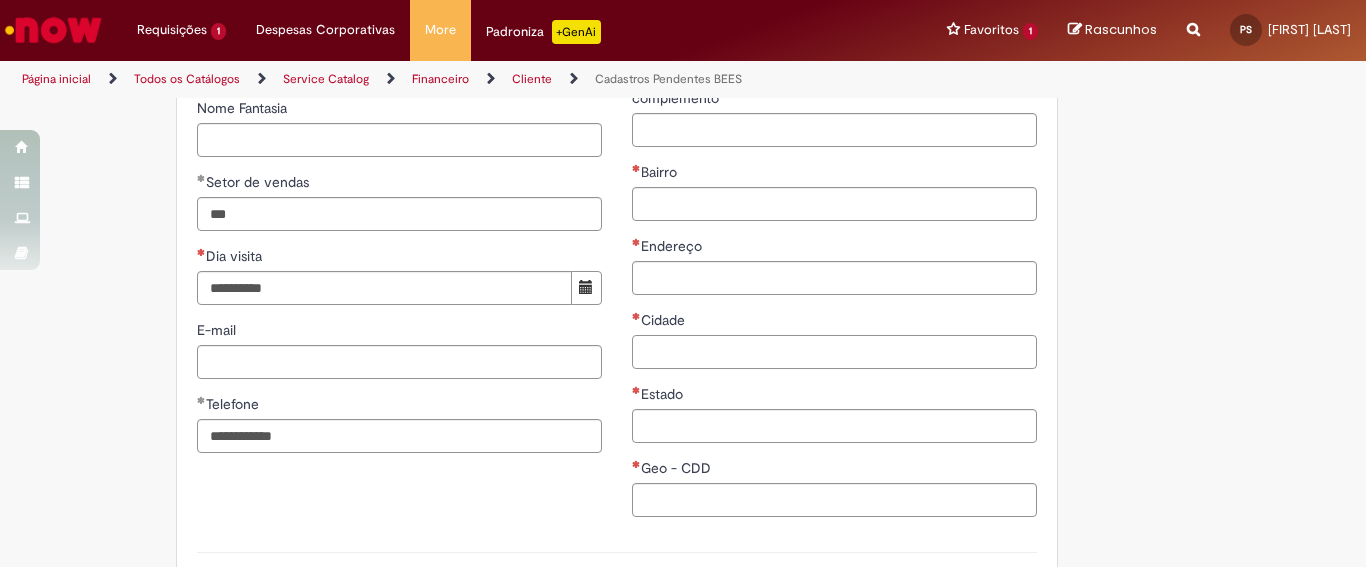 click on "Cidade" at bounding box center (834, 352) 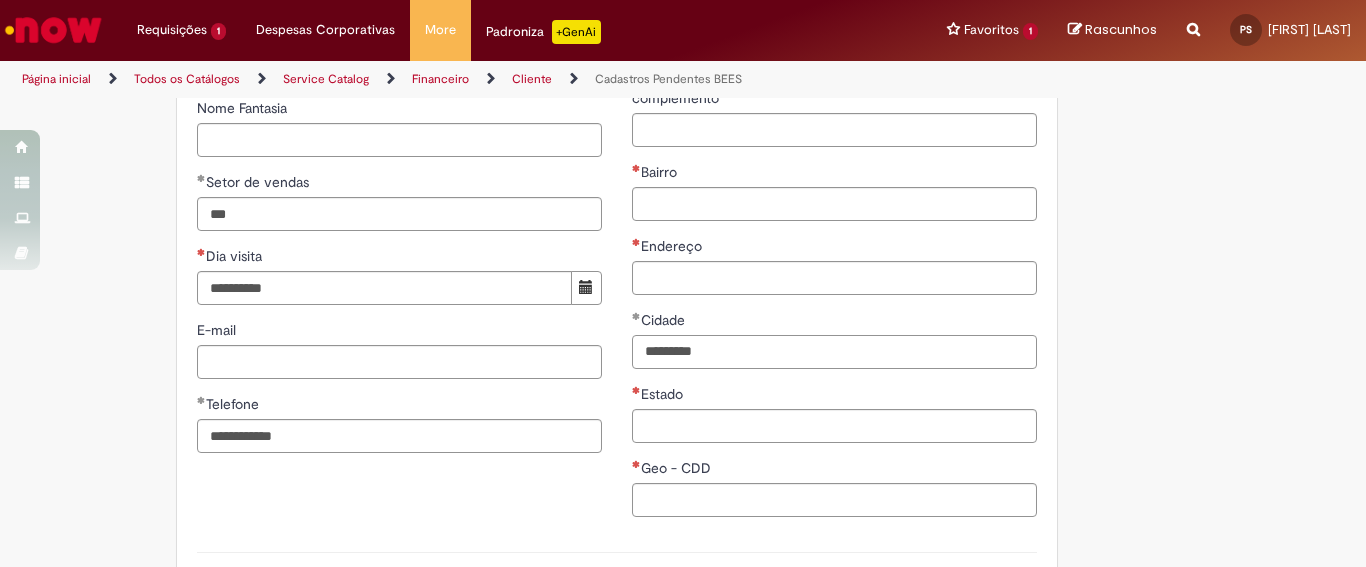 type on "*********" 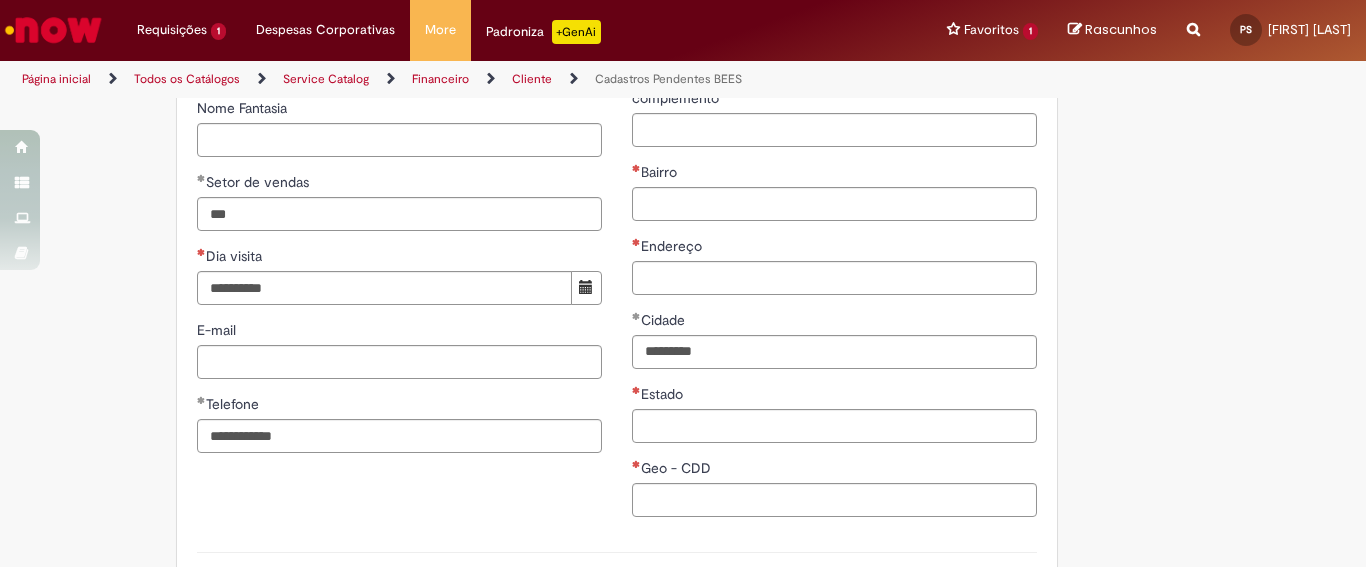 click on "CEP ******** Rua Número complemento Bairro Endereço Cidade ********* Estado Geo - CDD" at bounding box center [834, 199] 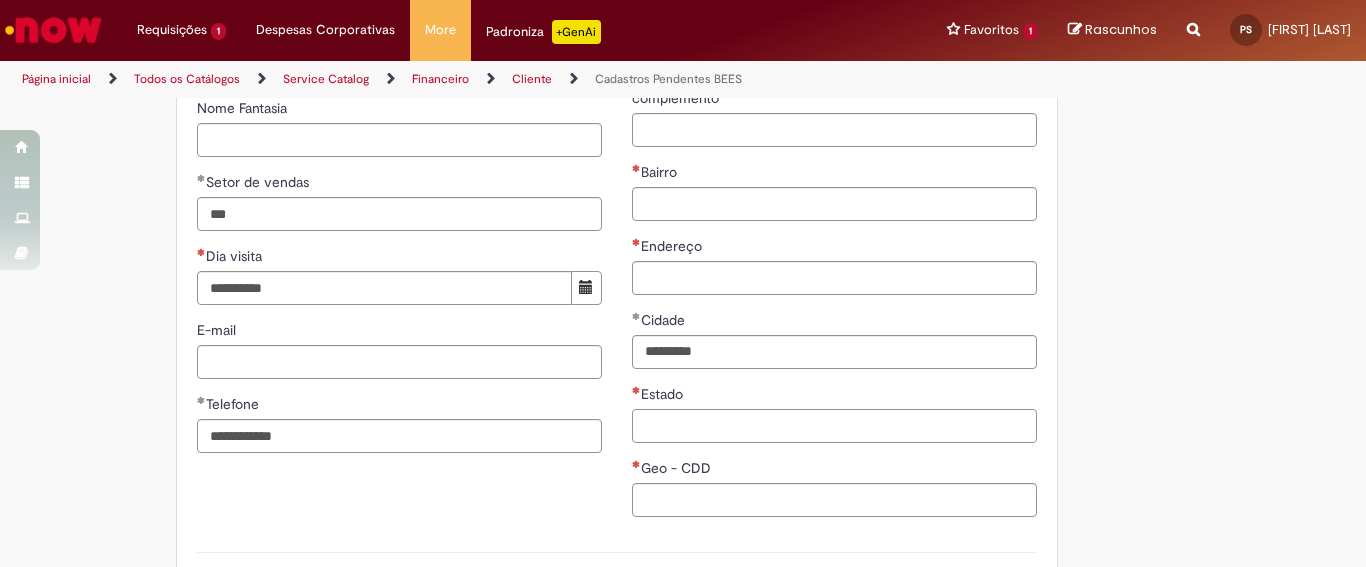 click on "Estado" at bounding box center [834, 426] 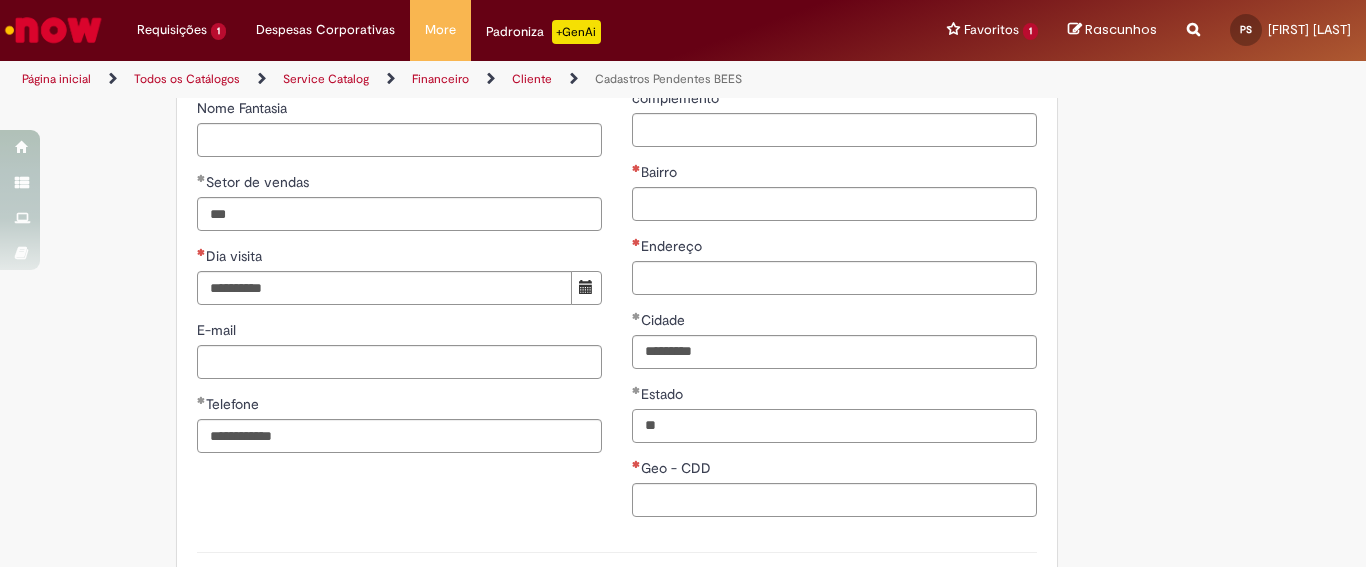type on "*" 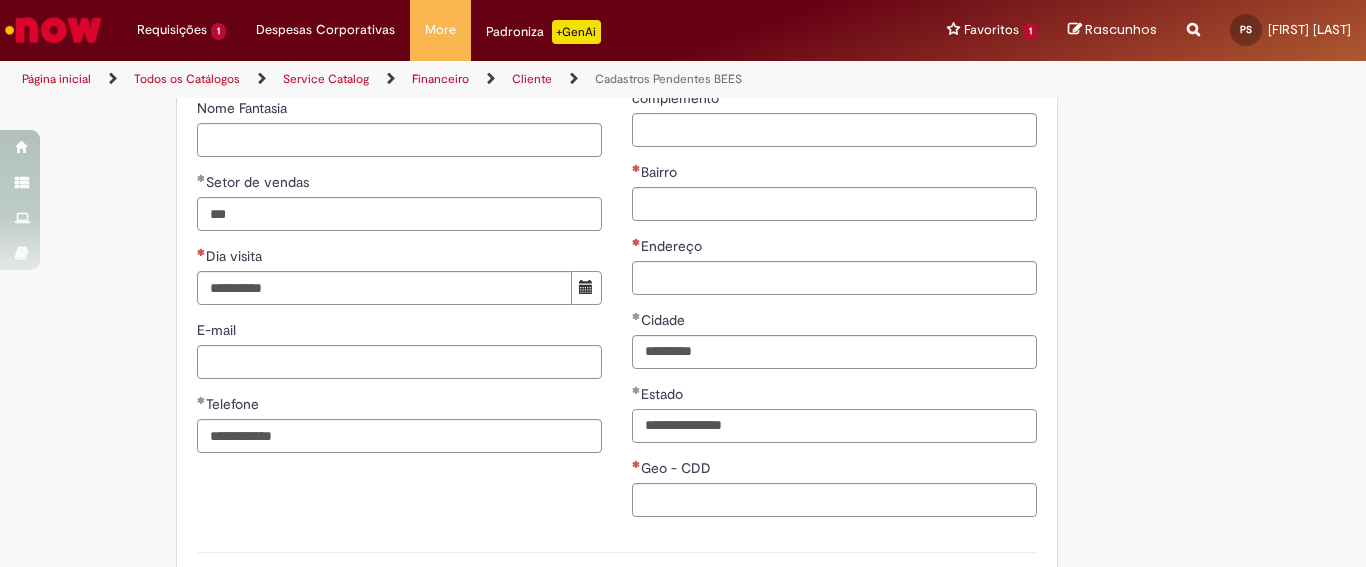 scroll, scrollTop: 1076, scrollLeft: 0, axis: vertical 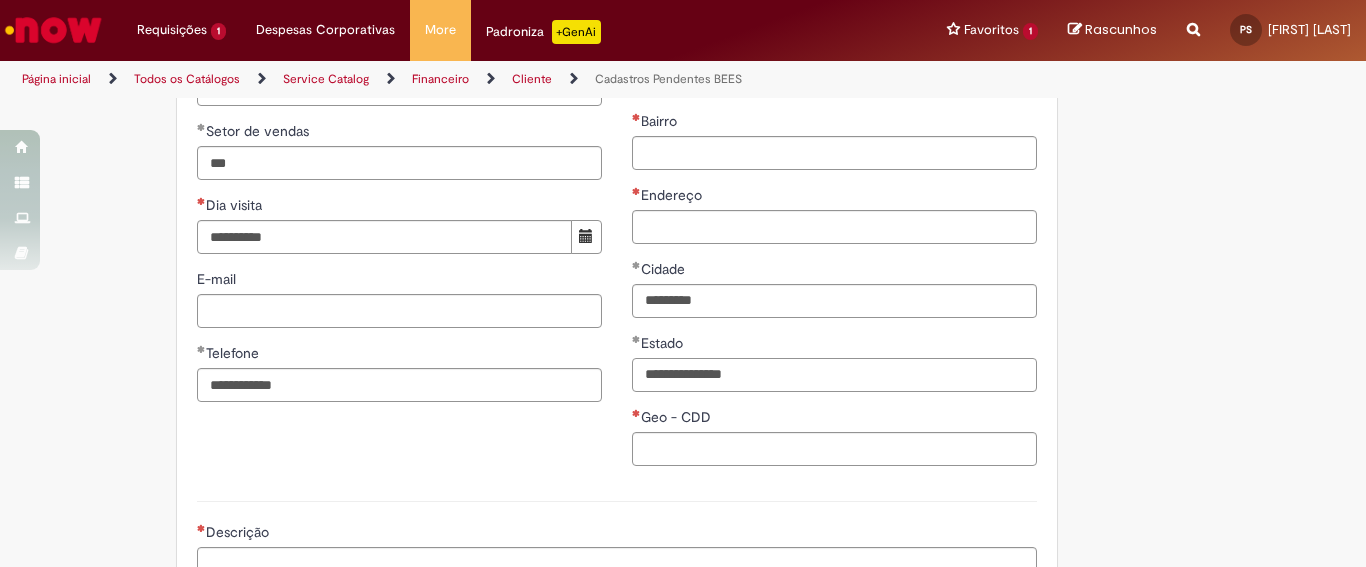 type on "**********" 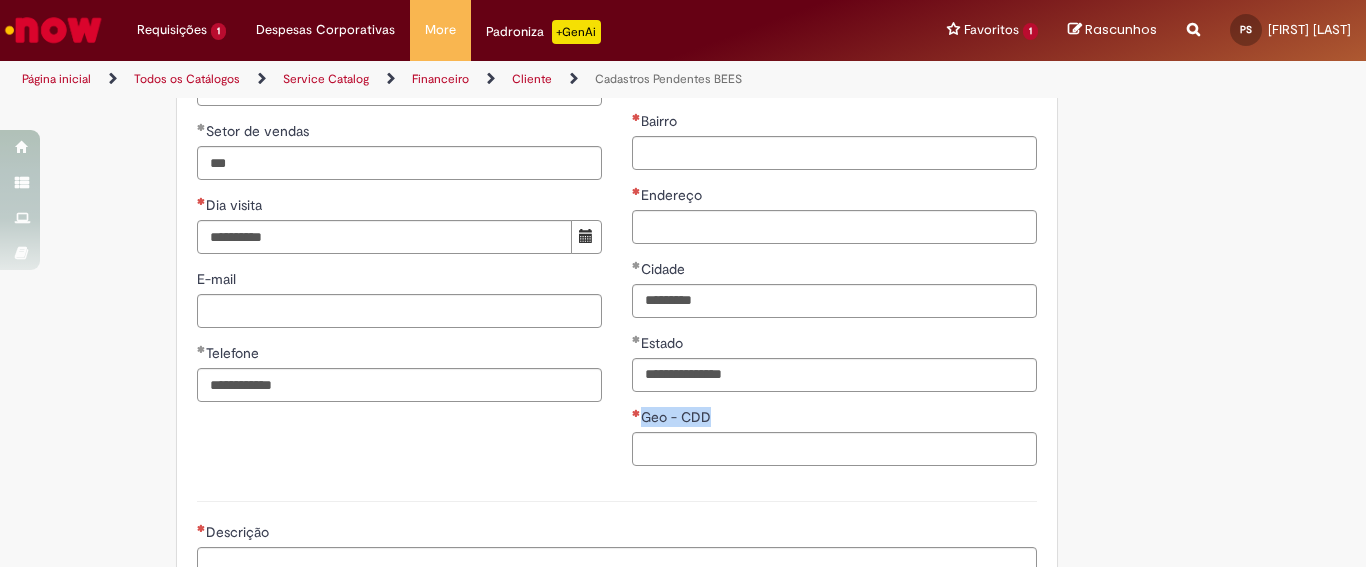 drag, startPoint x: 702, startPoint y: 435, endPoint x: 720, endPoint y: 484, distance: 52.201534 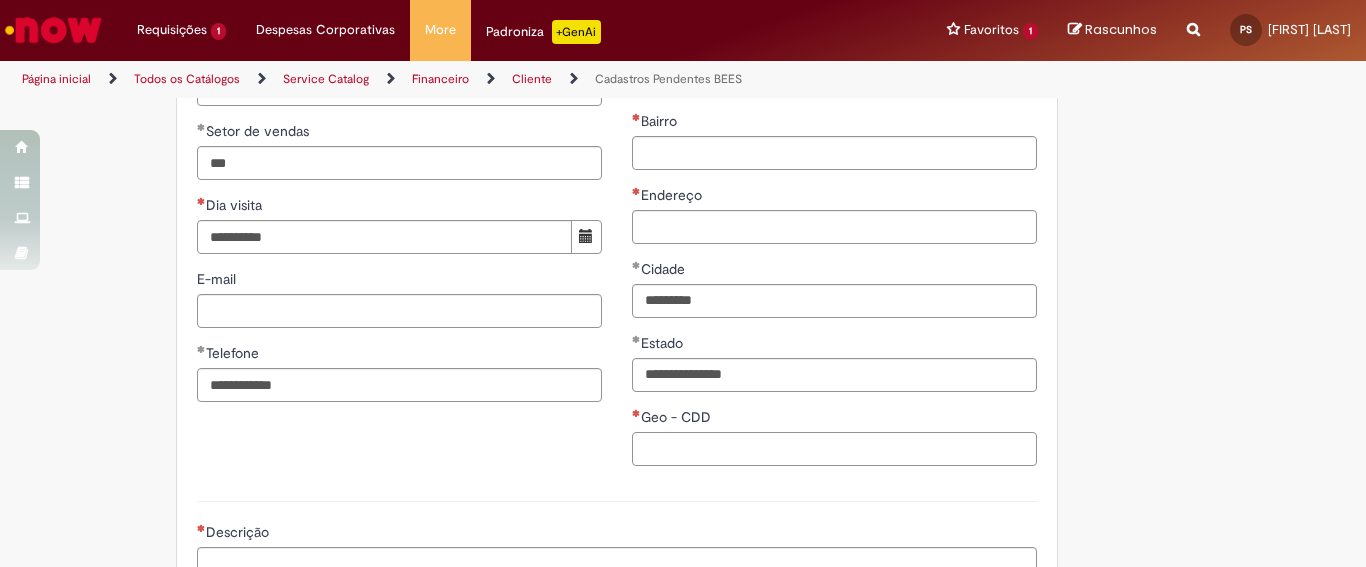 click on "Geo - CDD" at bounding box center (834, 449) 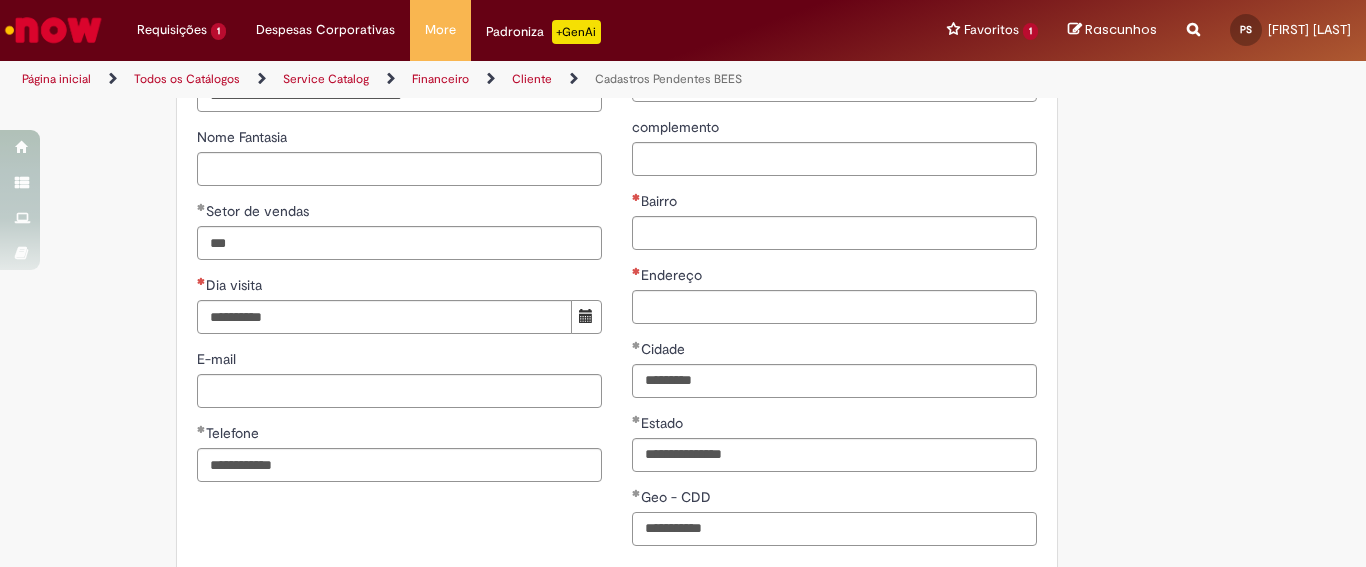 scroll, scrollTop: 949, scrollLeft: 0, axis: vertical 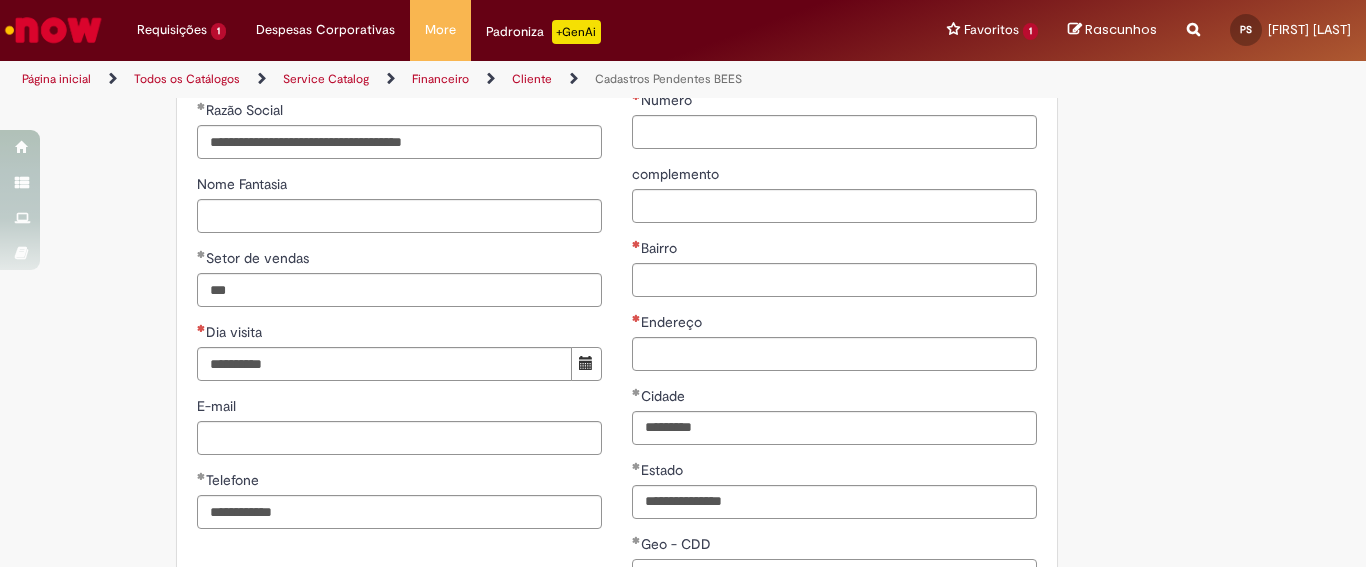 type on "**********" 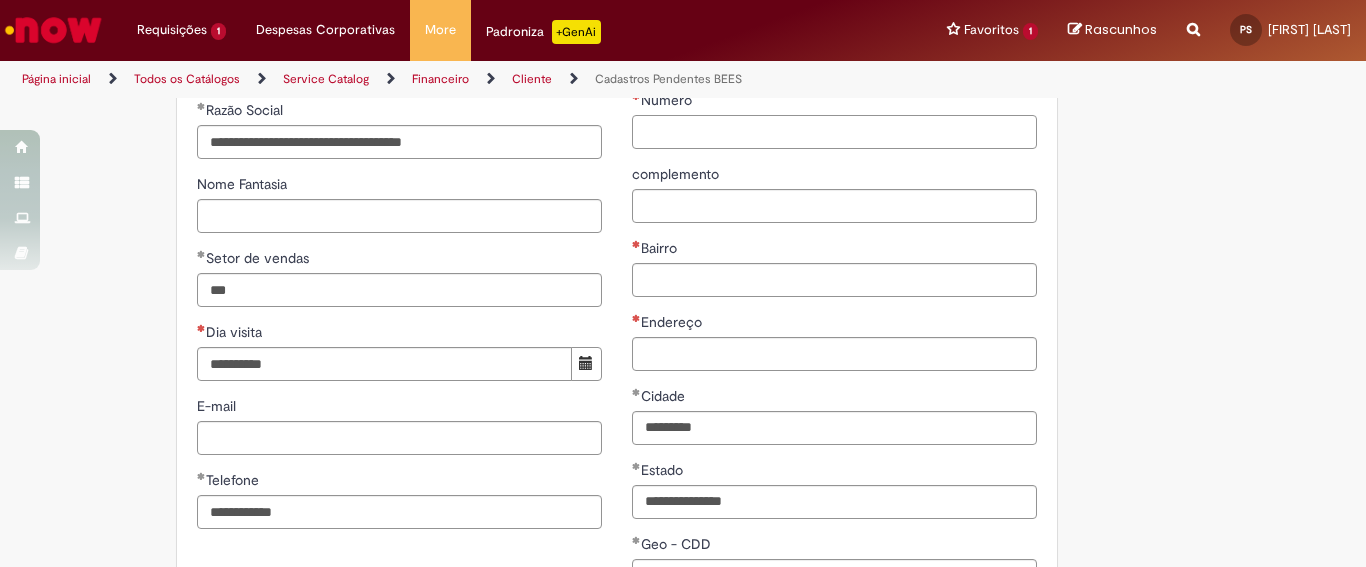click on "Número" at bounding box center [834, 132] 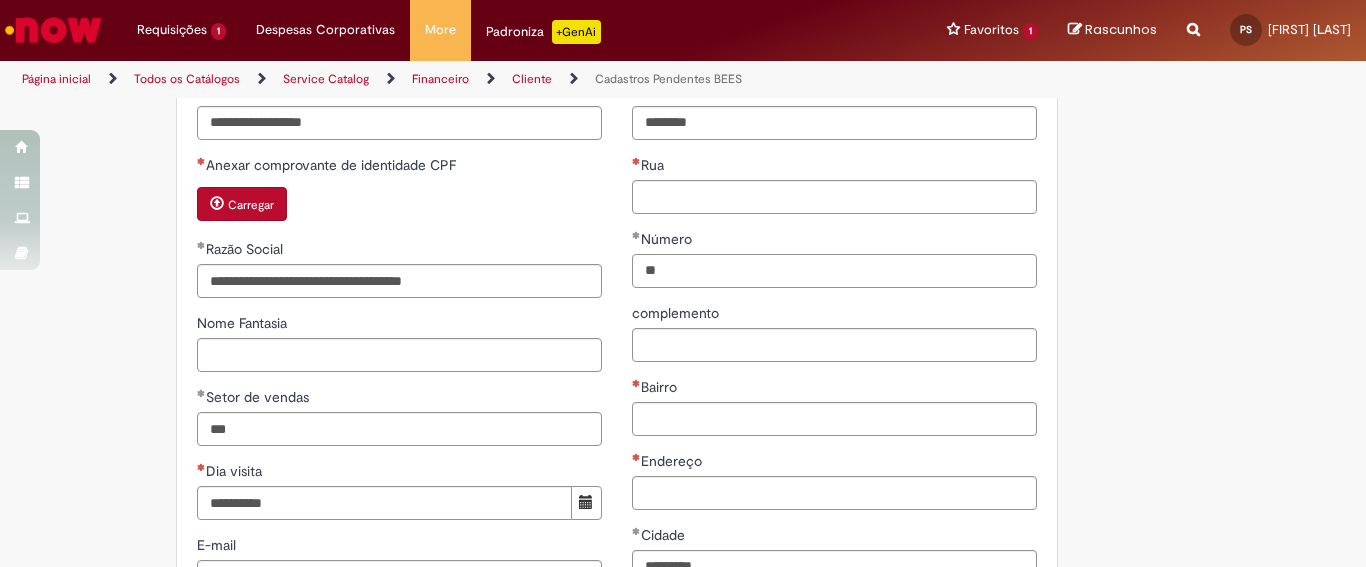 scroll, scrollTop: 788, scrollLeft: 0, axis: vertical 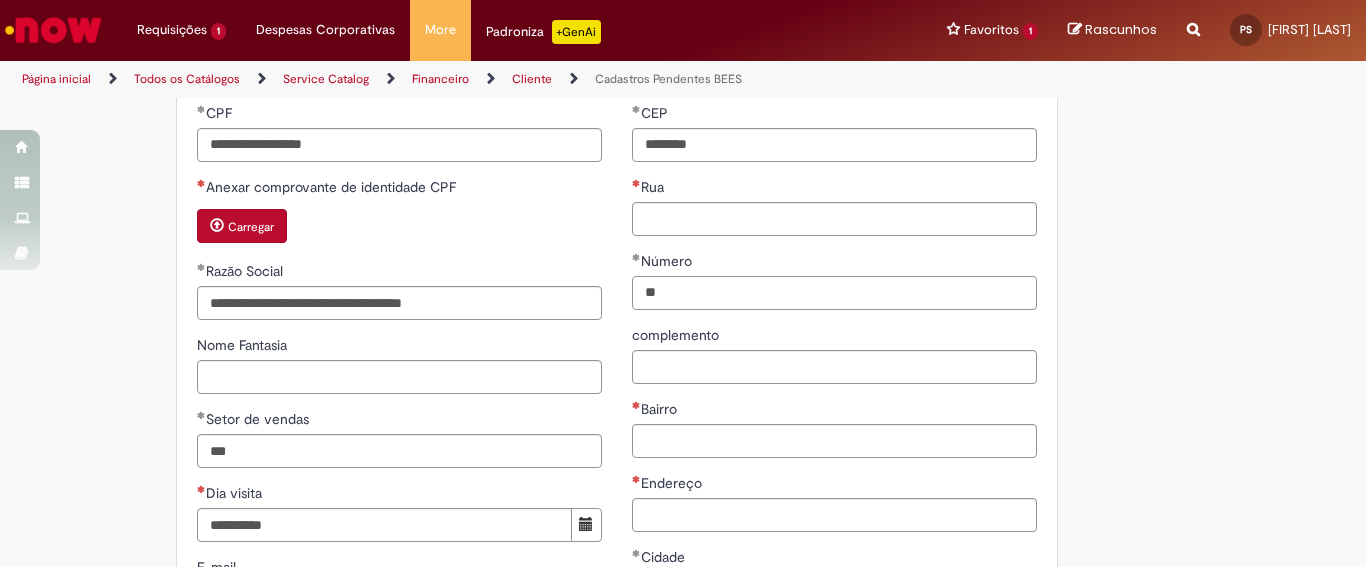 type on "**" 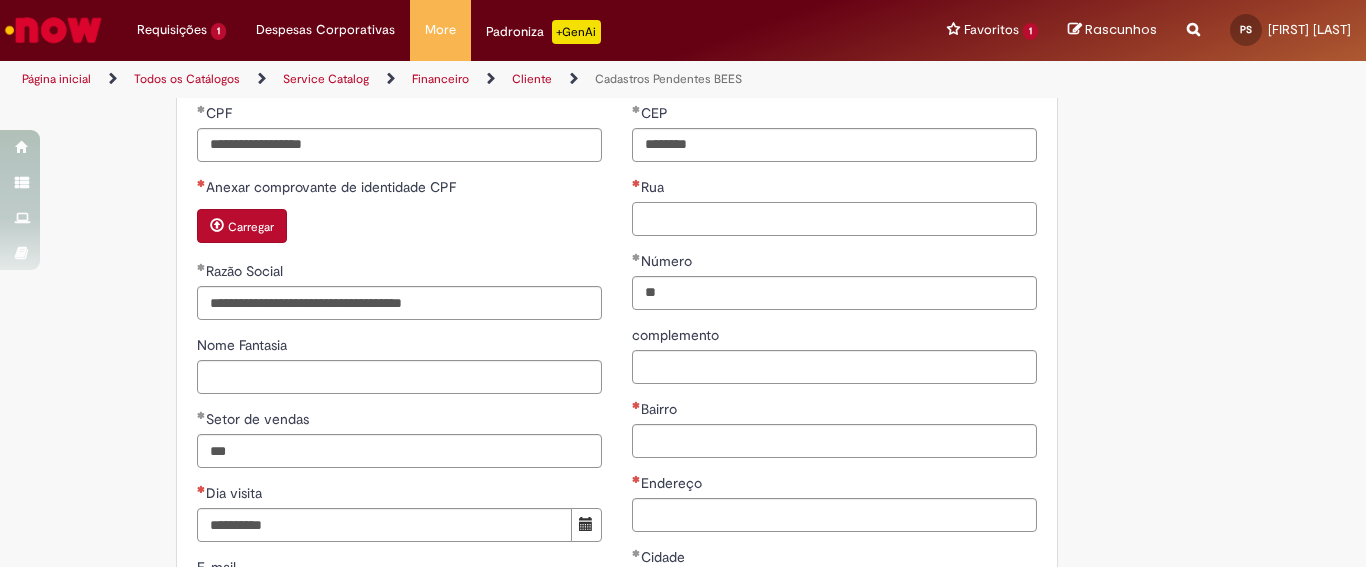 click on "Rua" at bounding box center (834, 219) 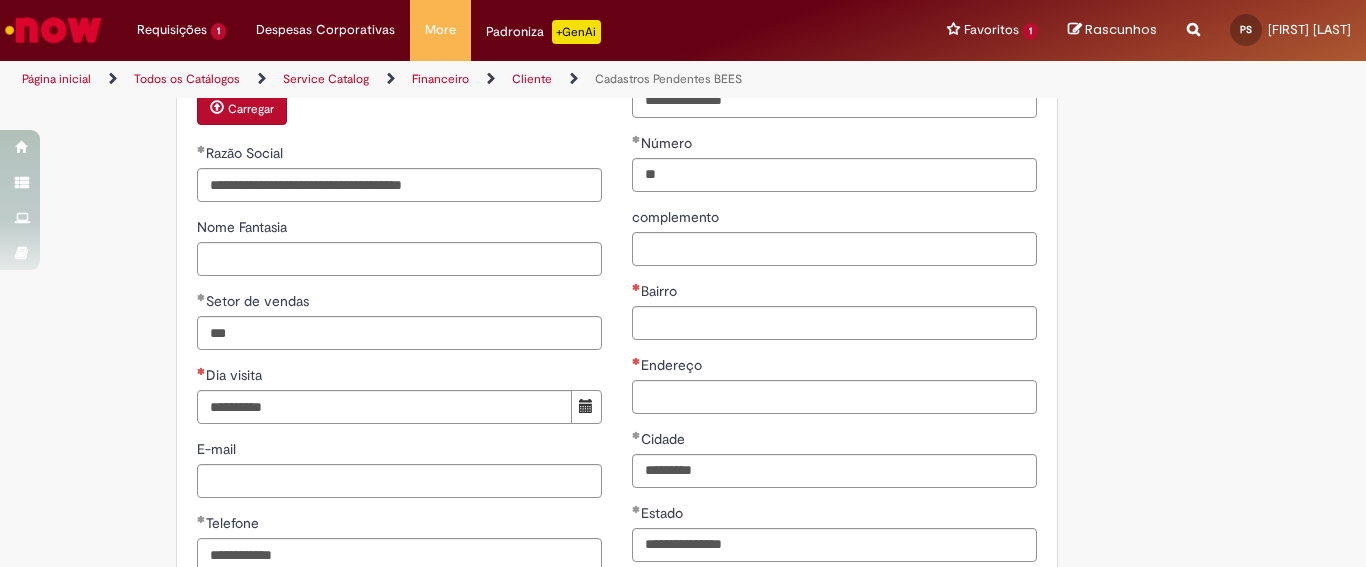 scroll, scrollTop: 916, scrollLeft: 0, axis: vertical 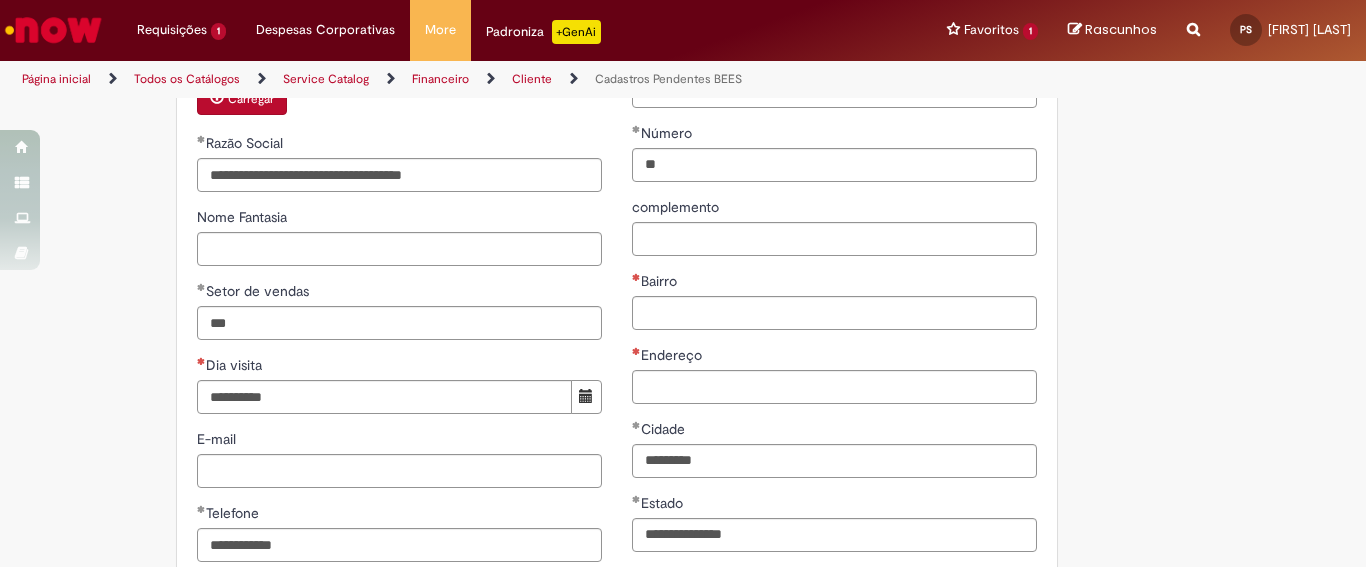 type on "**********" 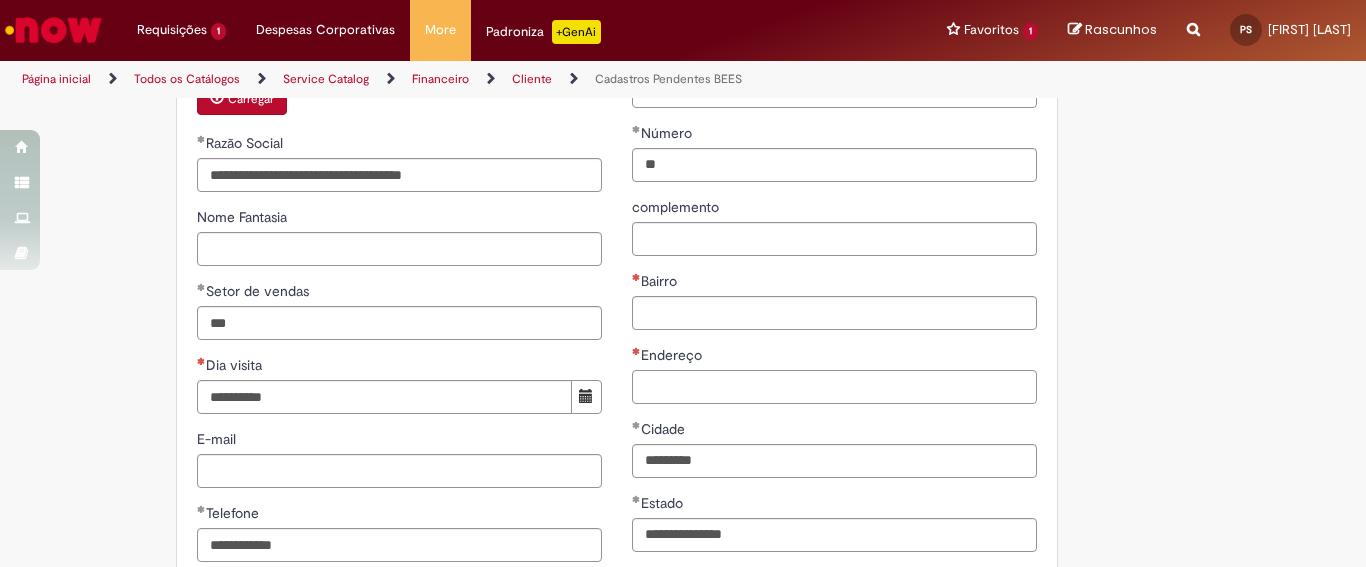 click on "Endereço" at bounding box center [834, 387] 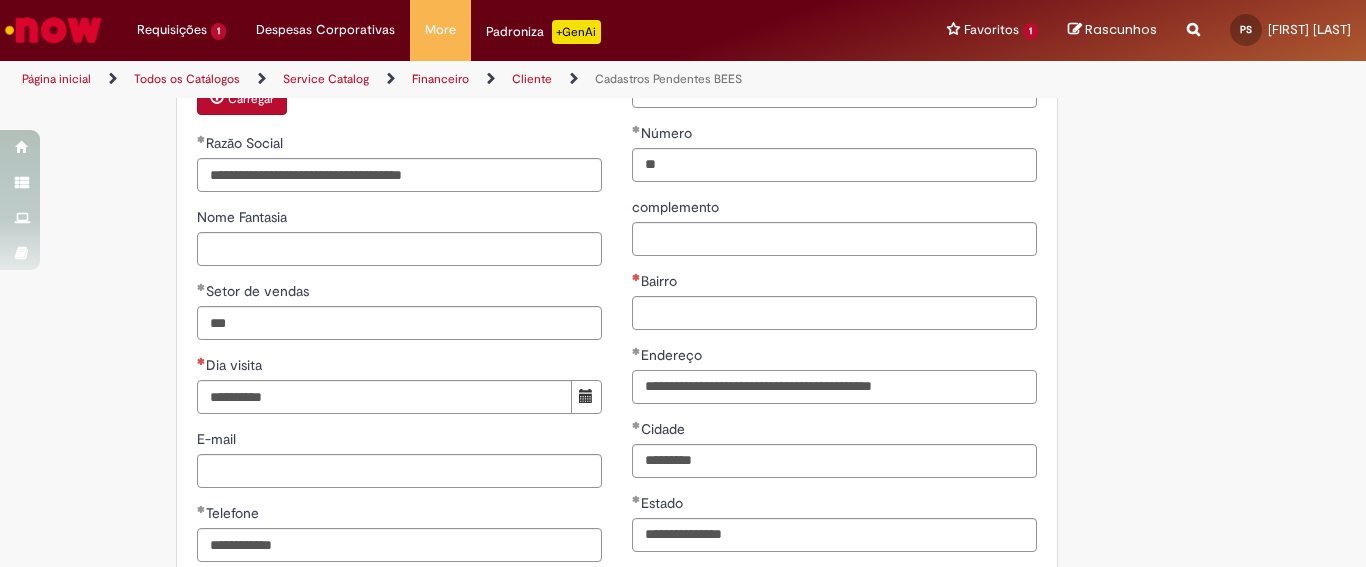 type on "**********" 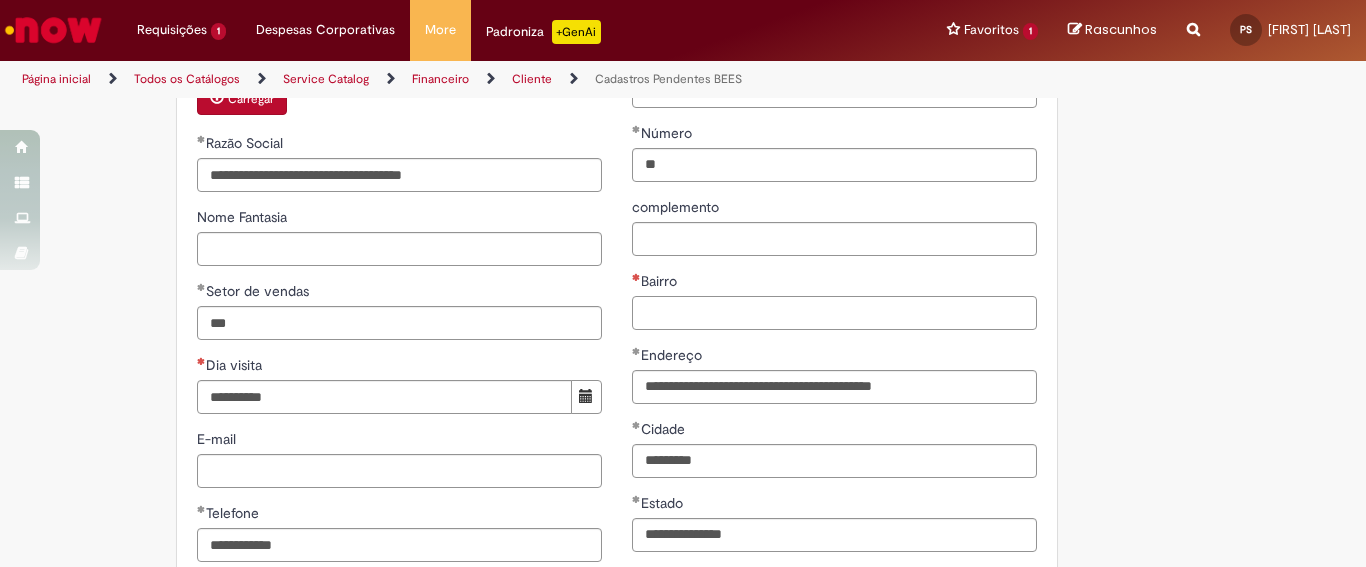 click on "Bairro" at bounding box center (834, 313) 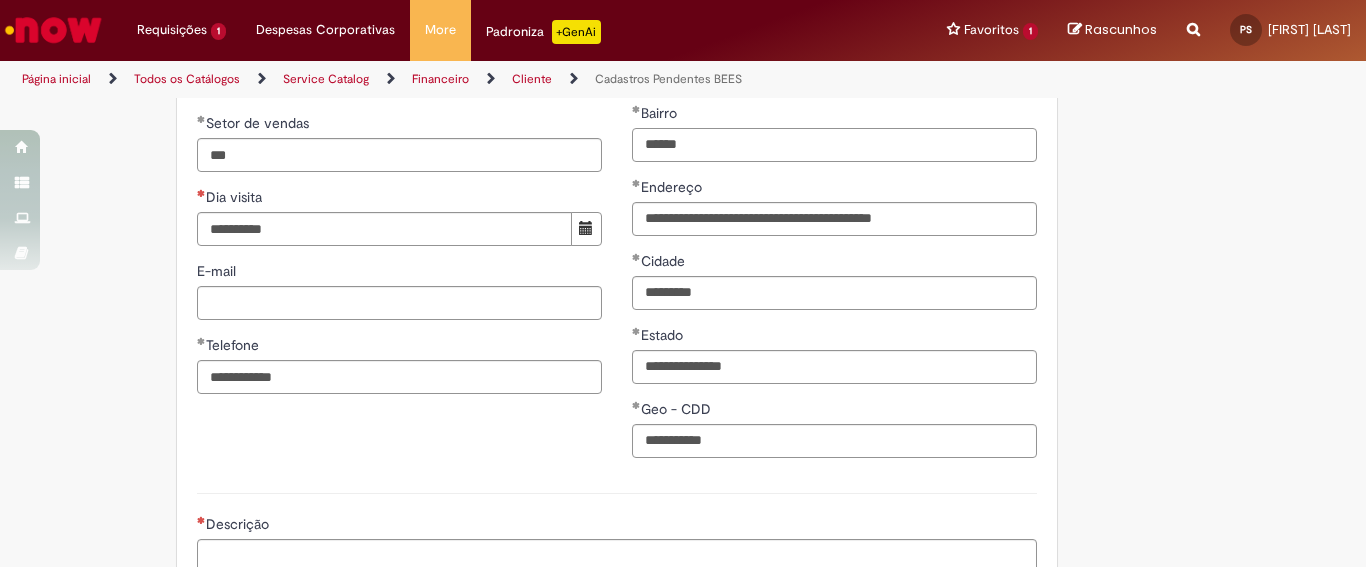 scroll, scrollTop: 1402, scrollLeft: 0, axis: vertical 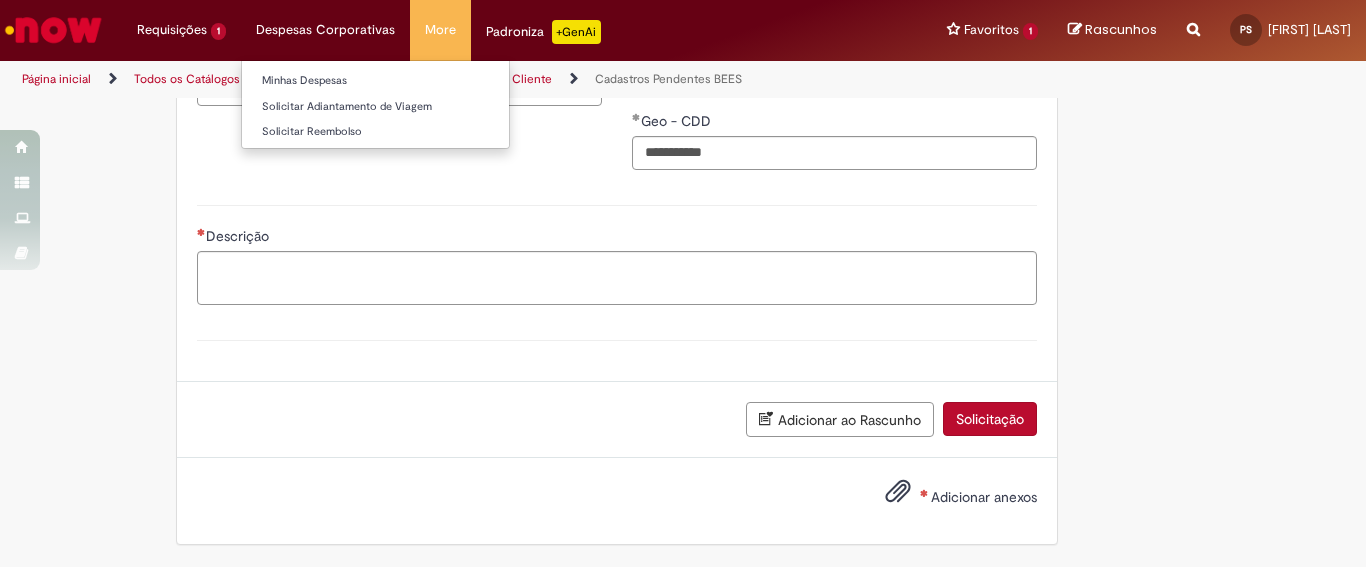 type on "******" 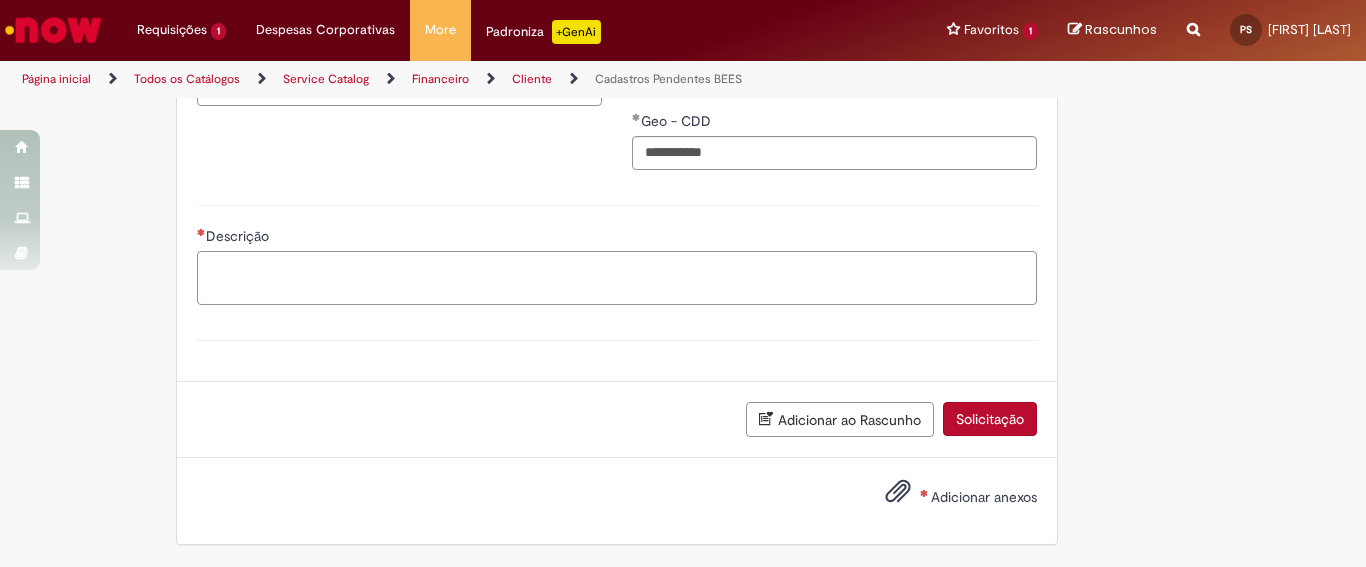 click on "Descrição" at bounding box center (617, 278) 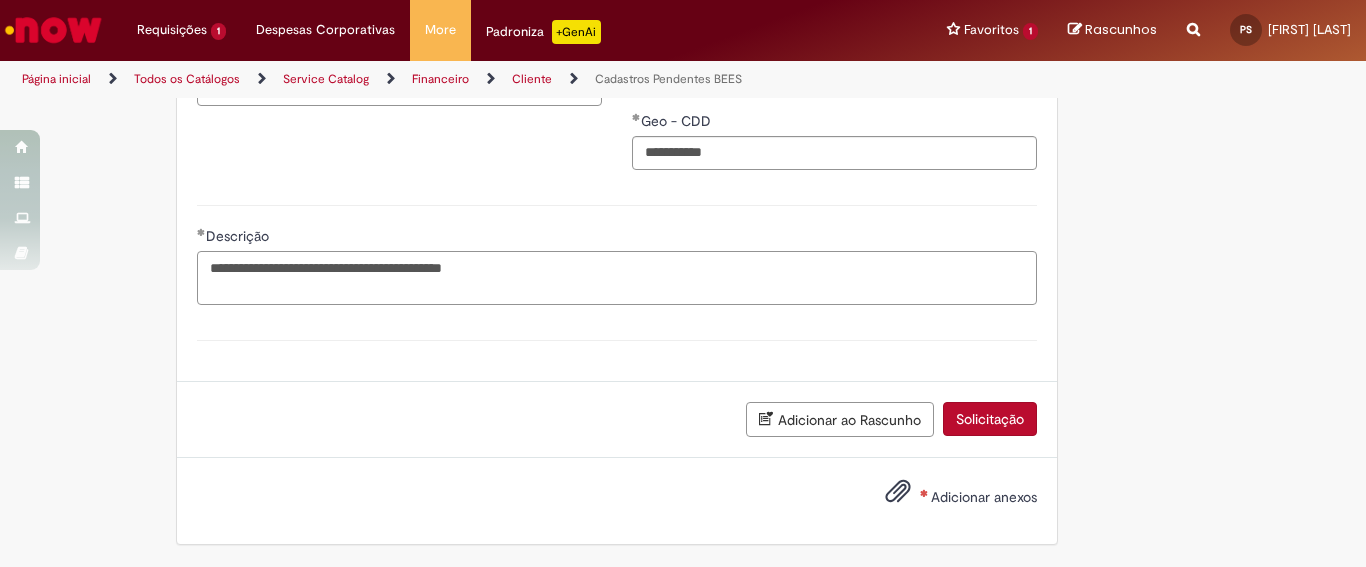 click on "**********" at bounding box center (617, 278) 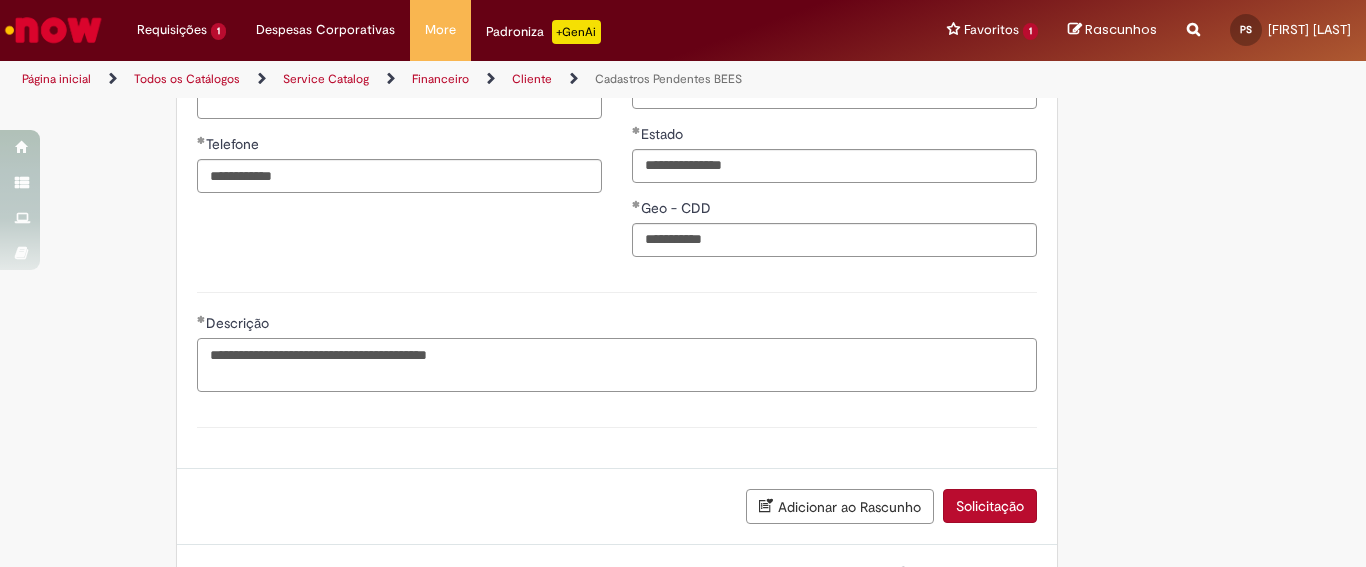 scroll, scrollTop: 1230, scrollLeft: 0, axis: vertical 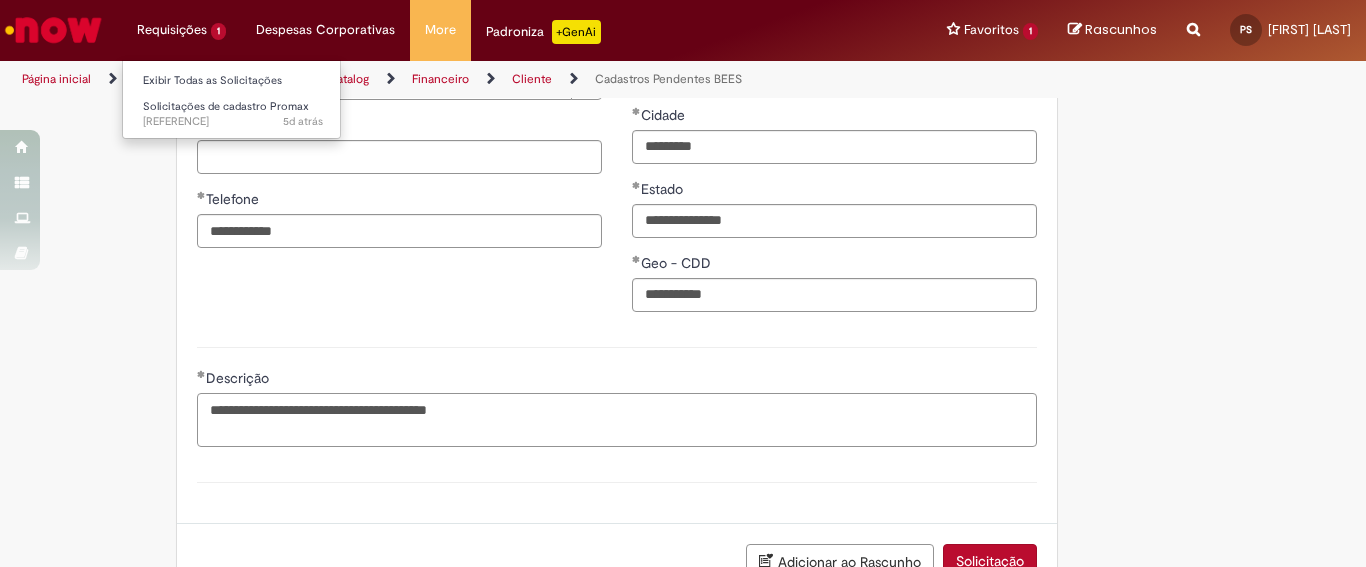 type on "**********" 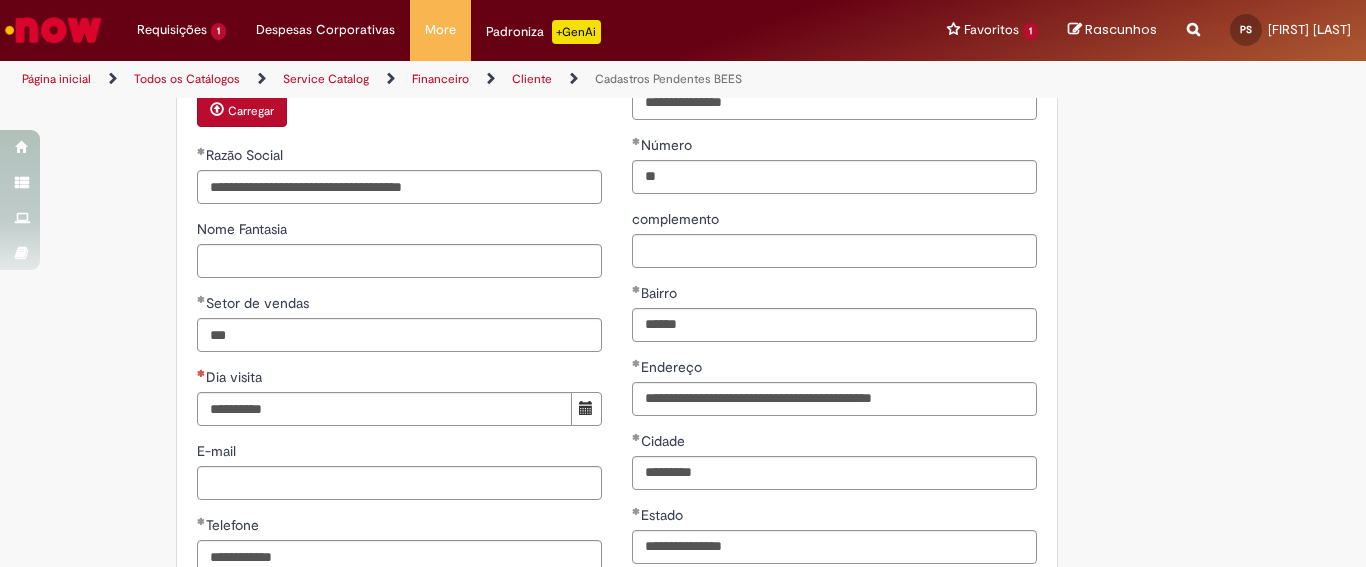 scroll, scrollTop: 844, scrollLeft: 0, axis: vertical 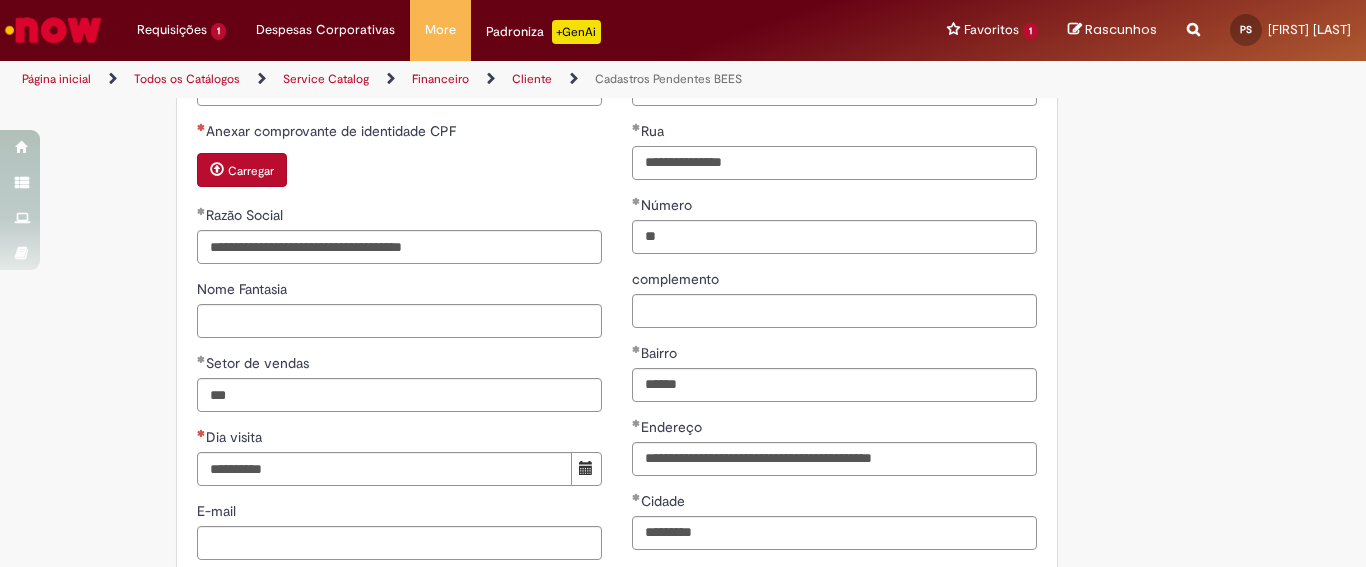 drag, startPoint x: 736, startPoint y: 190, endPoint x: 629, endPoint y: 199, distance: 107.37784 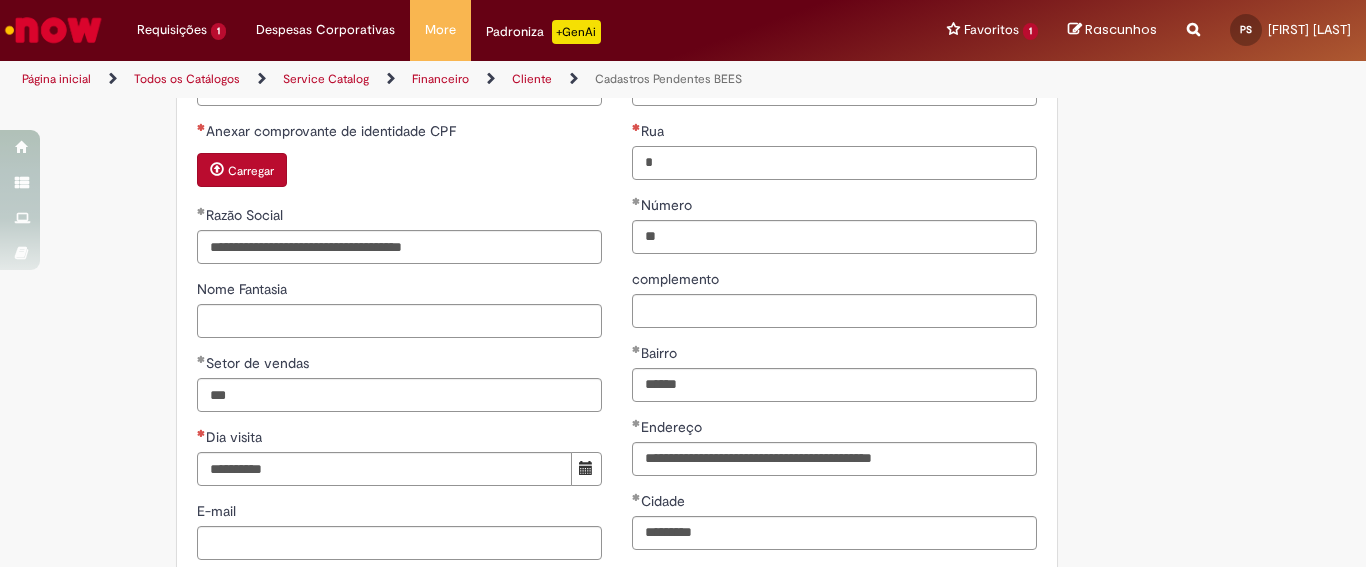 paste on "**********" 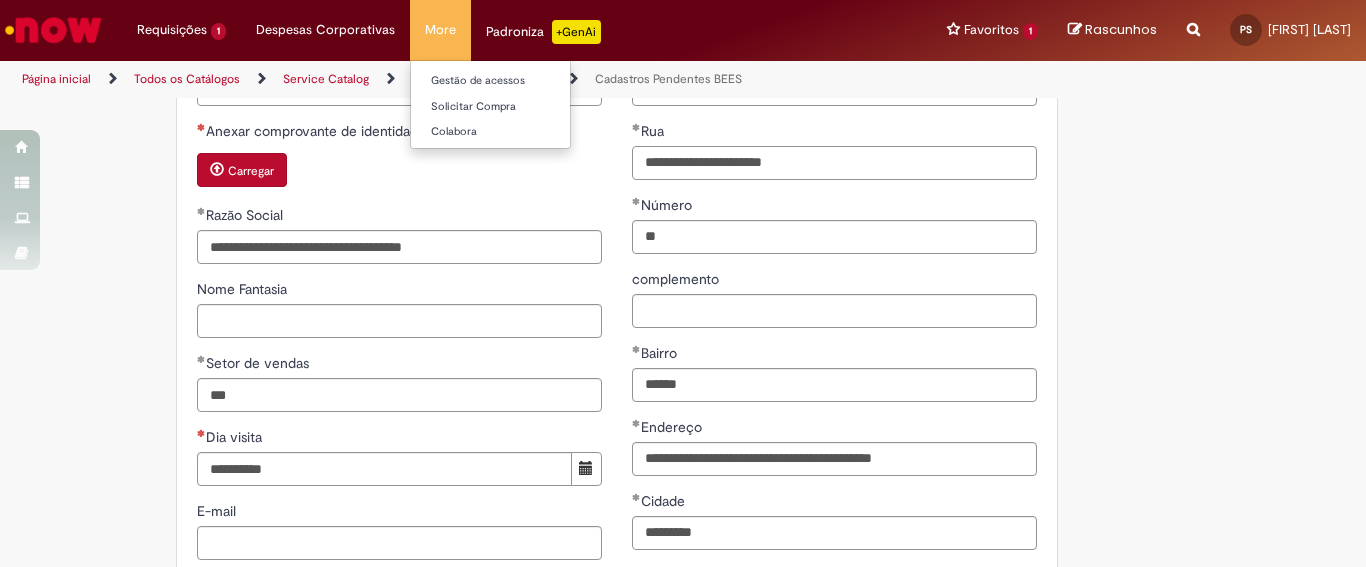 type on "**********" 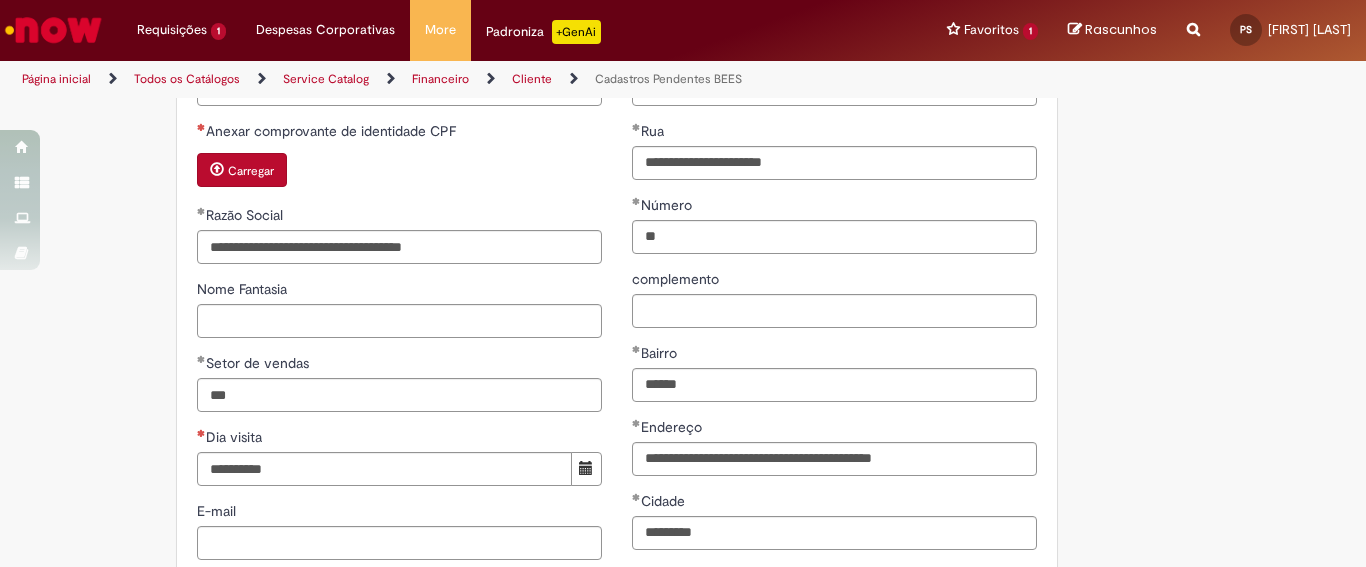 click on "********" at bounding box center (834, 89) 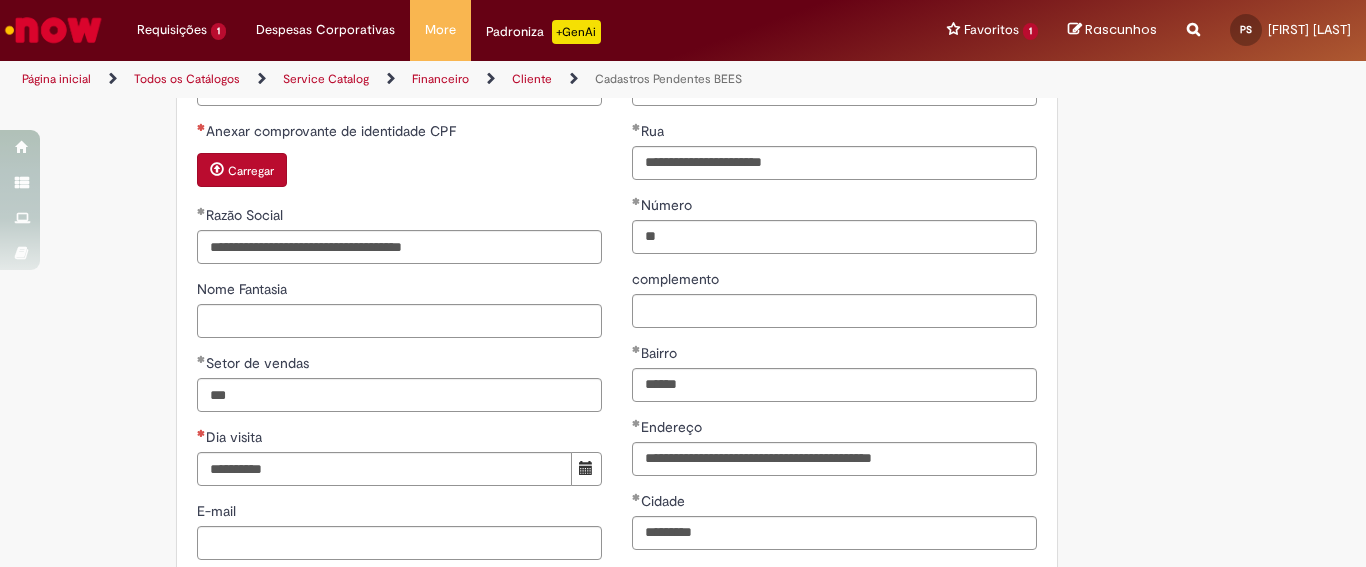 type on "*" 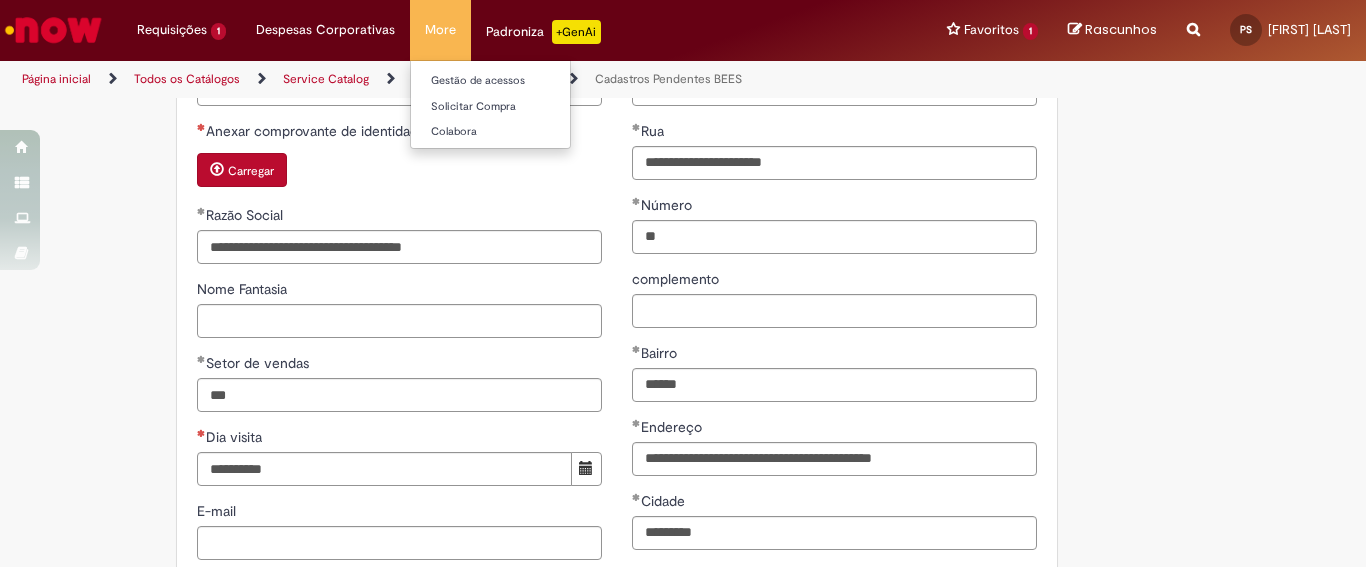 type on "**********" 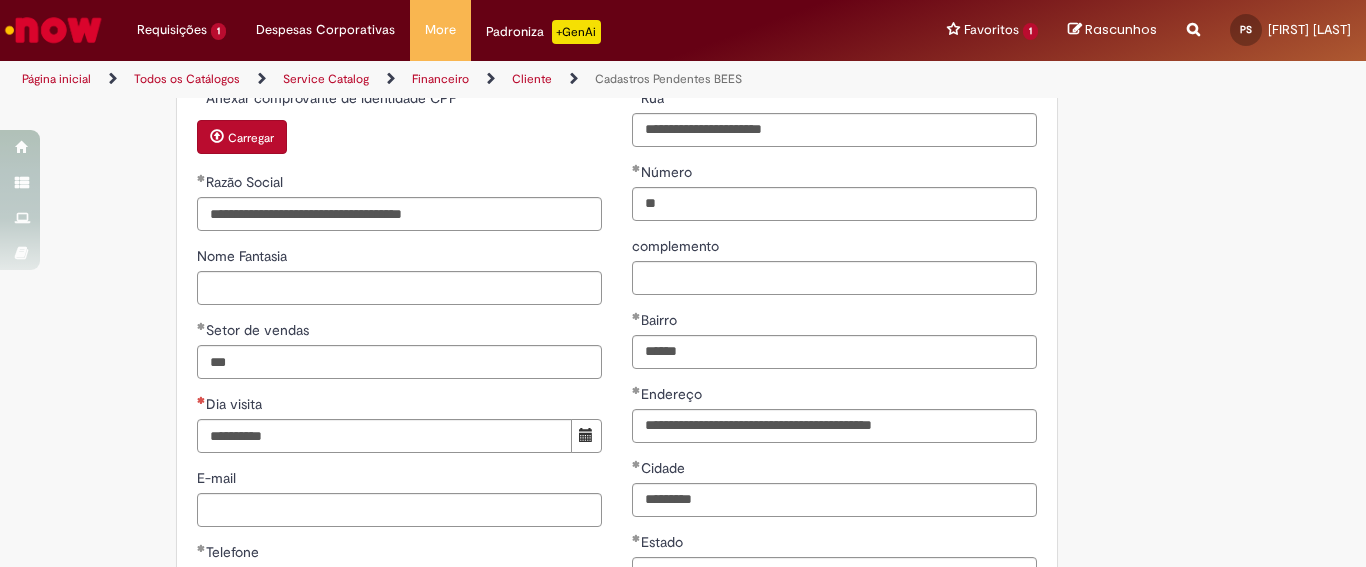 scroll, scrollTop: 894, scrollLeft: 0, axis: vertical 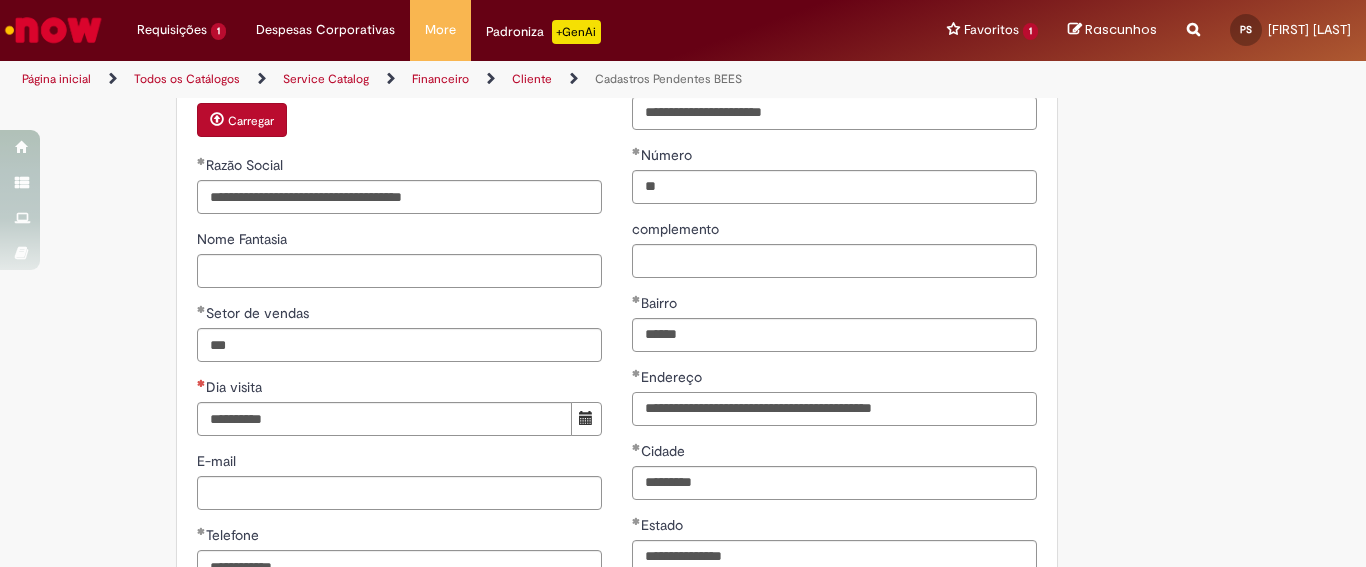 click on "**********" at bounding box center (834, 409) 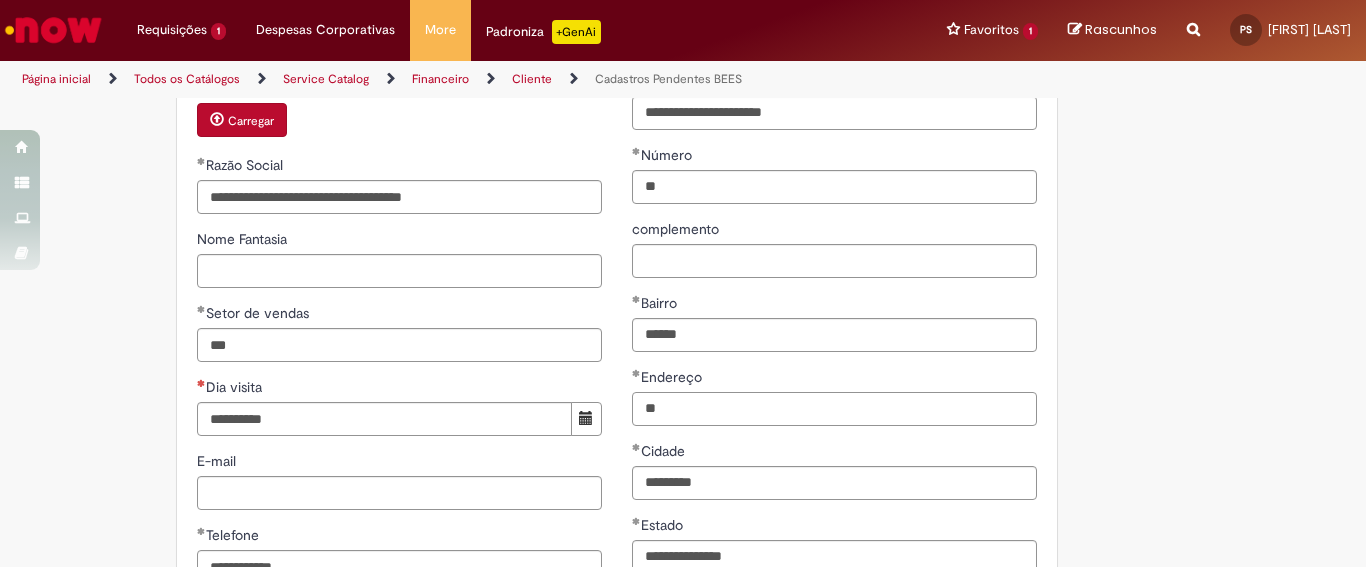 type on "*" 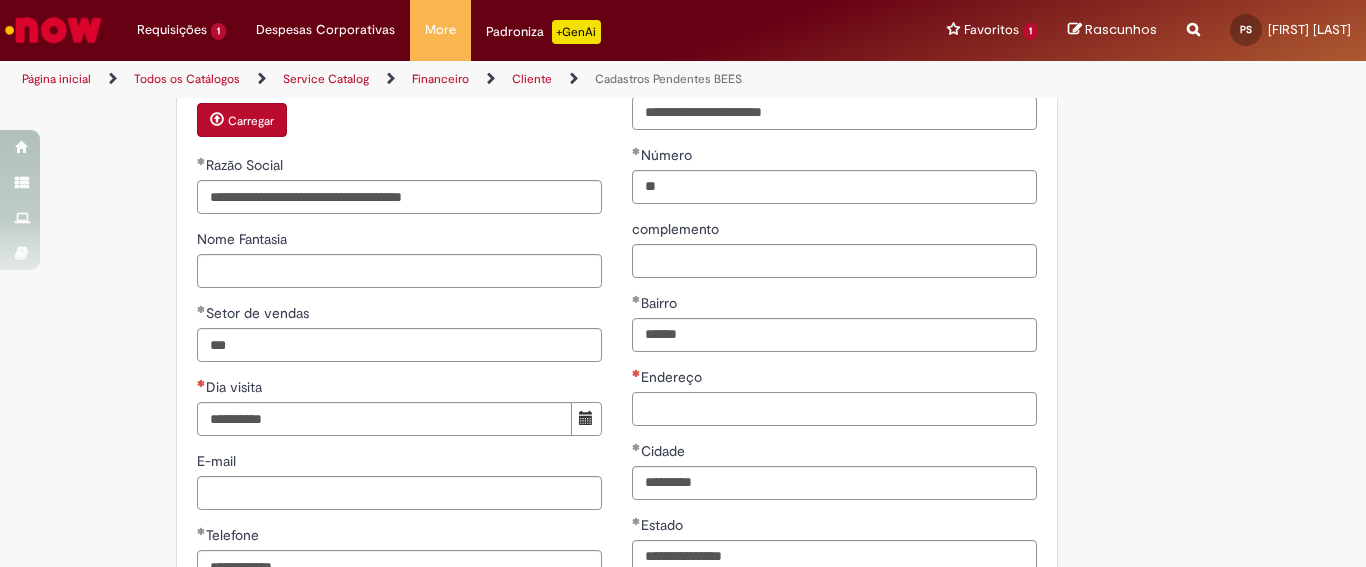 paste on "**********" 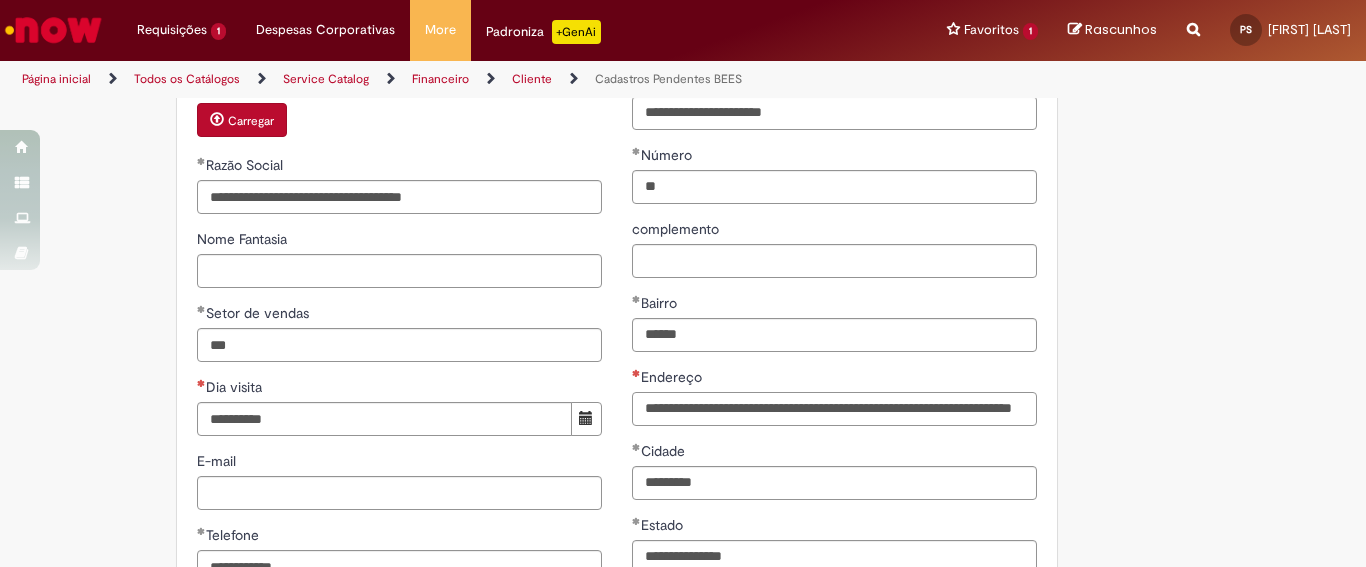 scroll, scrollTop: 0, scrollLeft: 84, axis: horizontal 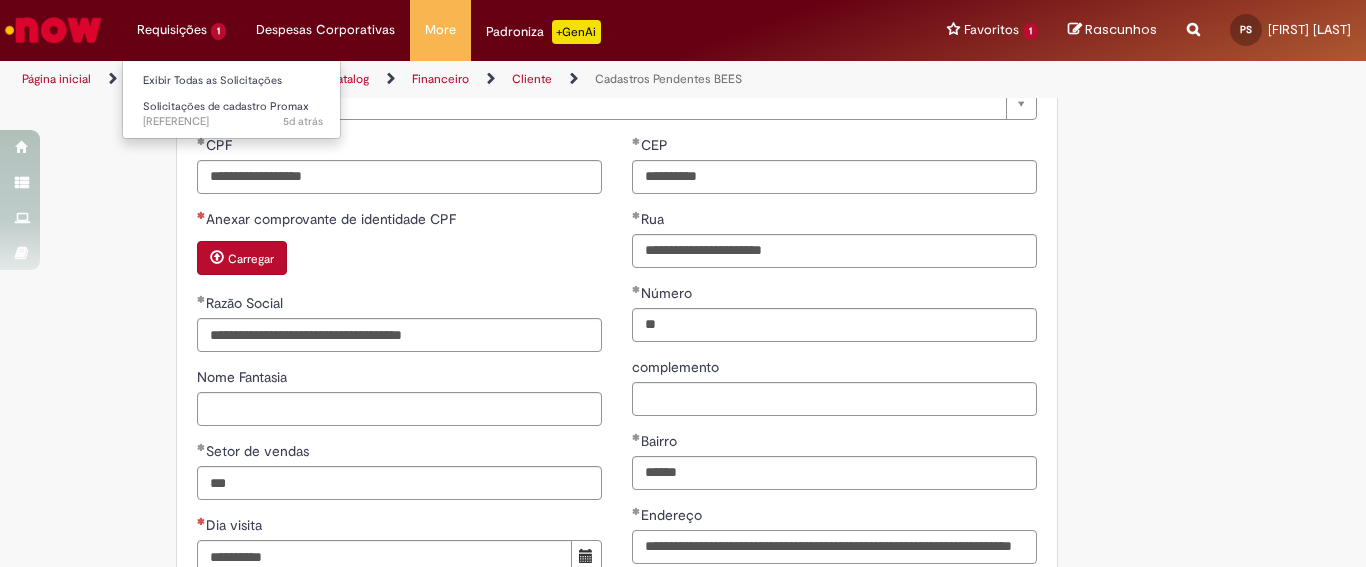 type on "**********" 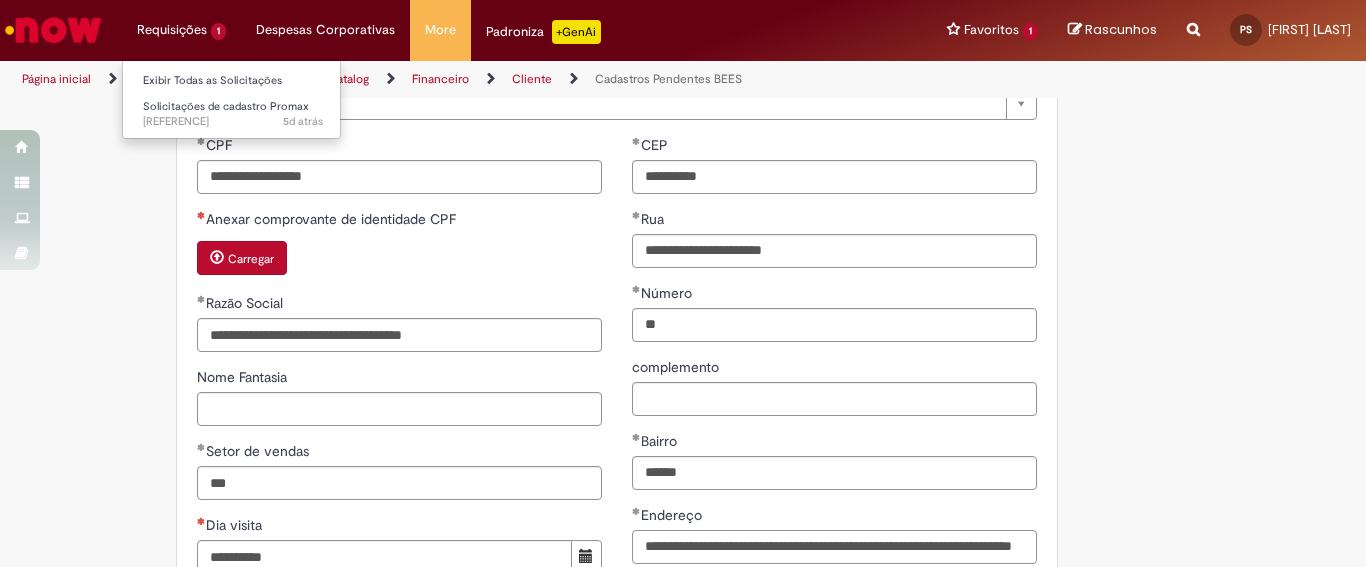 scroll, scrollTop: 0, scrollLeft: 0, axis: both 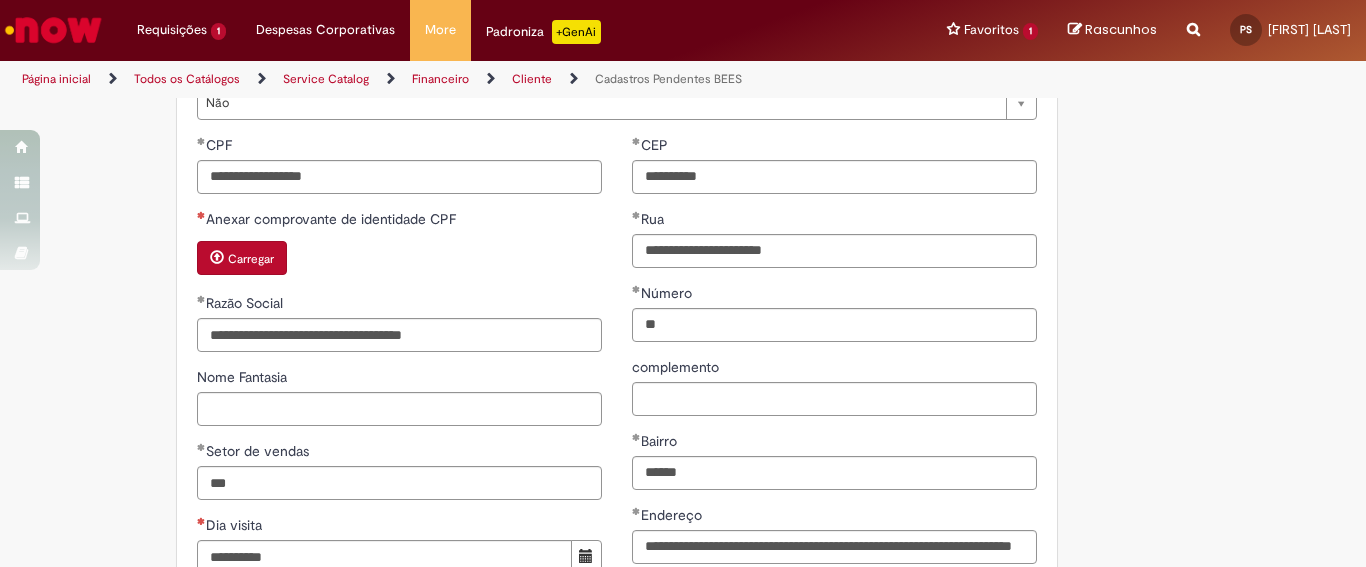 click on "Carregar" at bounding box center (251, 259) 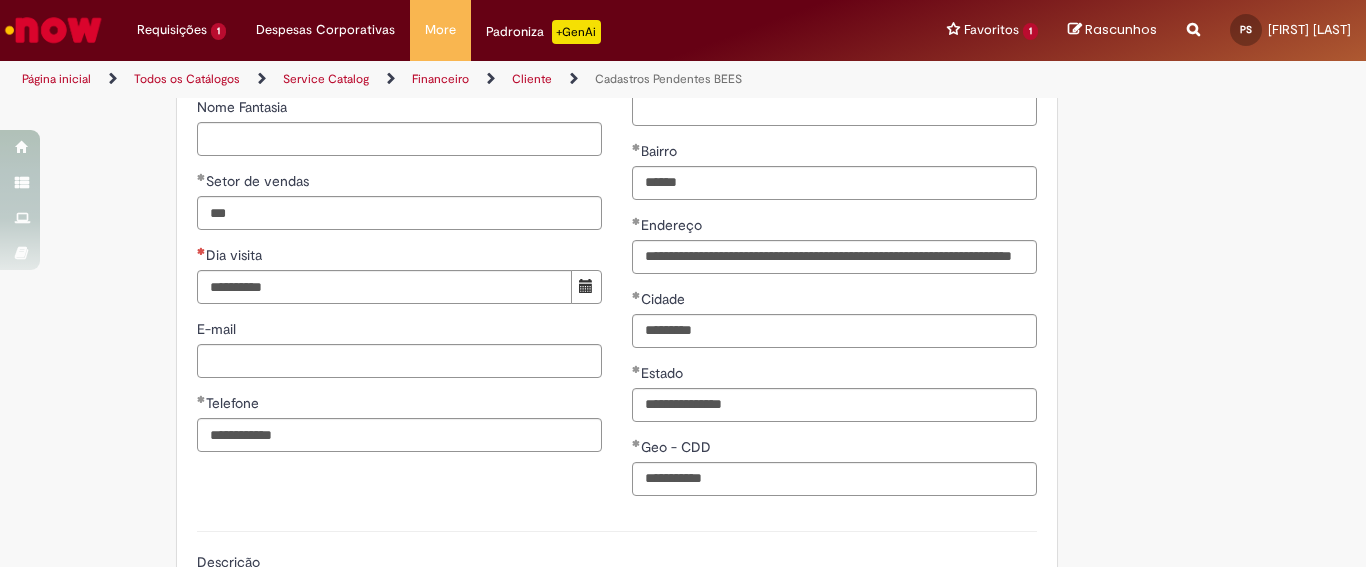 scroll, scrollTop: 1402, scrollLeft: 0, axis: vertical 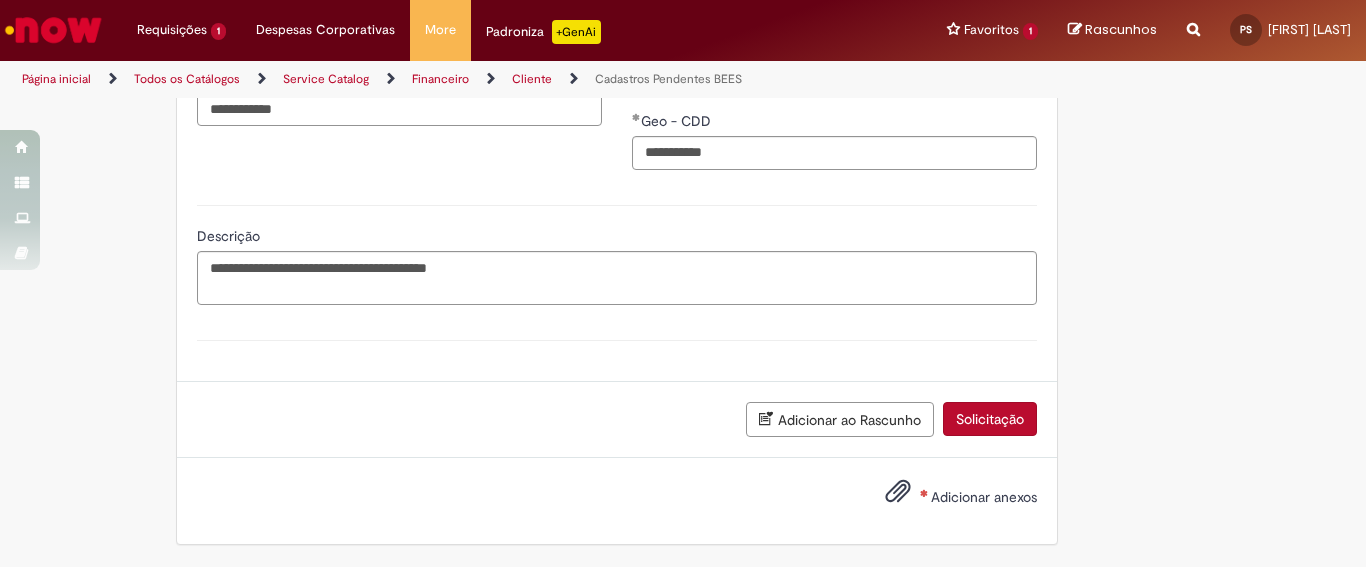 click on "Solicitação" at bounding box center [990, 419] 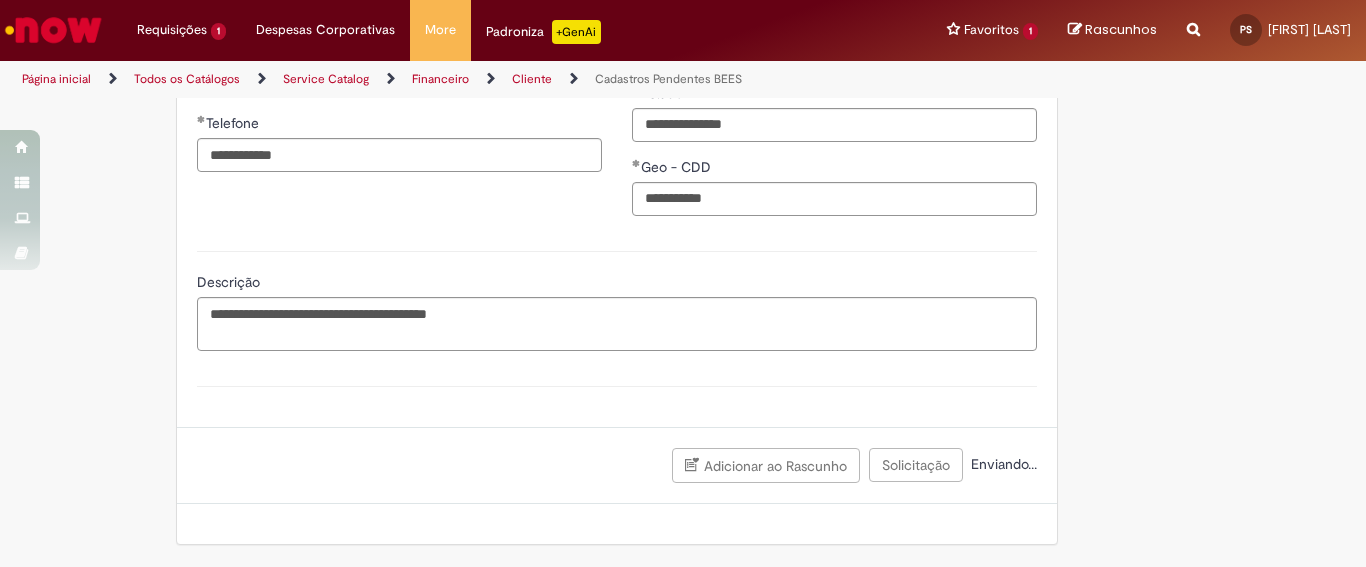scroll, scrollTop: 1030, scrollLeft: 0, axis: vertical 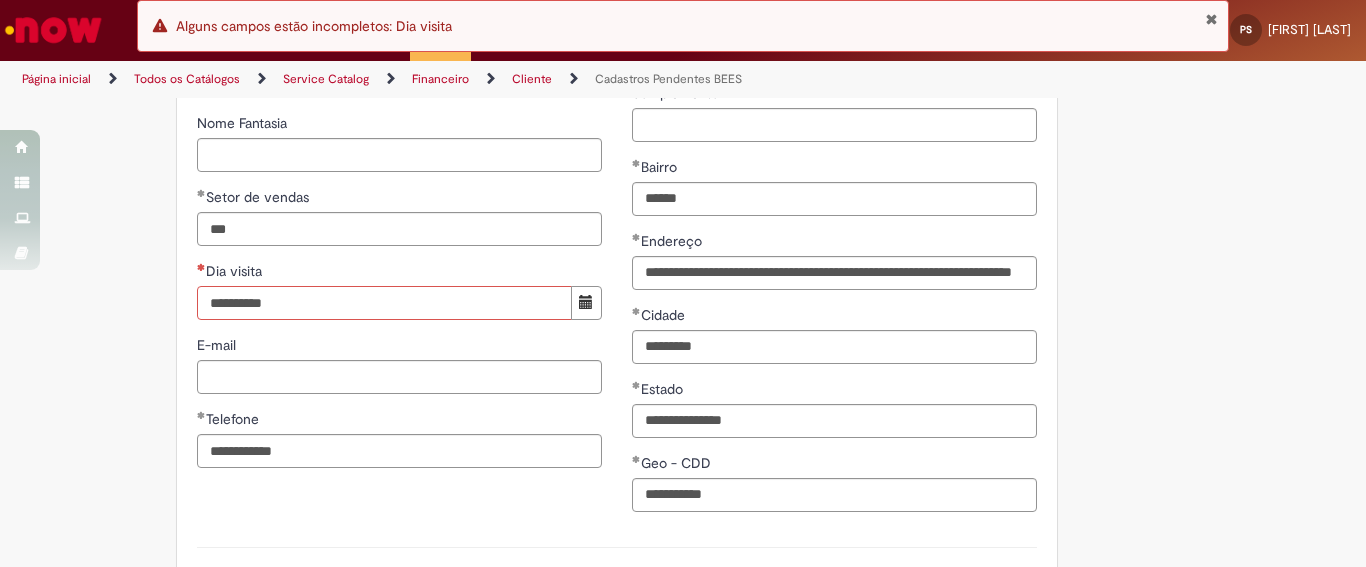 click on "Dia visita" at bounding box center [384, 303] 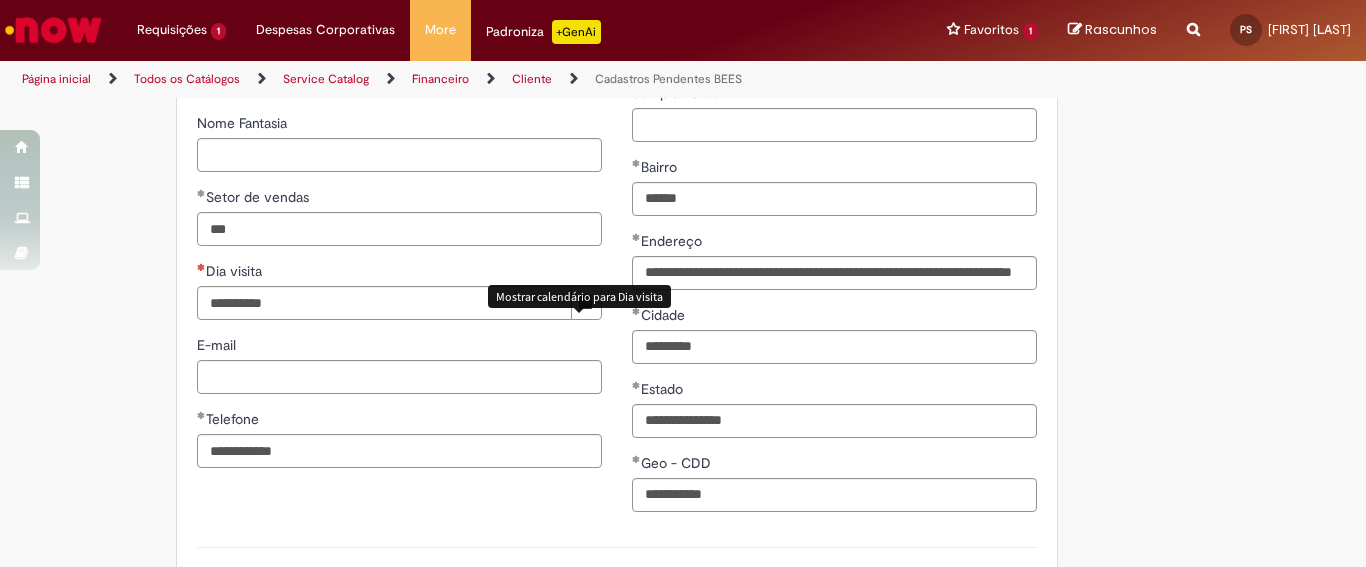click at bounding box center [586, 302] 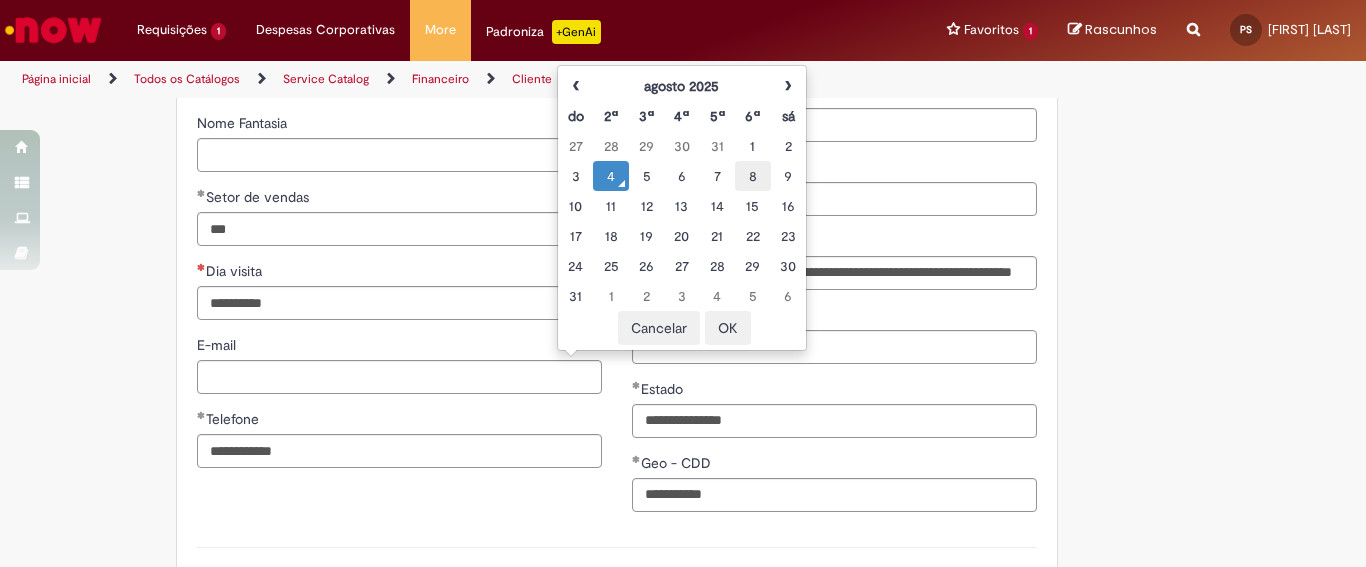 click on "8" at bounding box center (752, 176) 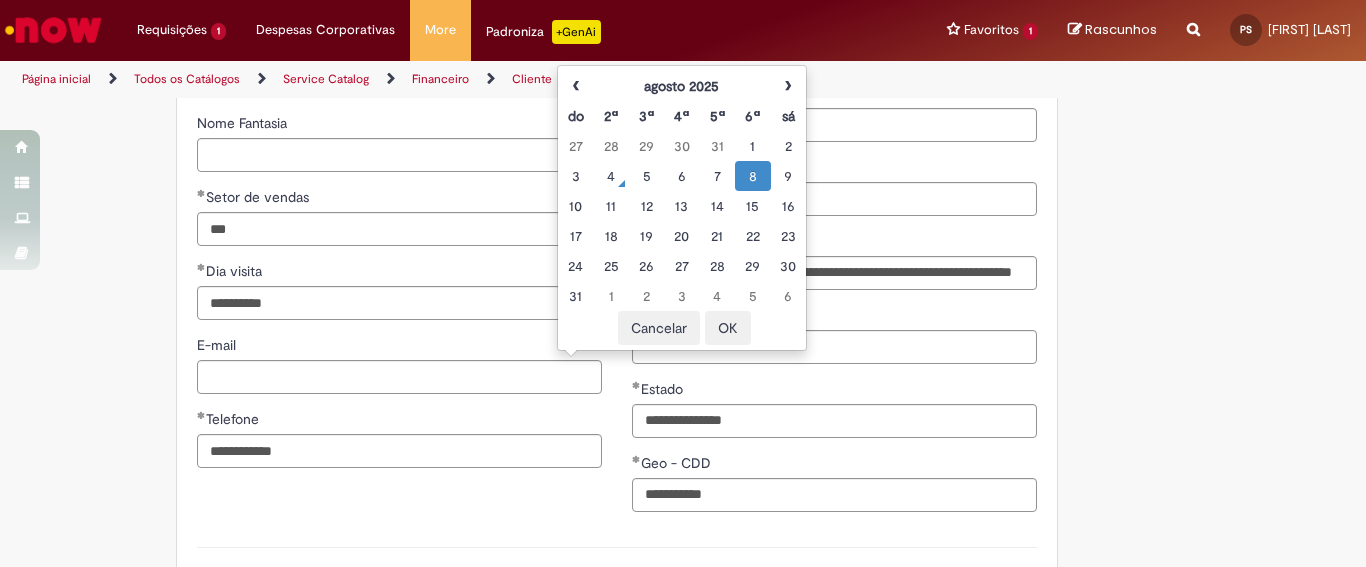click on "**********" at bounding box center (683, -11) 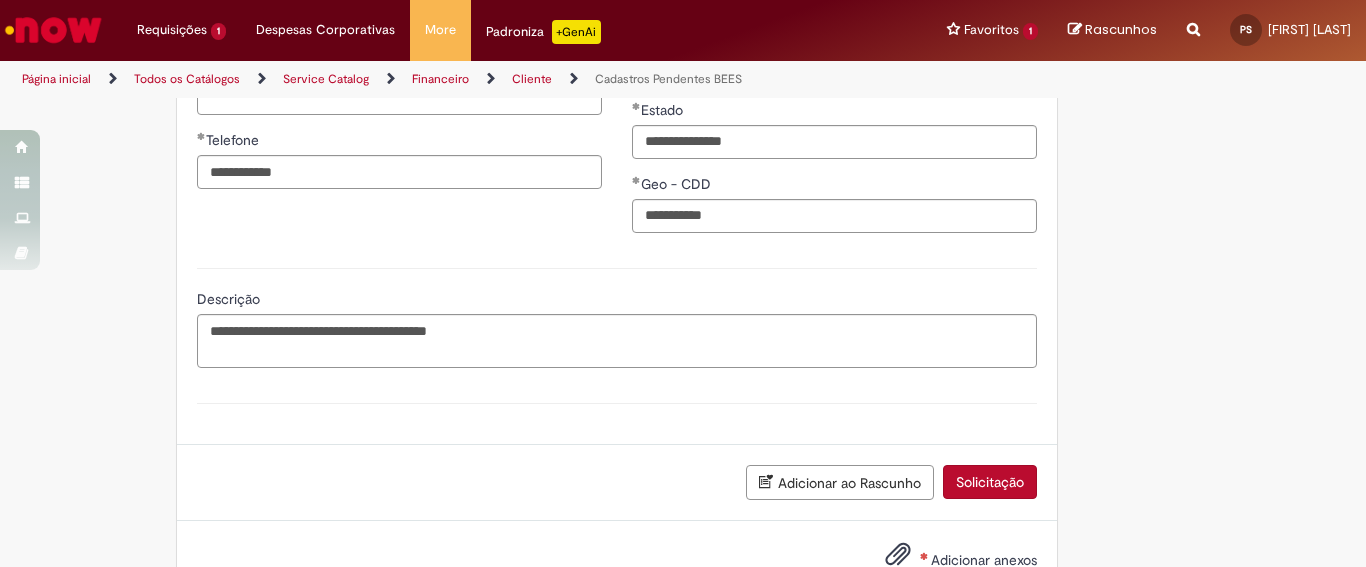 scroll, scrollTop: 1331, scrollLeft: 0, axis: vertical 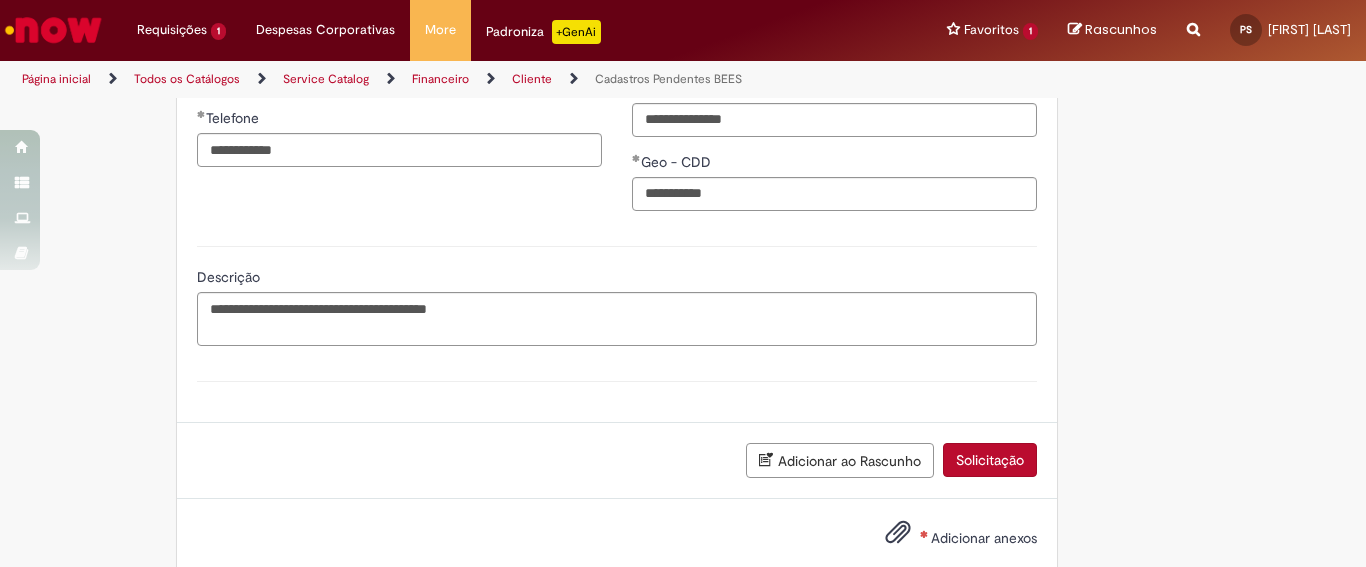 click on "Solicitação" at bounding box center [990, 460] 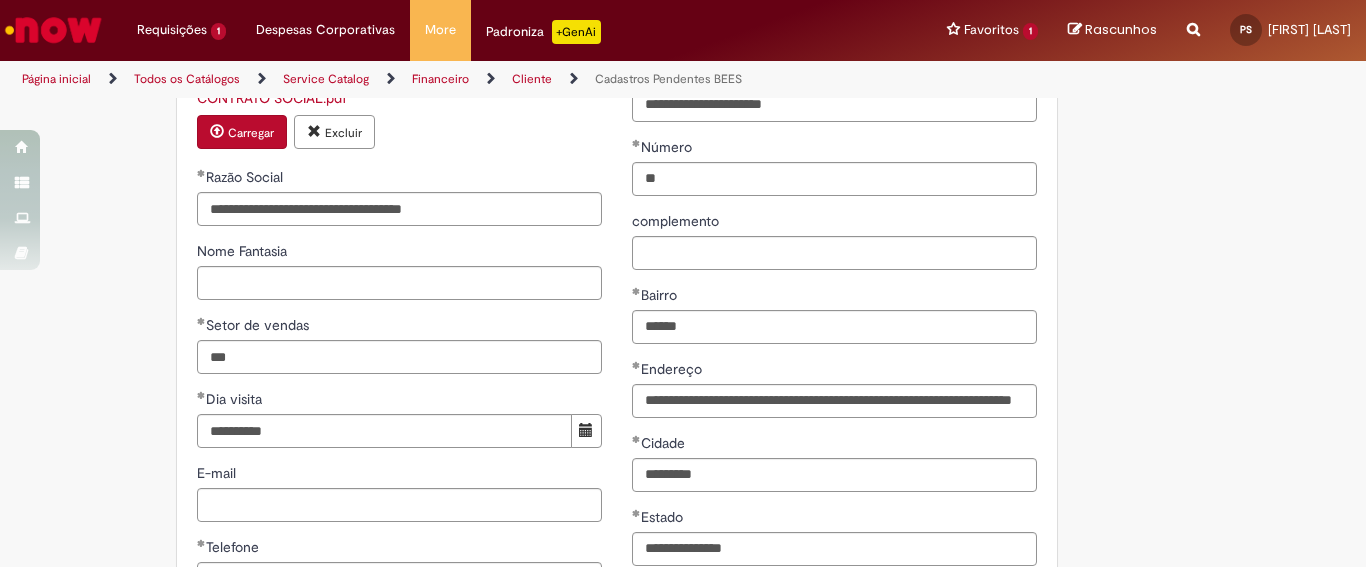scroll, scrollTop: 631, scrollLeft: 0, axis: vertical 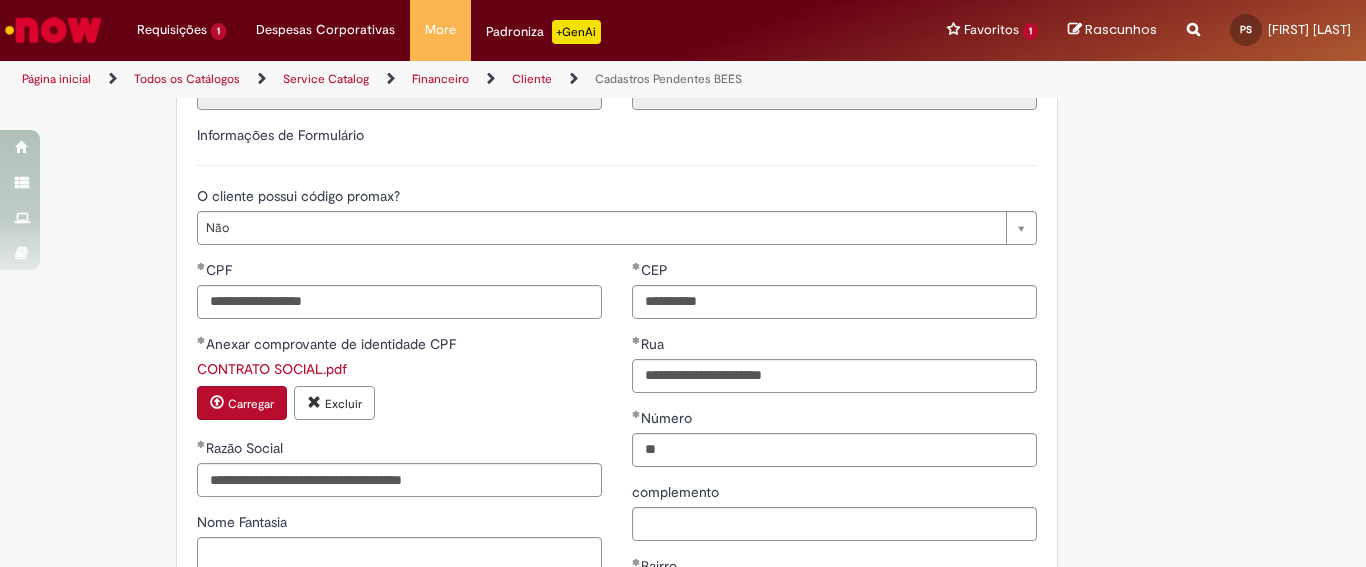click on "CONTRATO SOCIAL.pdf" at bounding box center [272, 369] 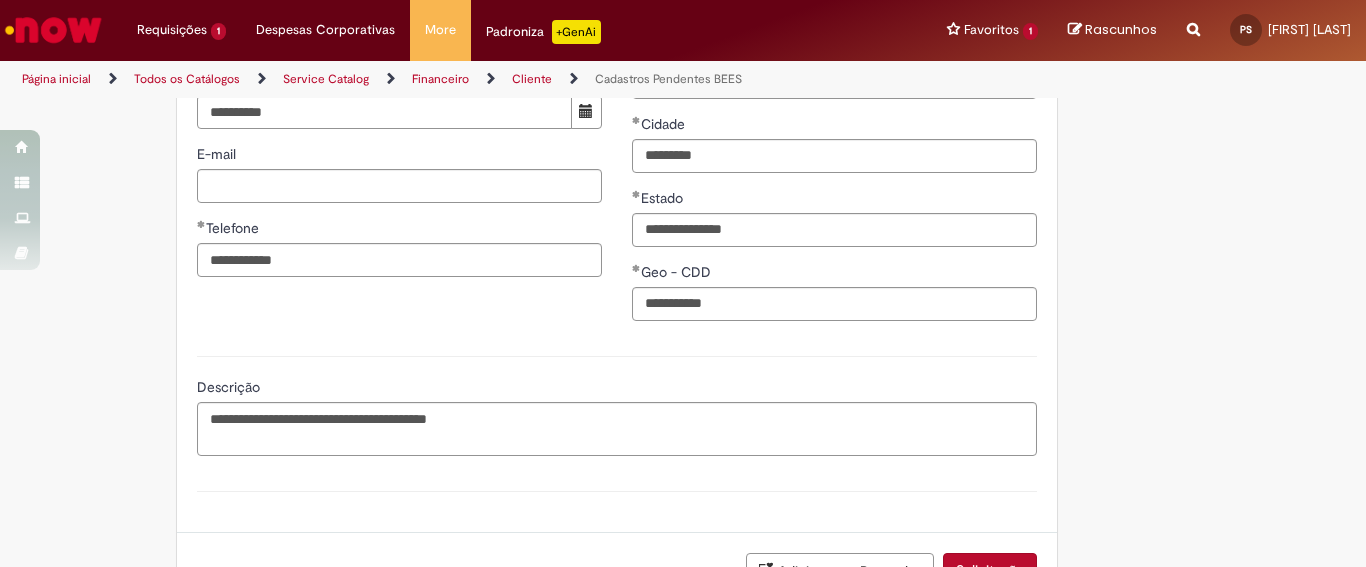scroll, scrollTop: 1402, scrollLeft: 0, axis: vertical 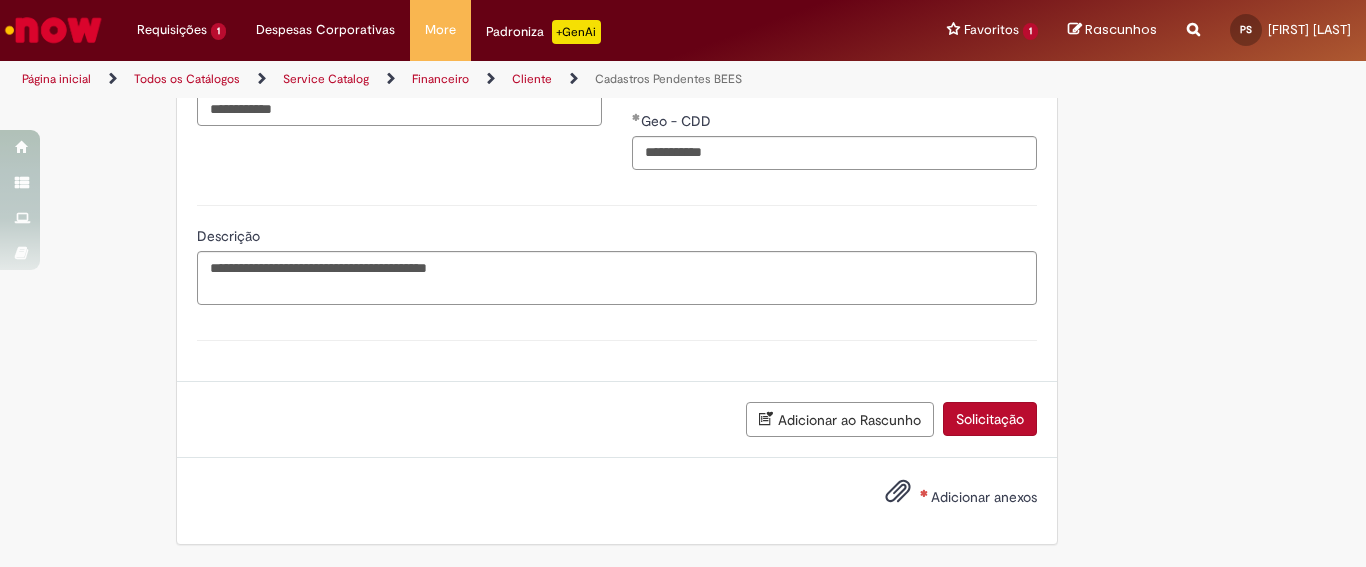 click on "Solicitação" at bounding box center (990, 419) 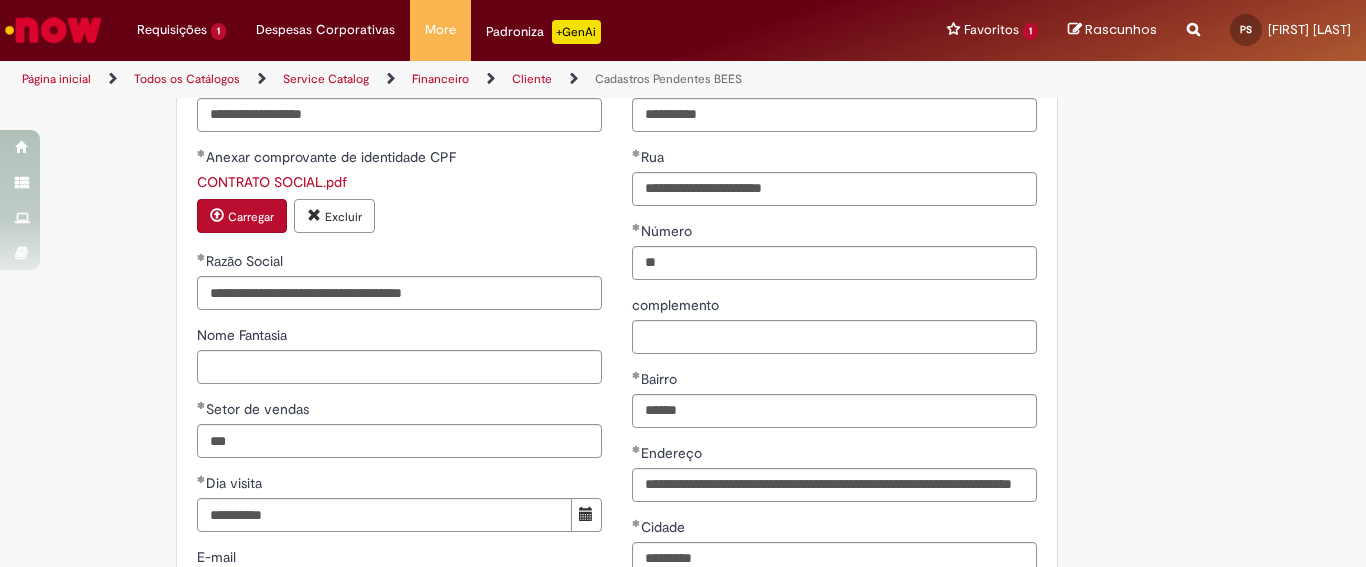 scroll, scrollTop: 783, scrollLeft: 0, axis: vertical 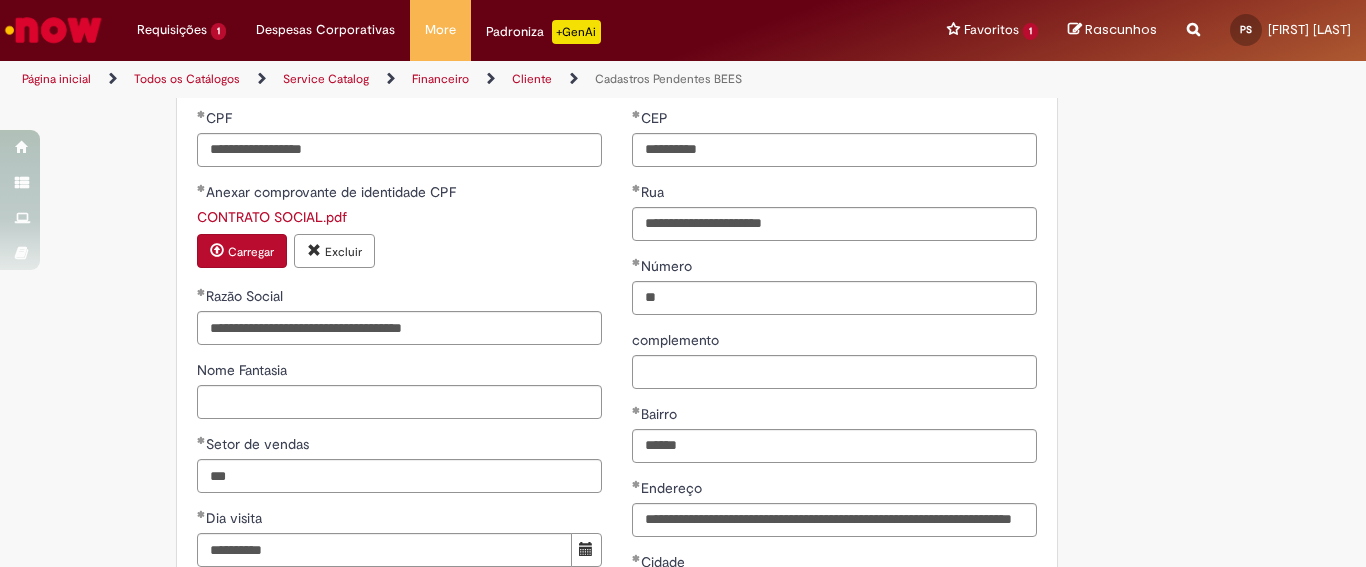 click on "Excluir" at bounding box center [334, 251] 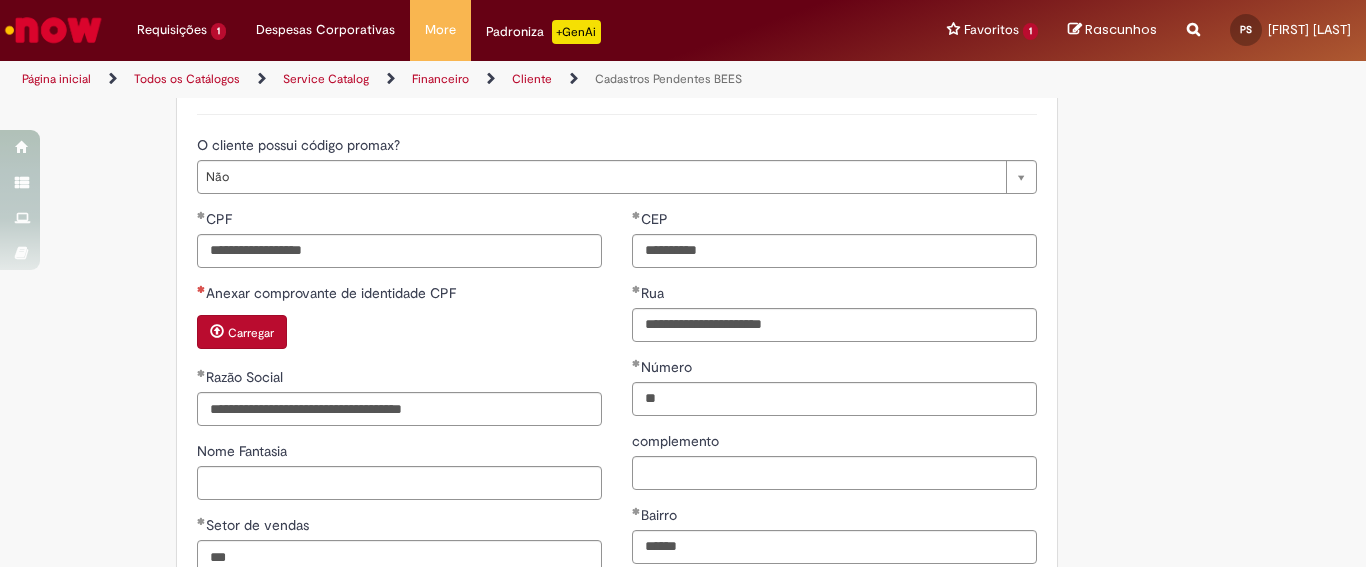scroll, scrollTop: 672, scrollLeft: 0, axis: vertical 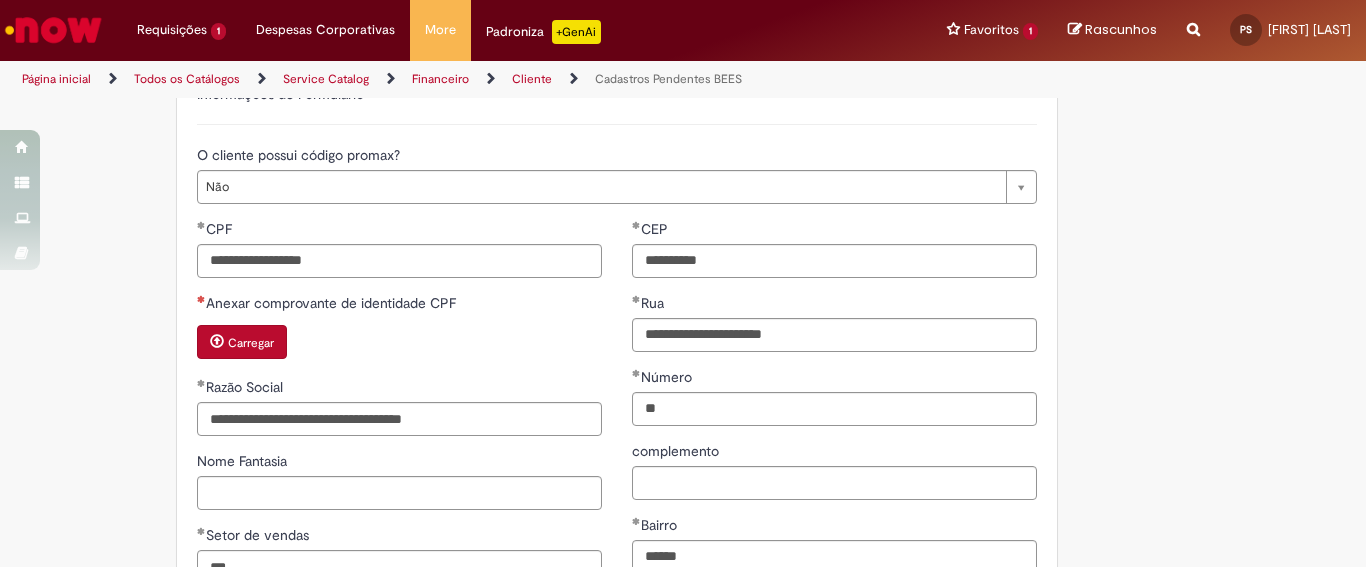 click on "Carregar" at bounding box center (251, 343) 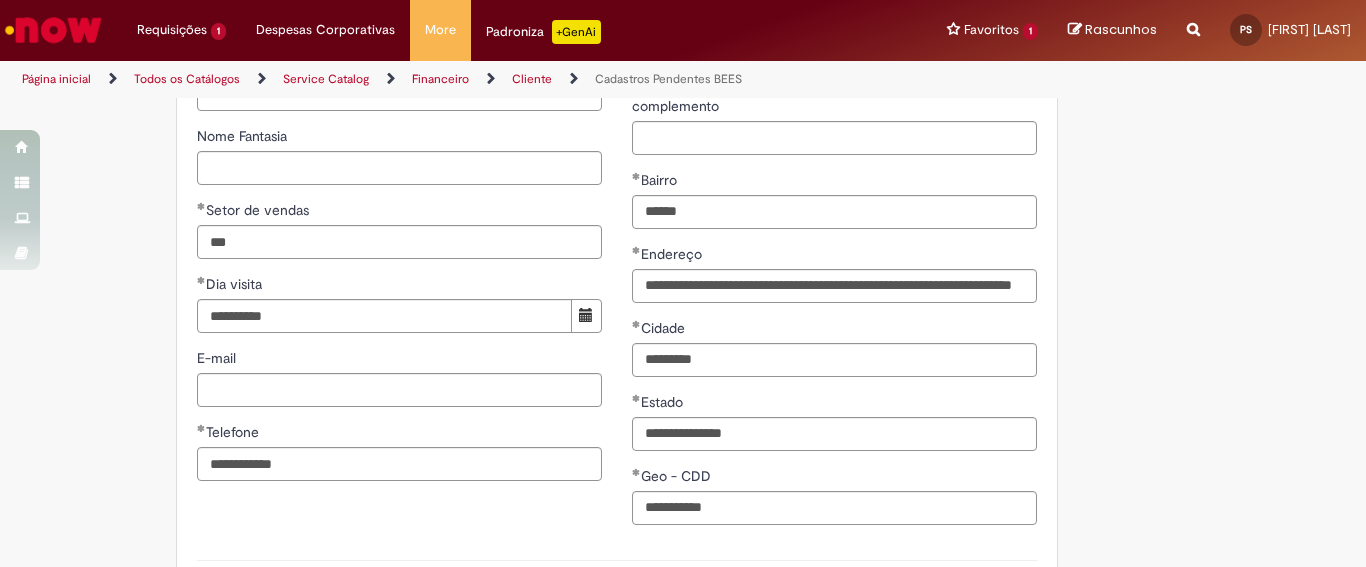 scroll, scrollTop: 1402, scrollLeft: 0, axis: vertical 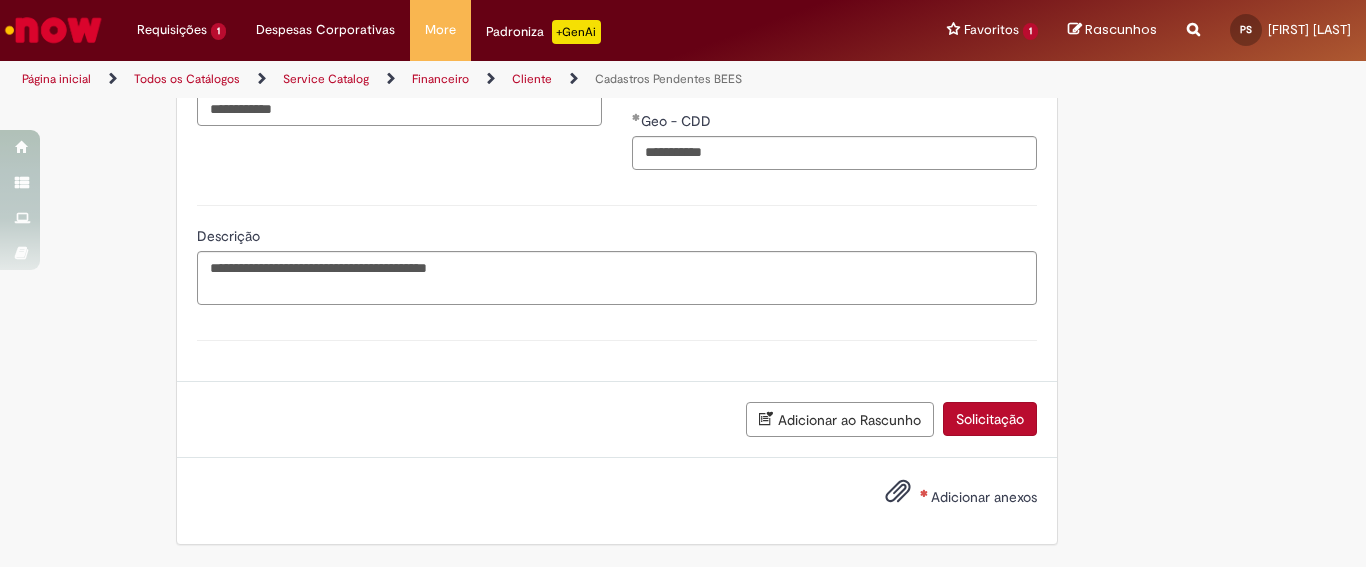 click on "Solicitação" at bounding box center [990, 419] 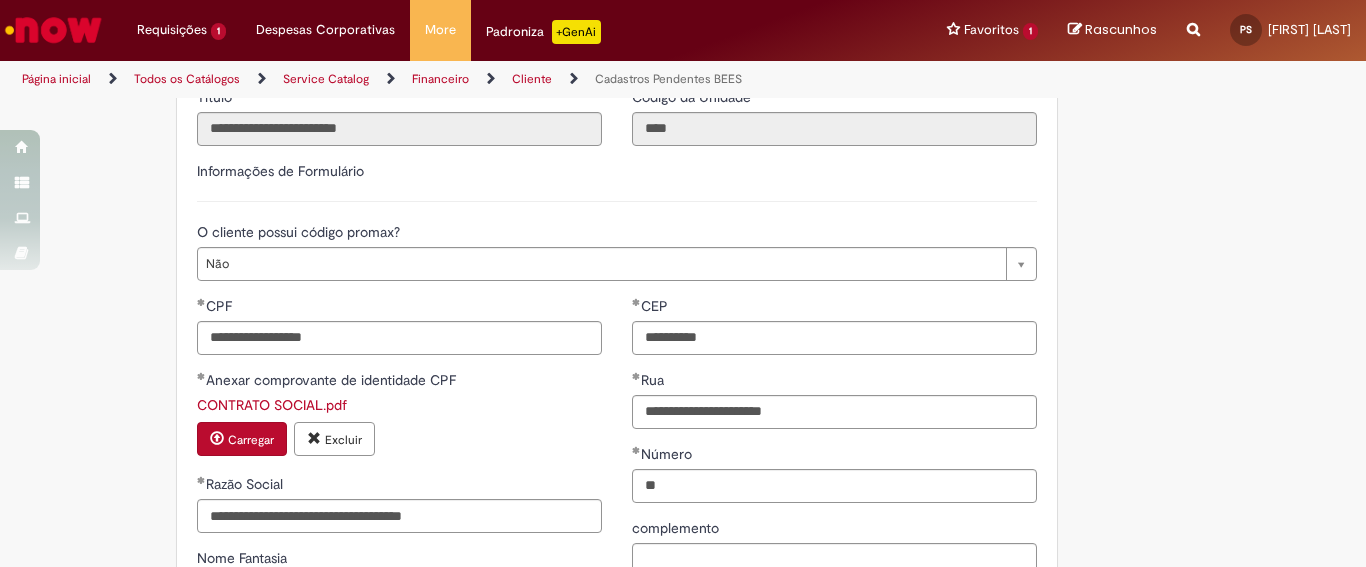 scroll, scrollTop: 620, scrollLeft: 0, axis: vertical 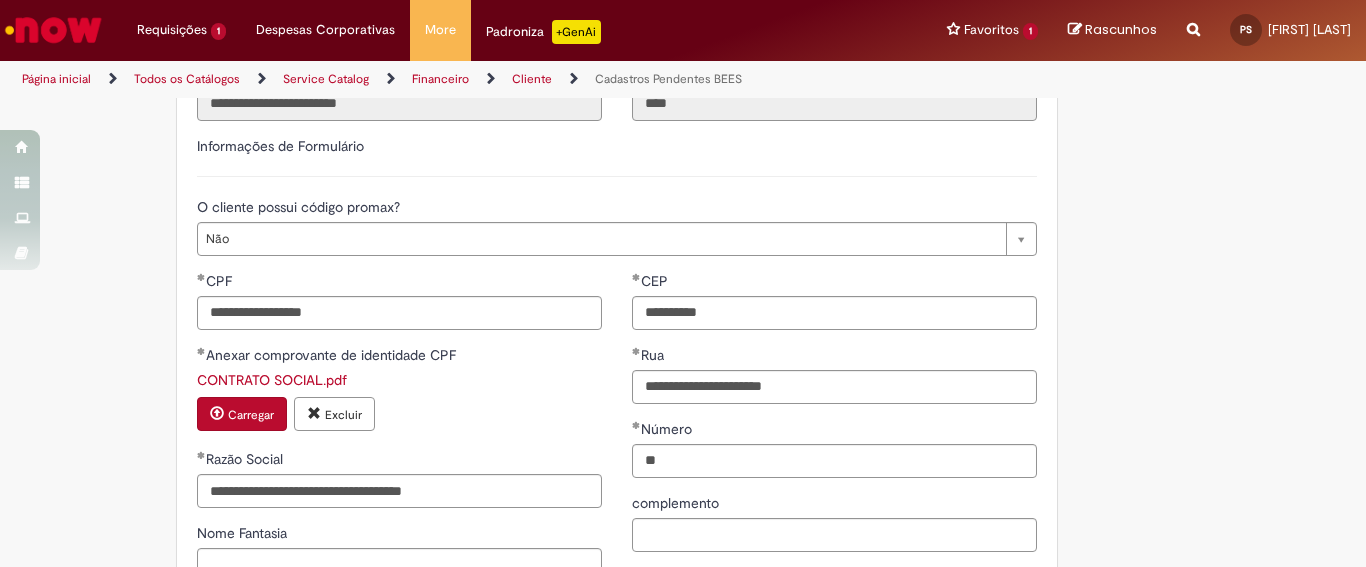 click on "Excluir" at bounding box center (334, 414) 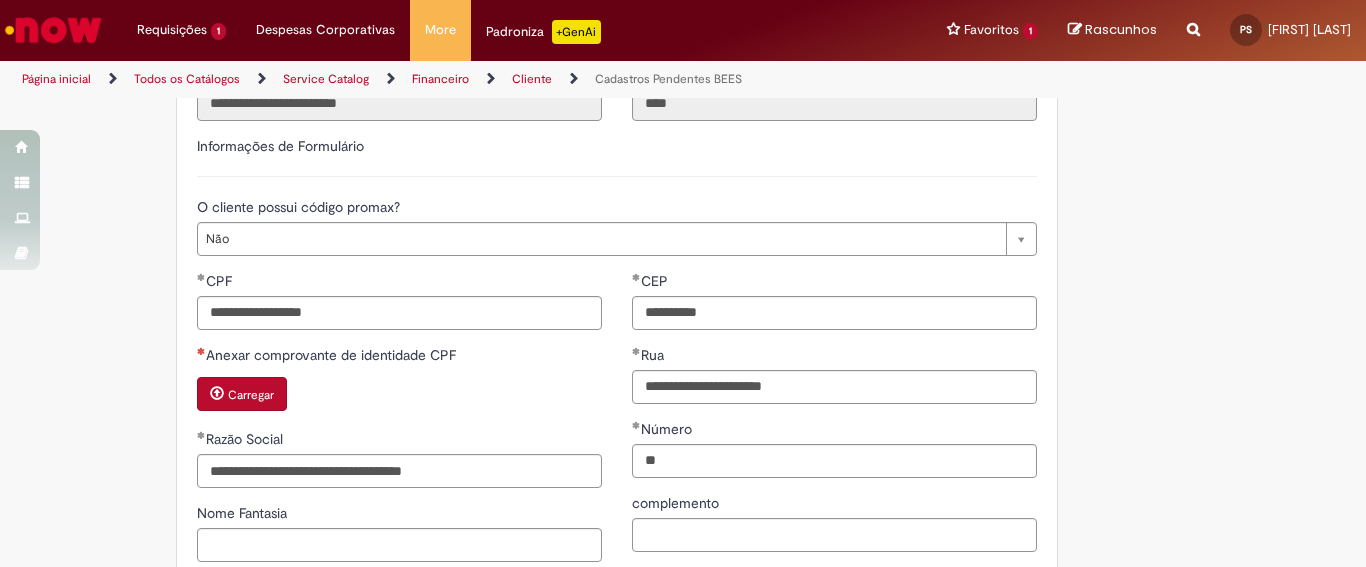 click on "Carregar" at bounding box center (251, 395) 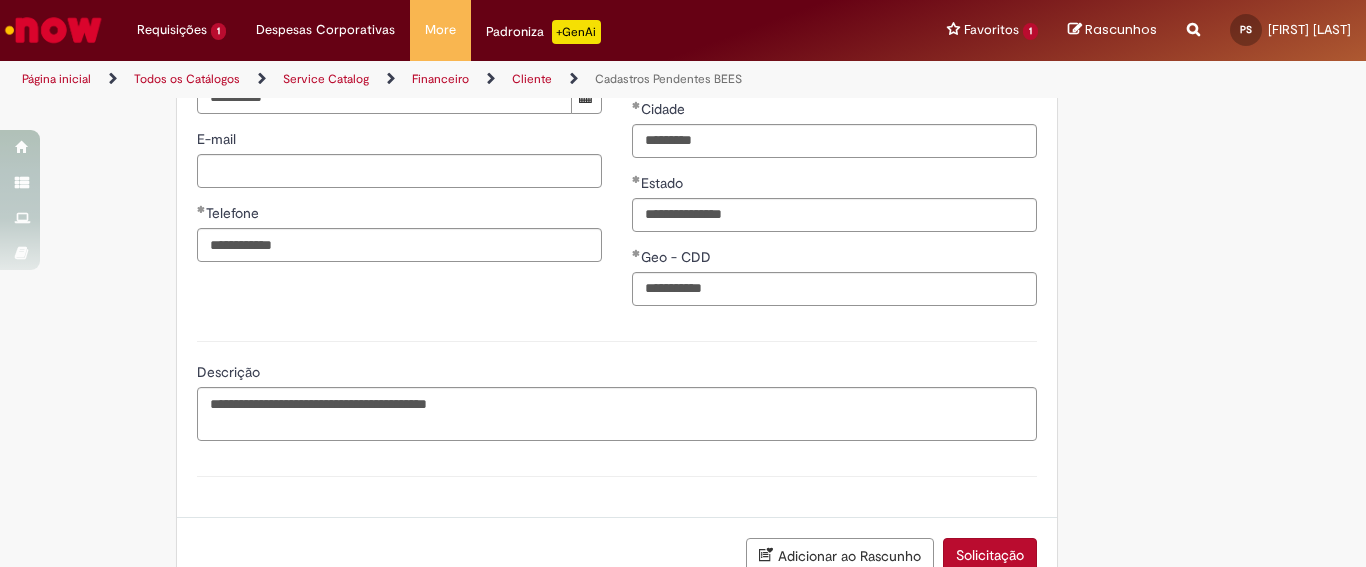 scroll, scrollTop: 1402, scrollLeft: 0, axis: vertical 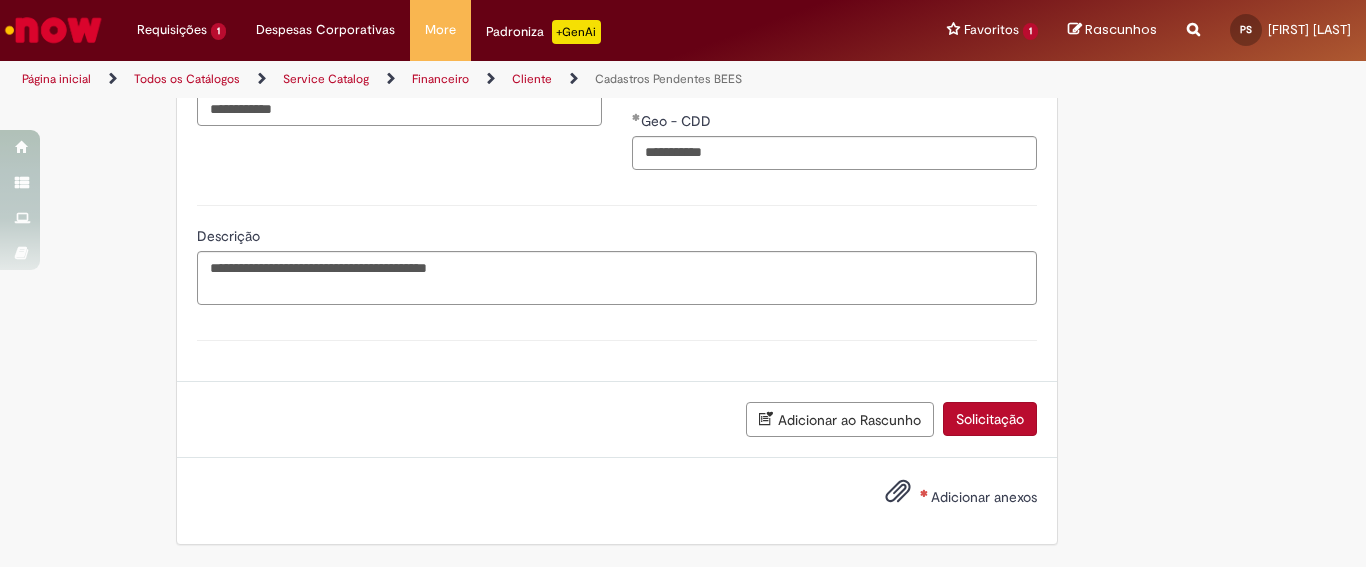 click on "Solicitação" at bounding box center (990, 419) 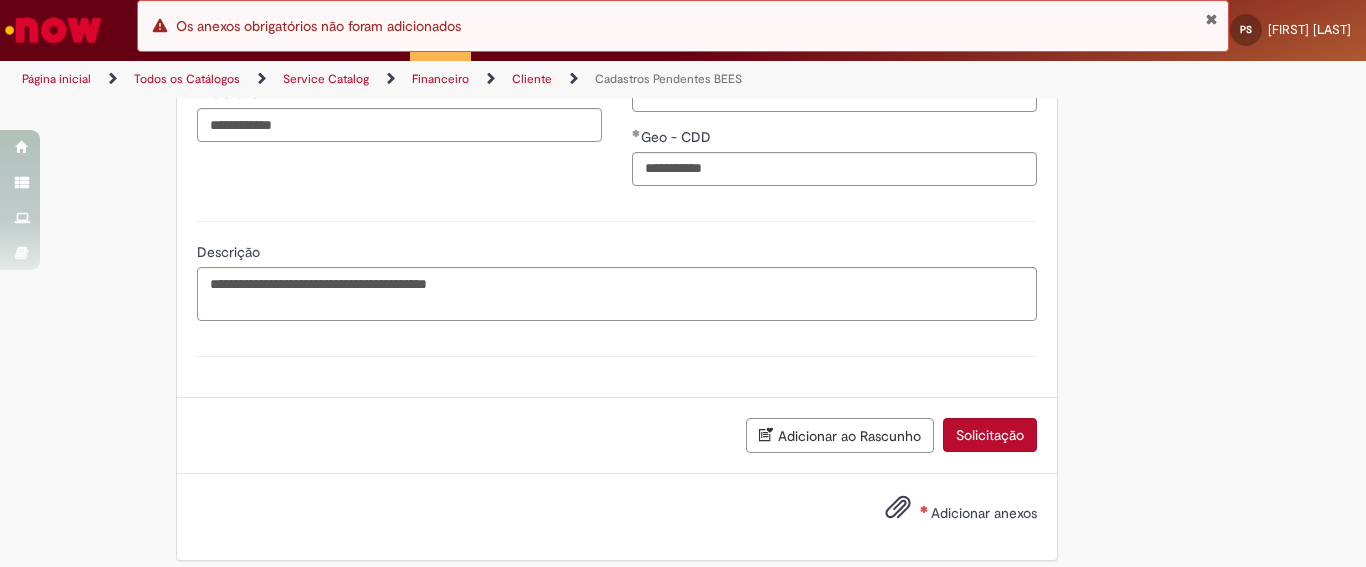 scroll, scrollTop: 1402, scrollLeft: 0, axis: vertical 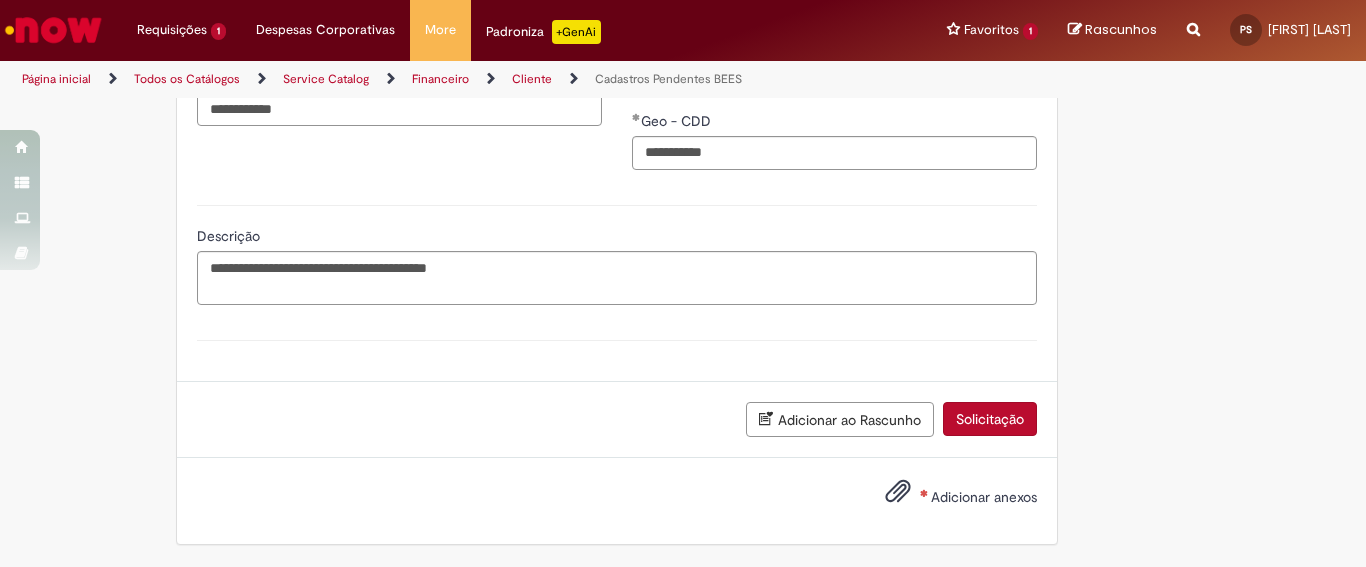 click on "Adicionar anexos" at bounding box center [984, 497] 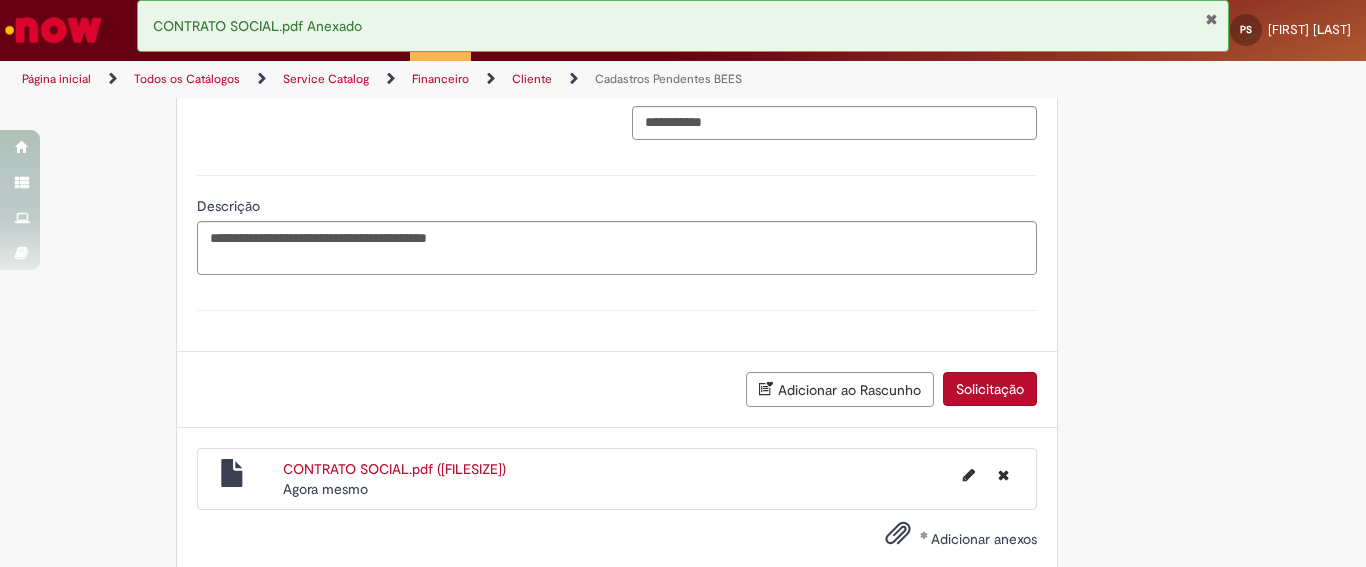 click on "Solicitação" at bounding box center [990, 389] 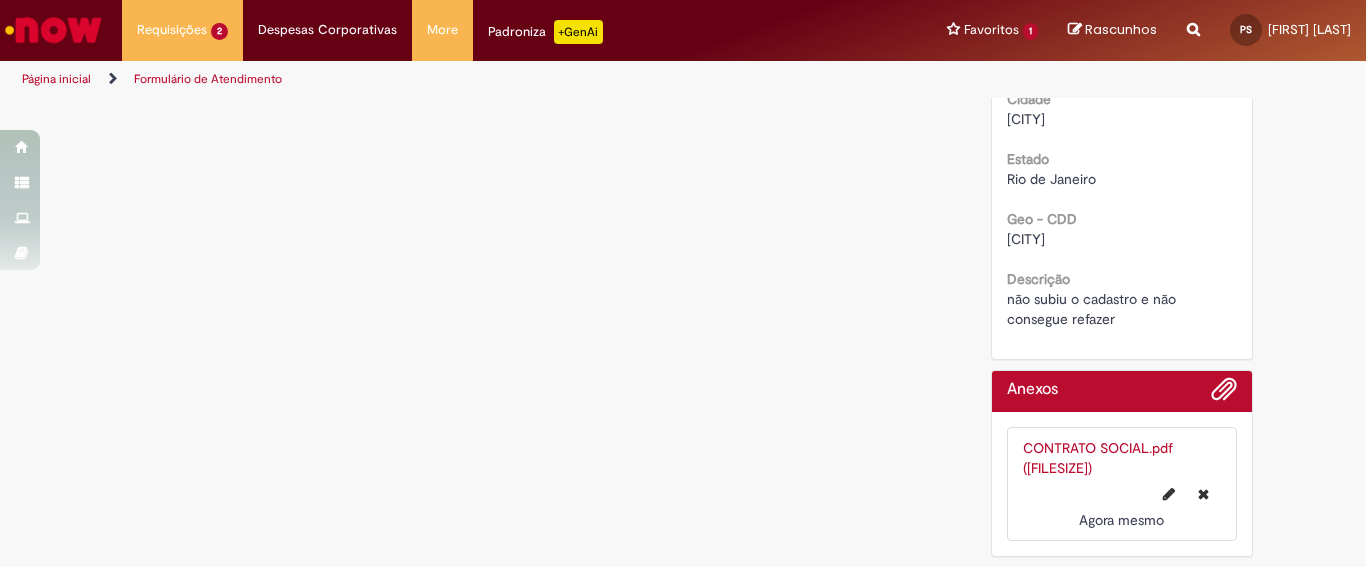 scroll, scrollTop: 0, scrollLeft: 0, axis: both 